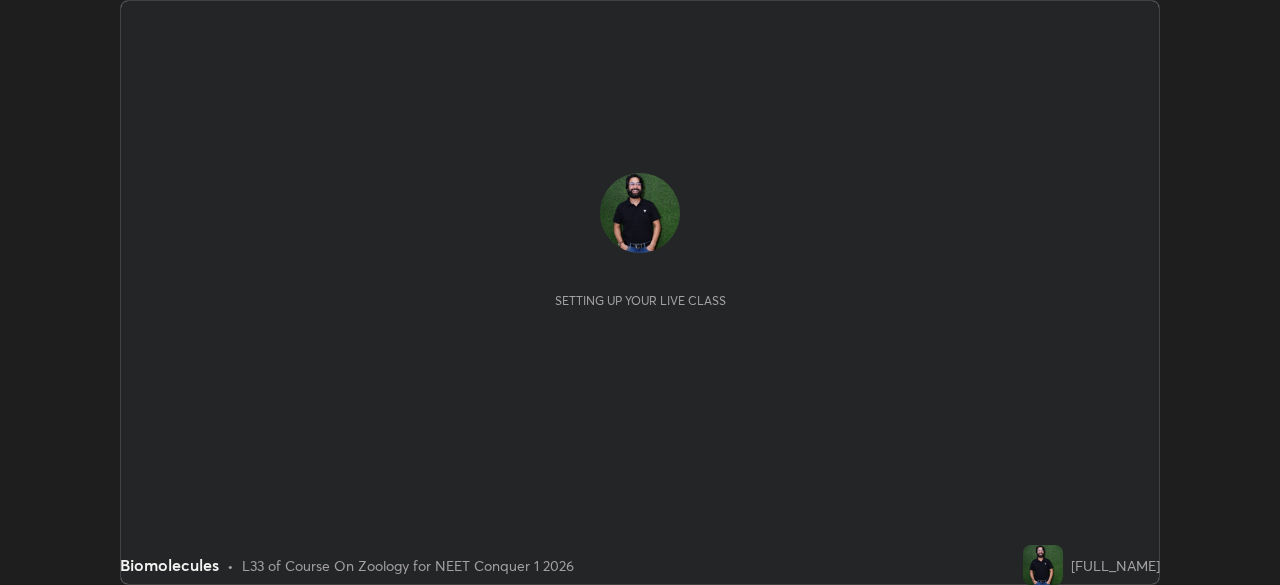 scroll, scrollTop: 0, scrollLeft: 0, axis: both 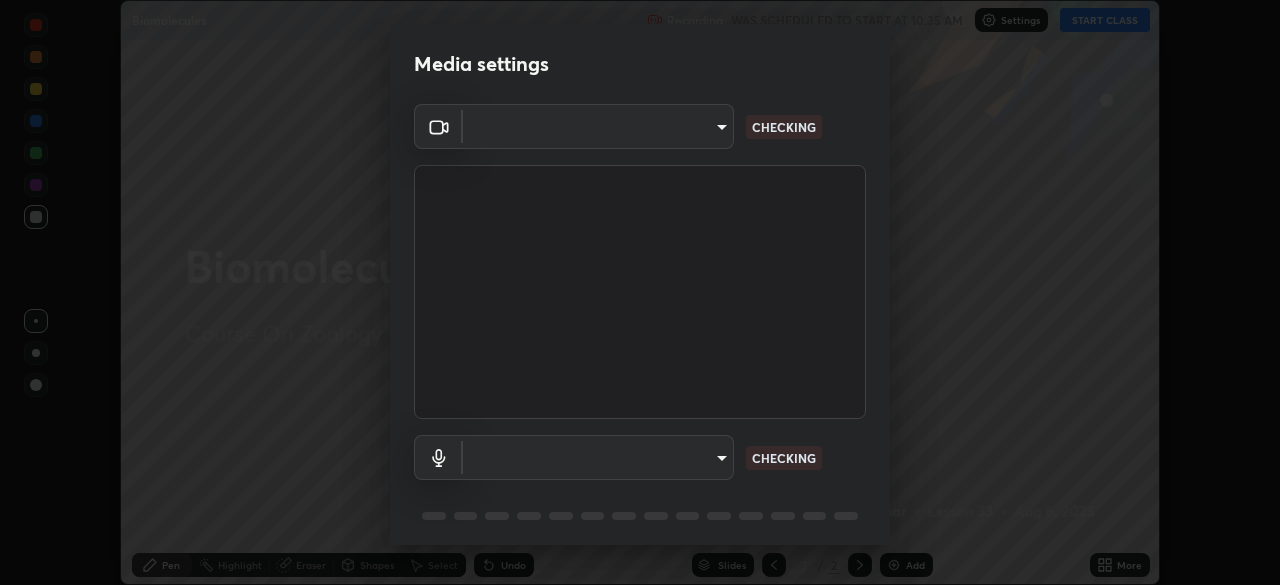 type on "d5d1096bb91751ddbc4e14a102c0e37309a205399cb77019be1f1076424a97fc" 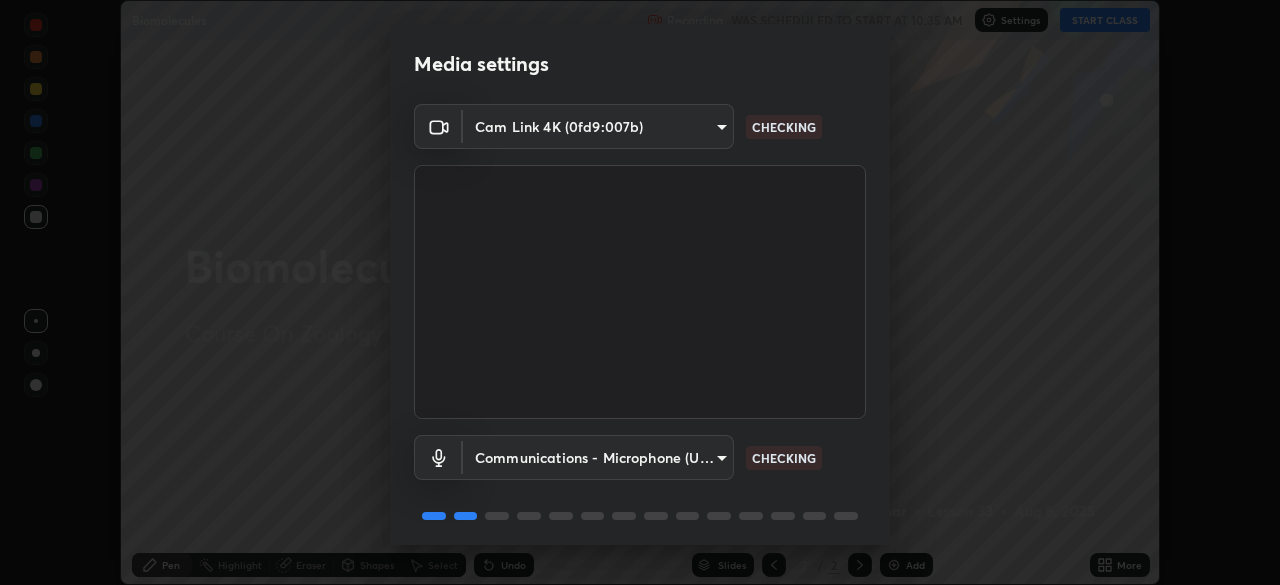 scroll, scrollTop: 71, scrollLeft: 0, axis: vertical 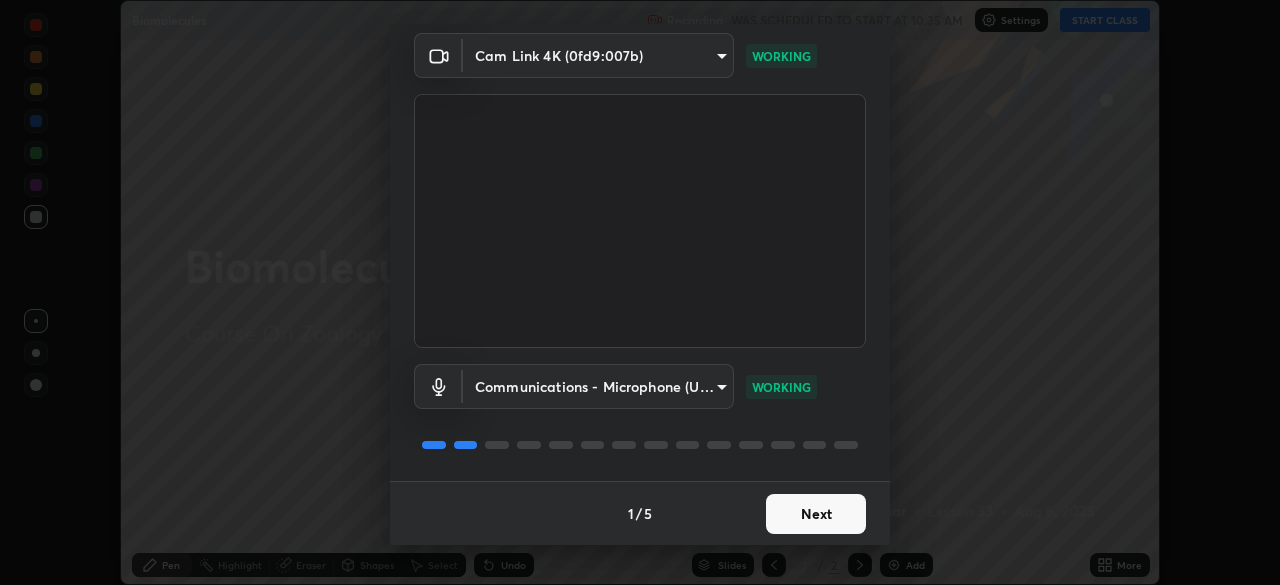 click on "Next" at bounding box center [816, 514] 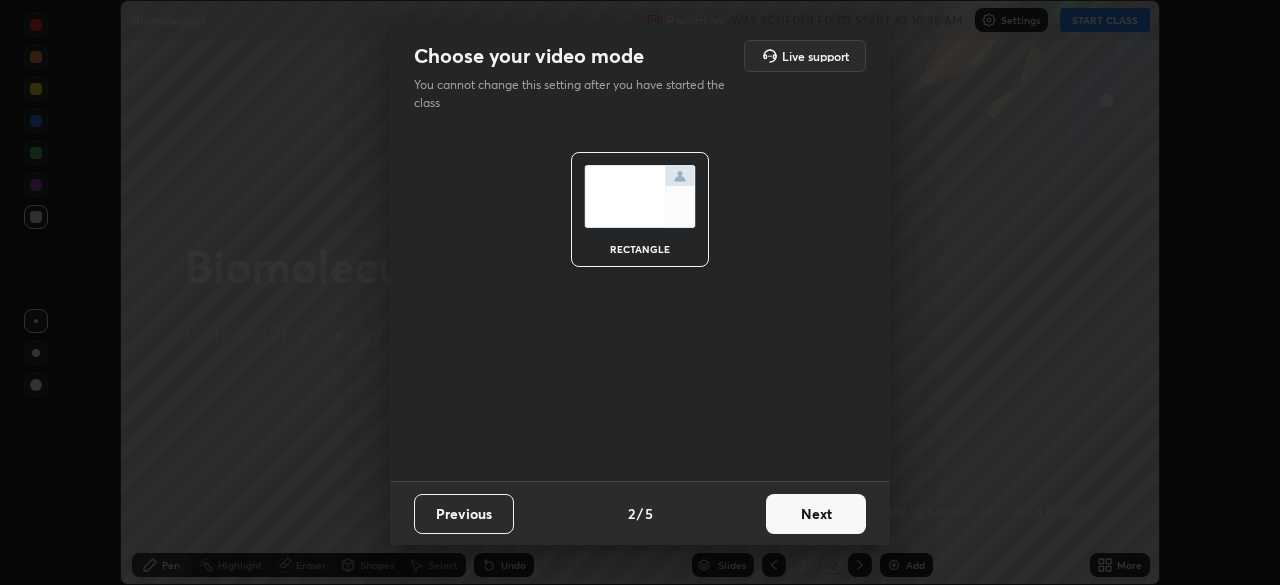 scroll, scrollTop: 0, scrollLeft: 0, axis: both 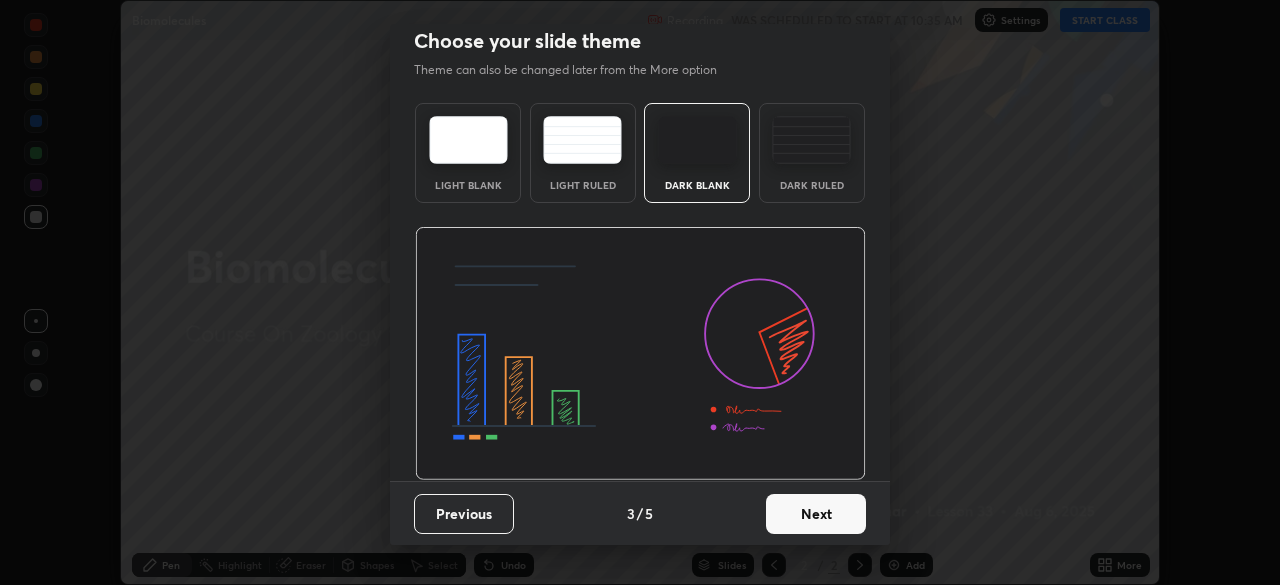 click on "Next" at bounding box center (816, 514) 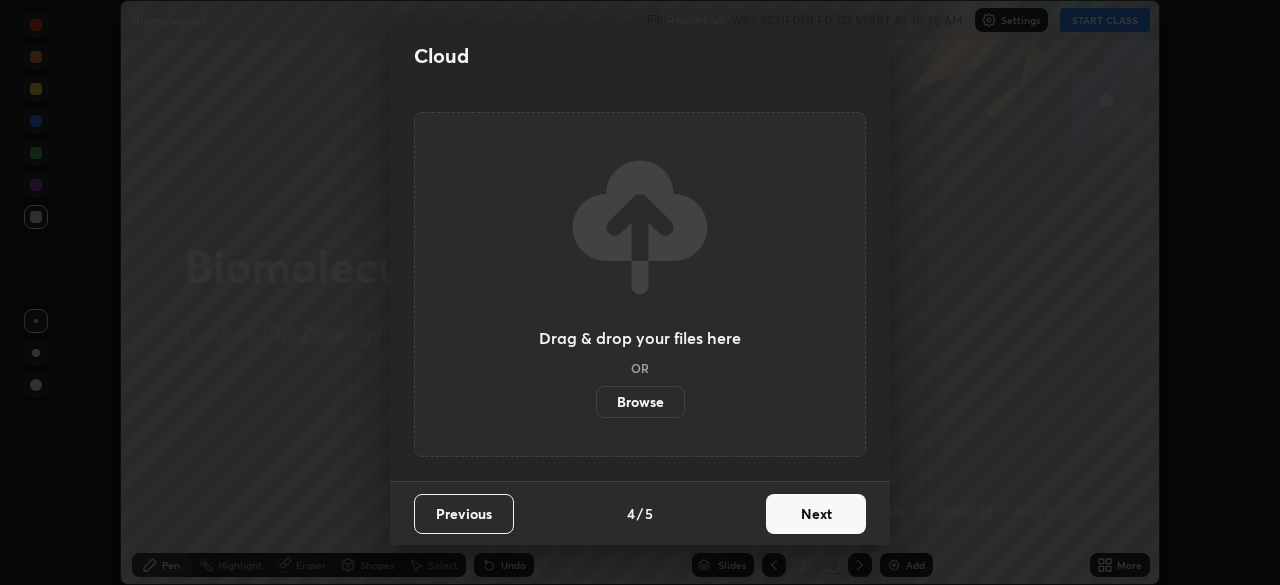 scroll, scrollTop: 0, scrollLeft: 0, axis: both 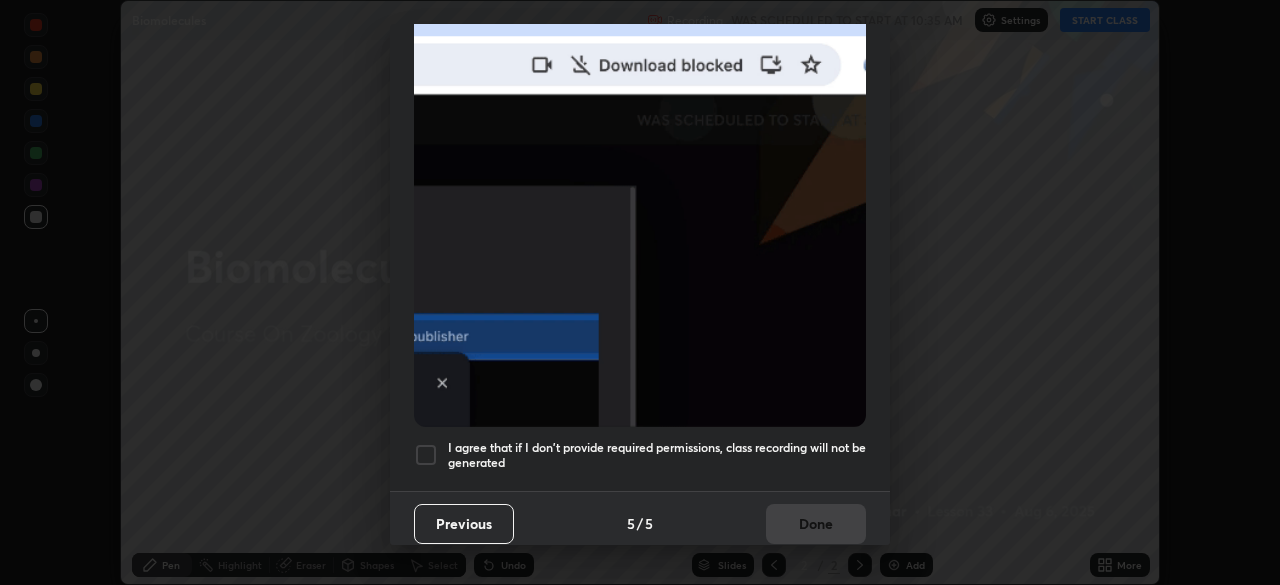 click at bounding box center [426, 455] 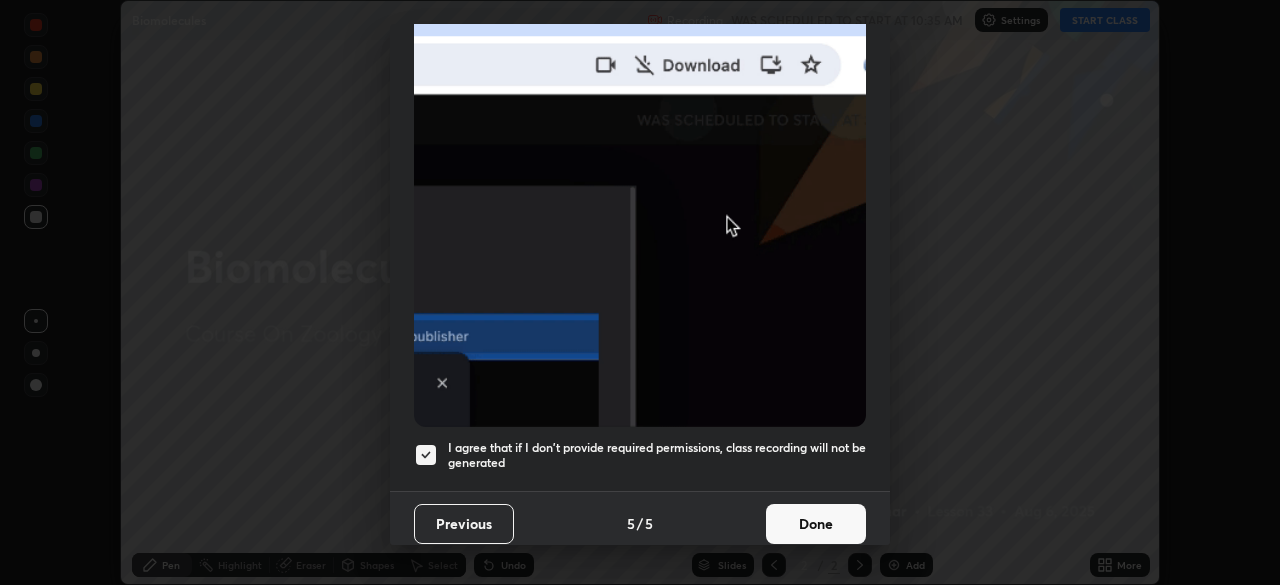 click on "Done" at bounding box center [816, 524] 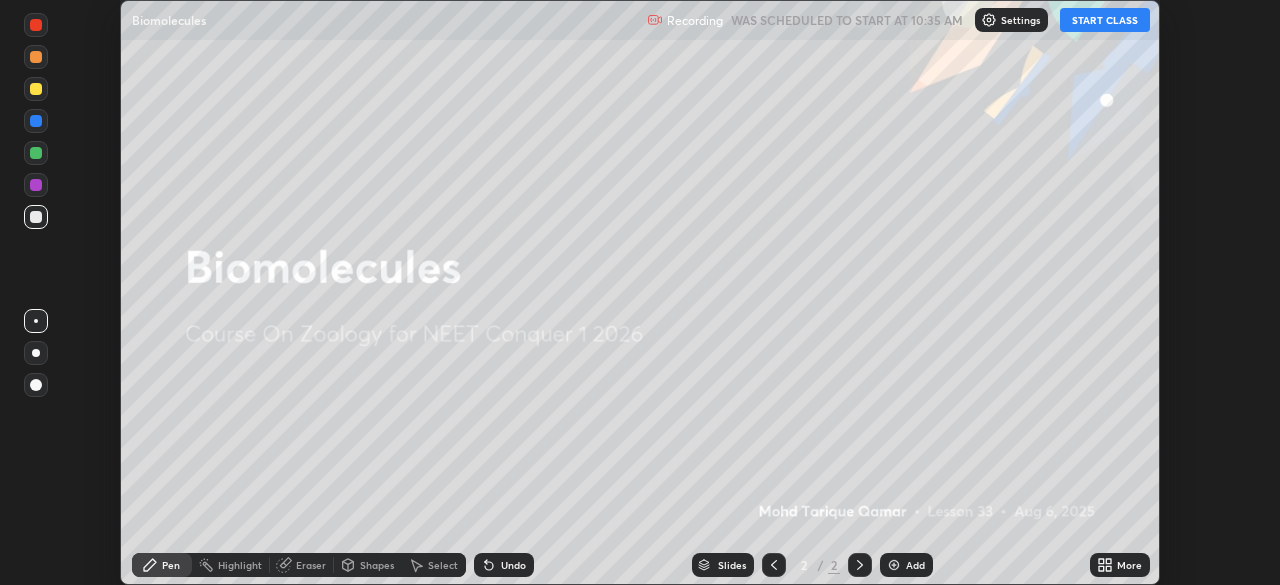click on "More" at bounding box center (1129, 565) 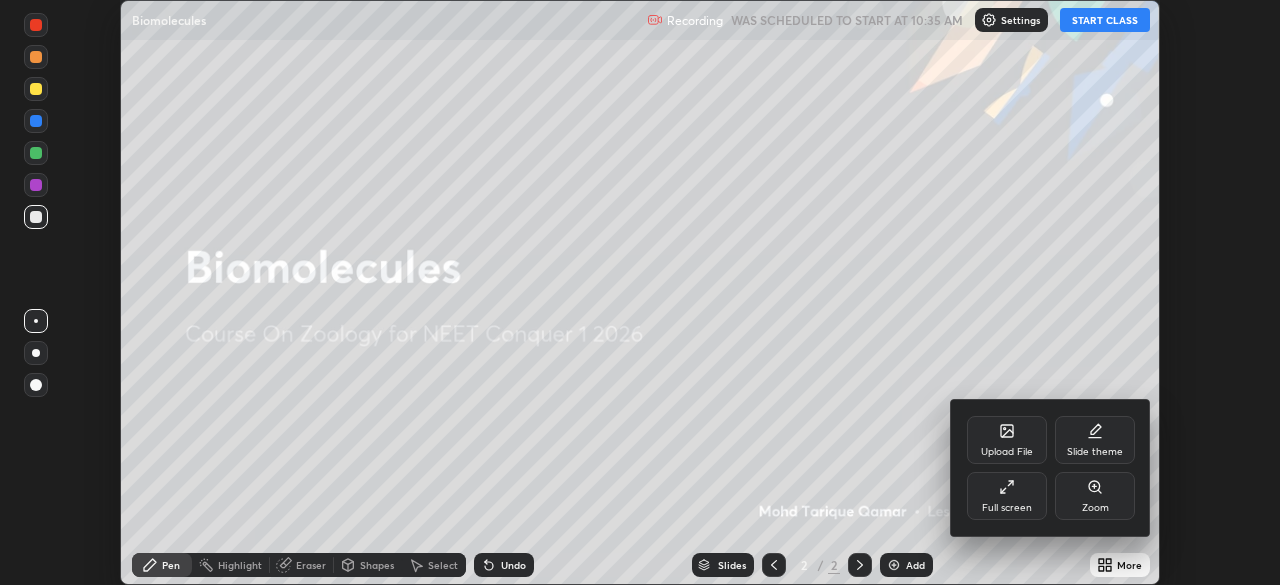 click on "Full screen" at bounding box center [1007, 496] 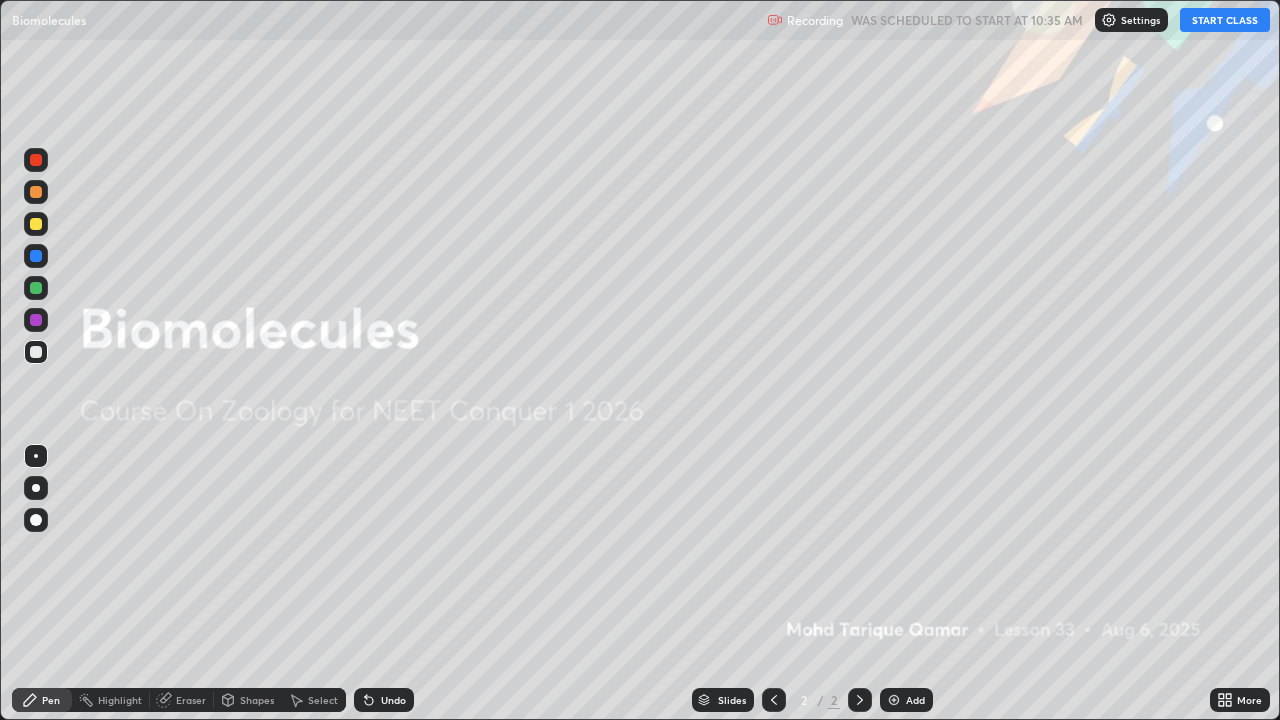 scroll, scrollTop: 99280, scrollLeft: 98720, axis: both 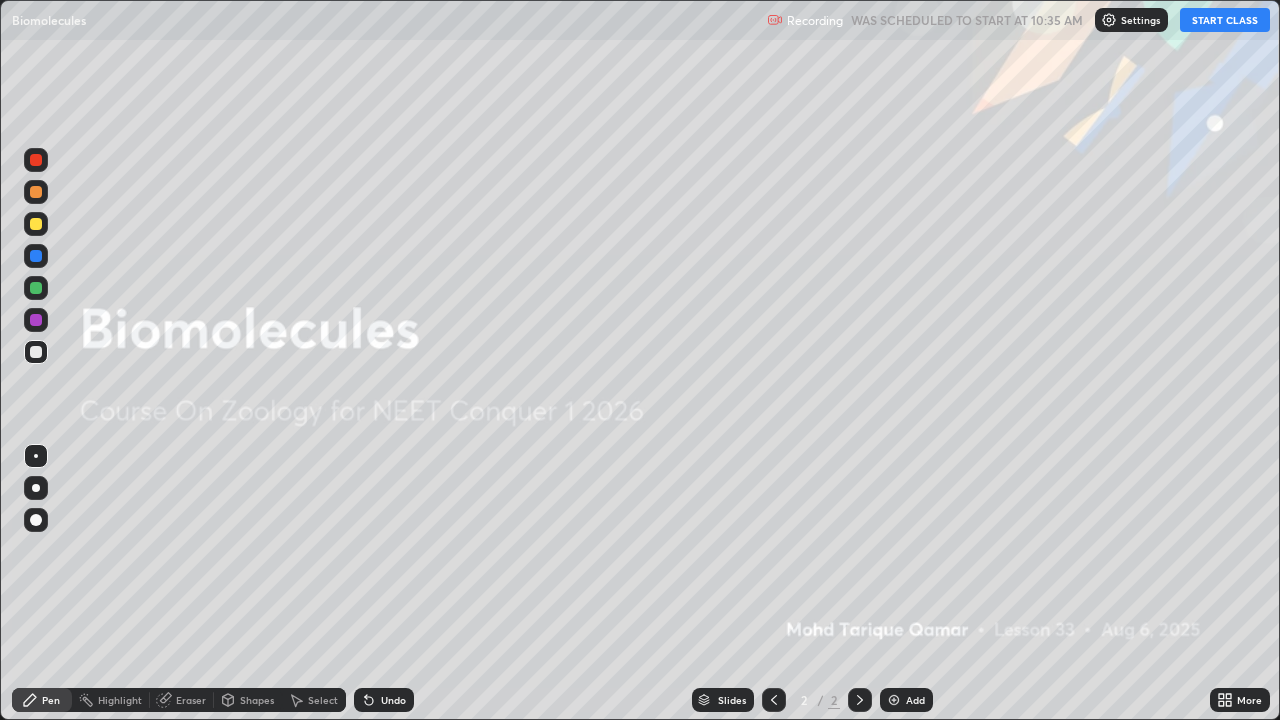 click on "START CLASS" at bounding box center [1225, 20] 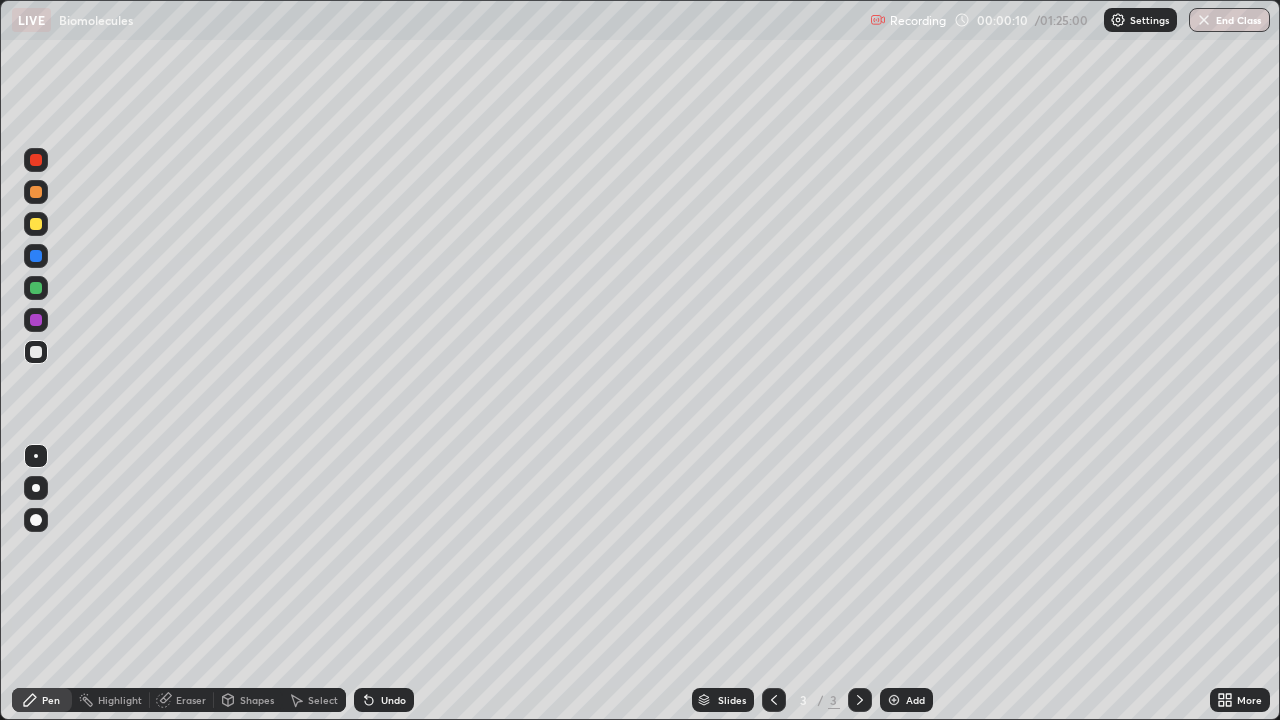 click at bounding box center (36, 352) 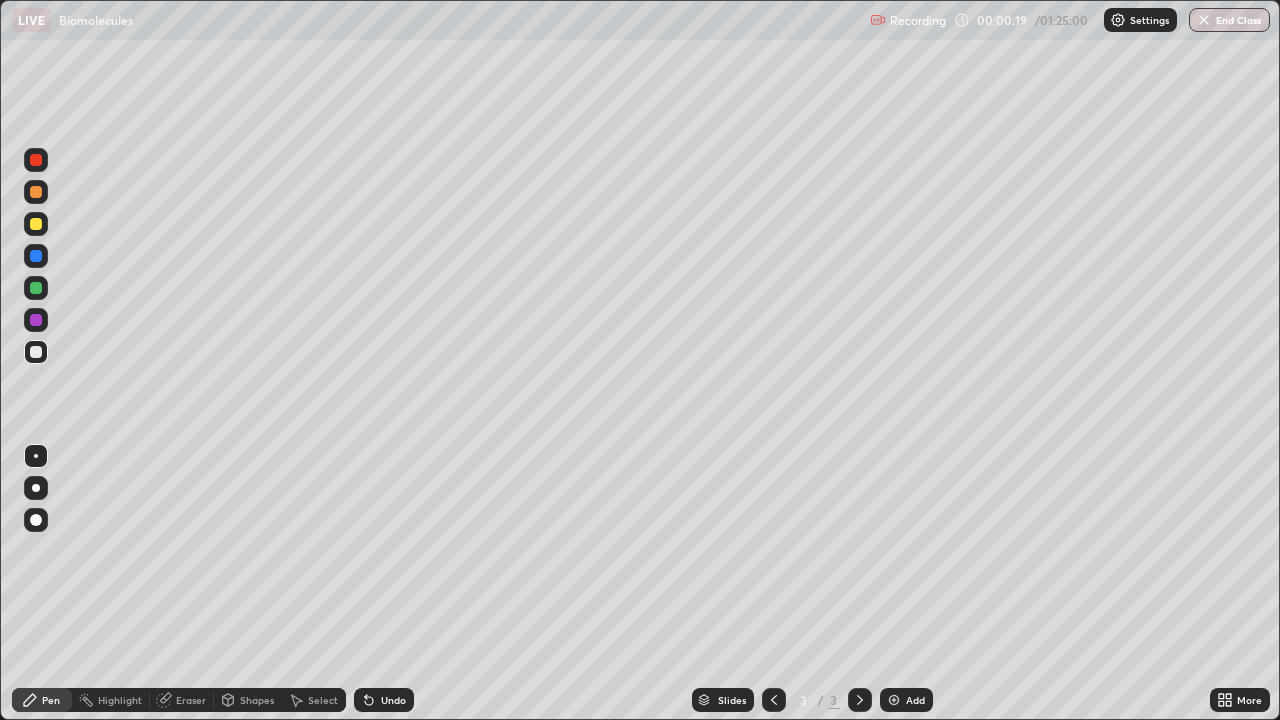 click at bounding box center [36, 192] 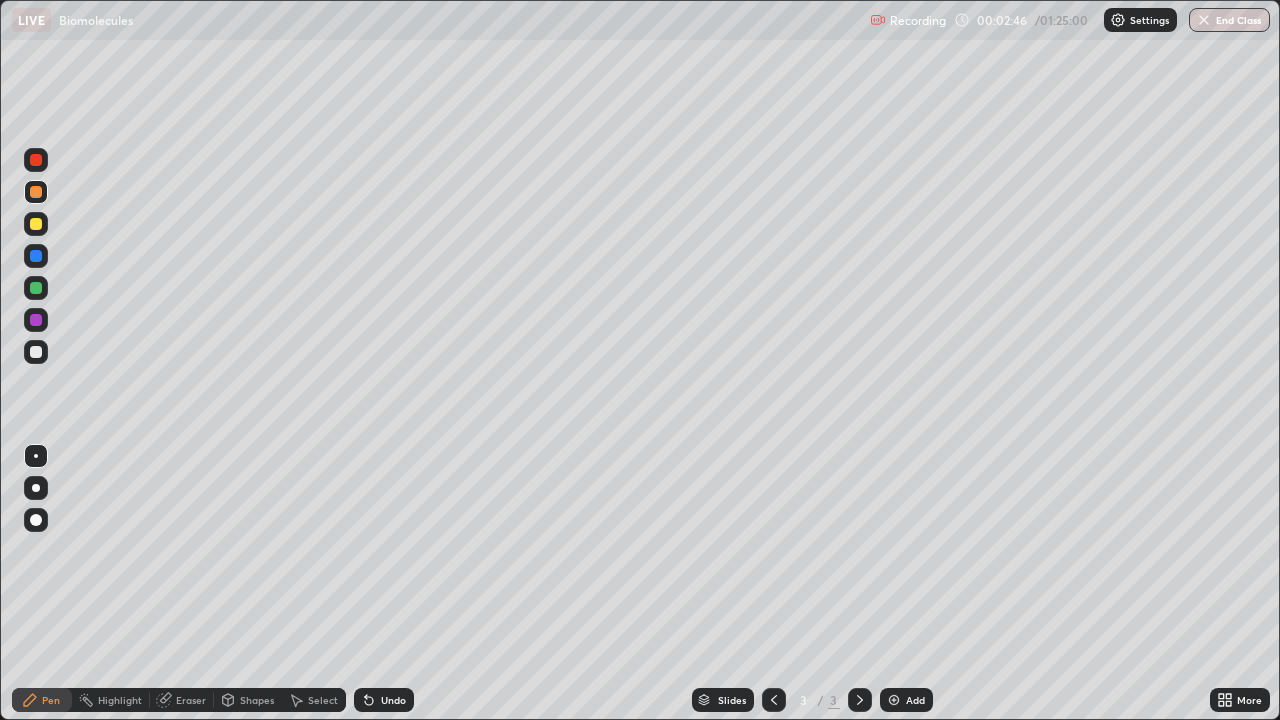 click at bounding box center [36, 192] 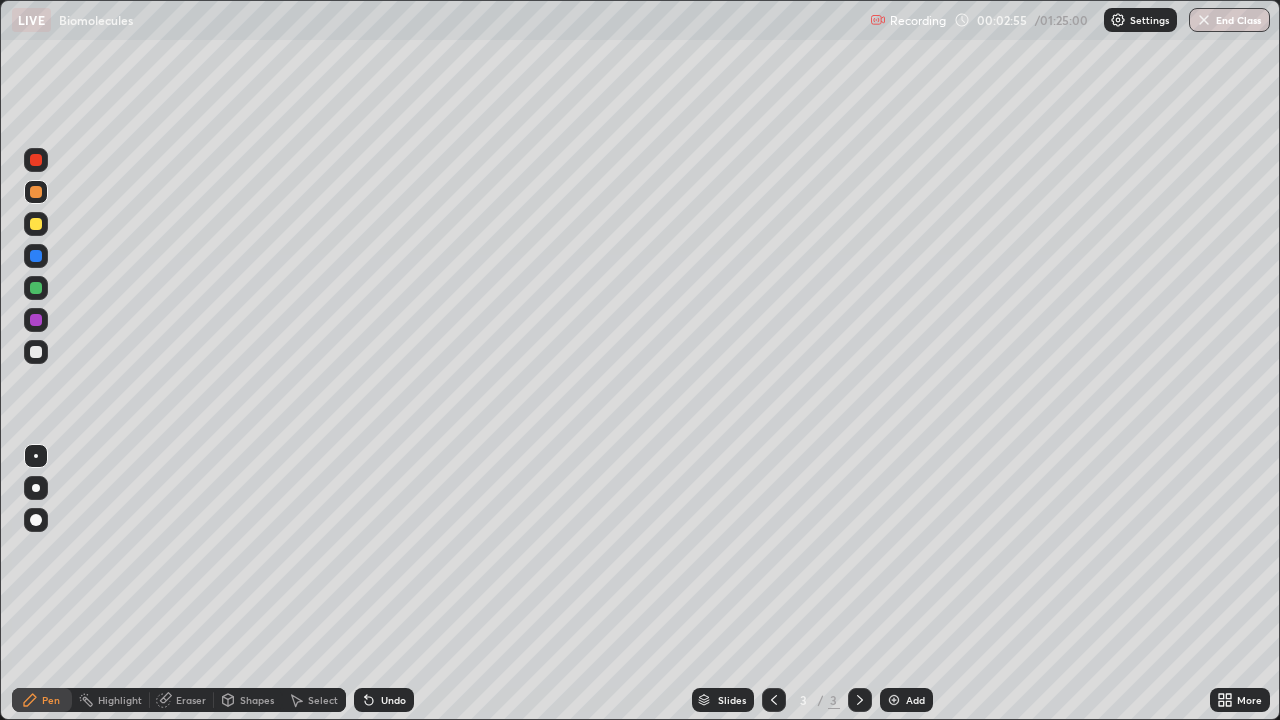 click at bounding box center (36, 352) 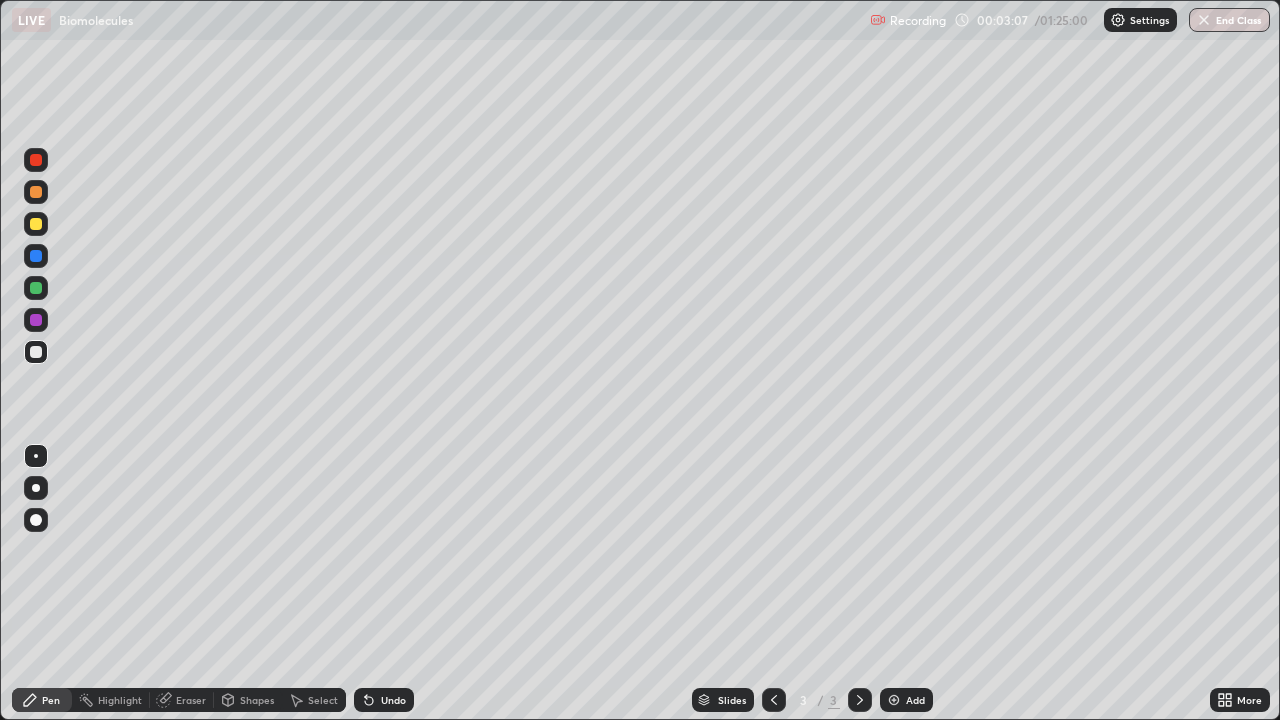 click on "Eraser" at bounding box center (191, 700) 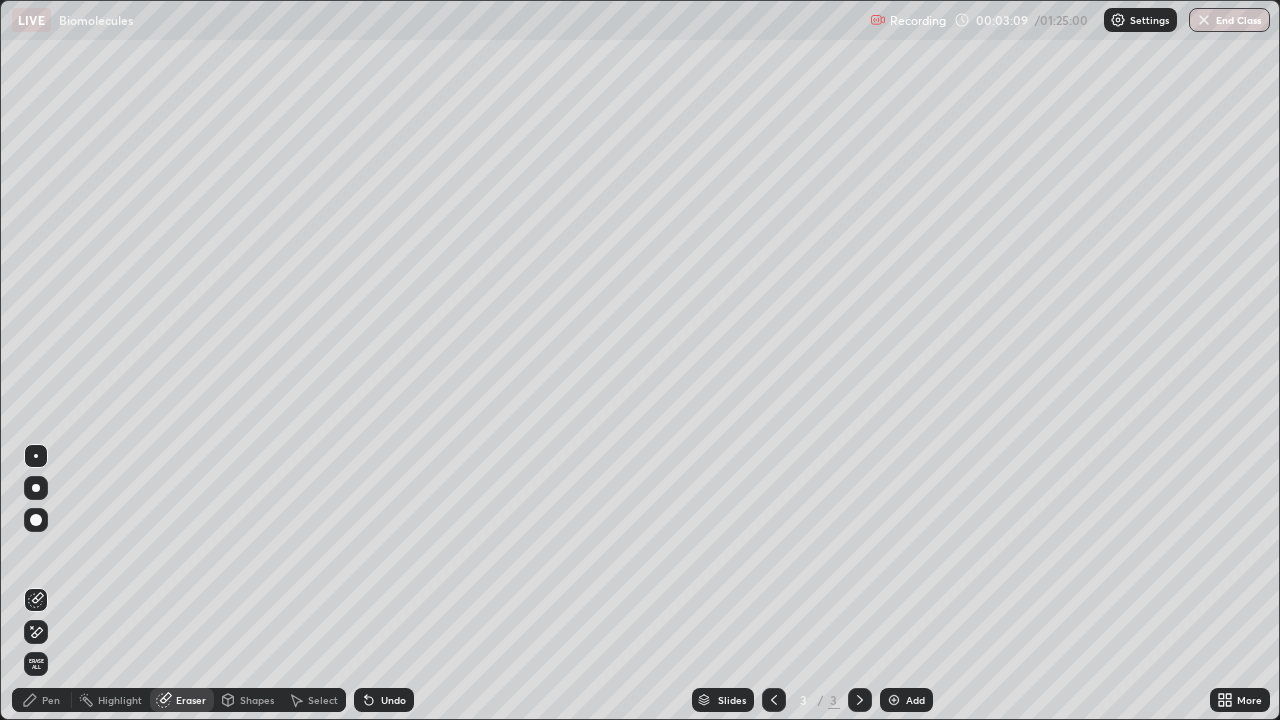 click on "Pen" at bounding box center [51, 700] 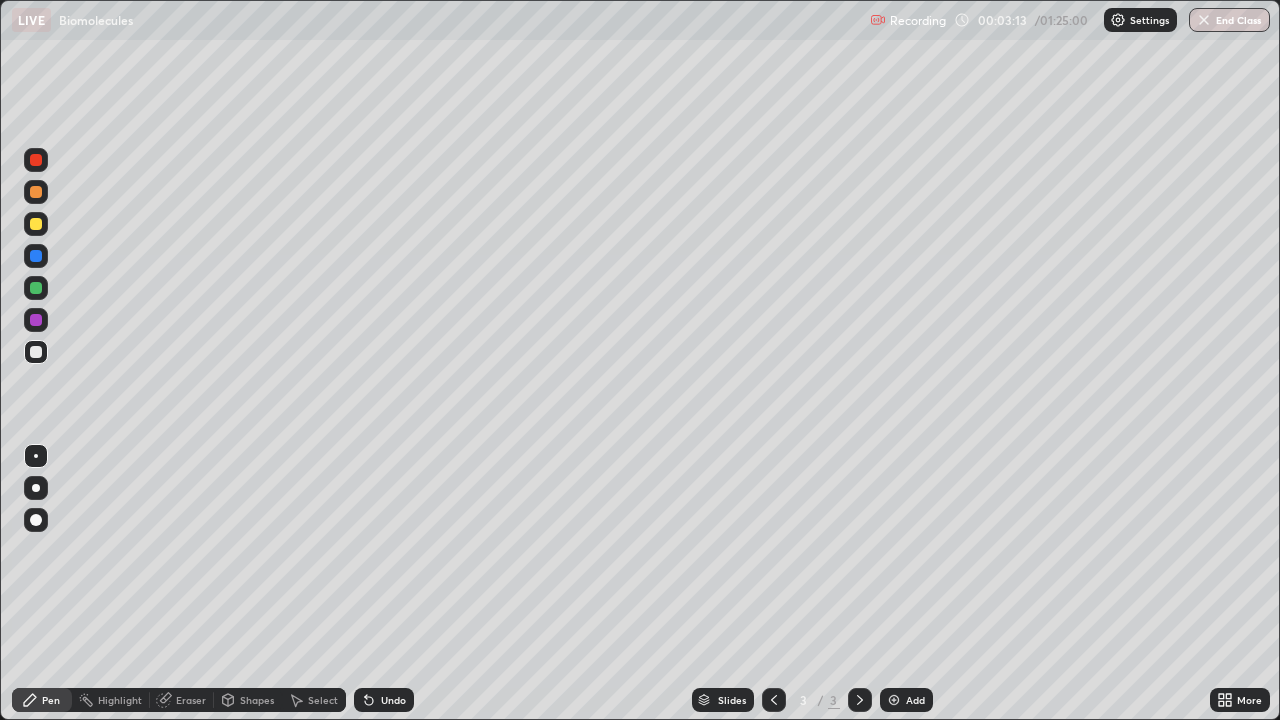 click at bounding box center [36, 520] 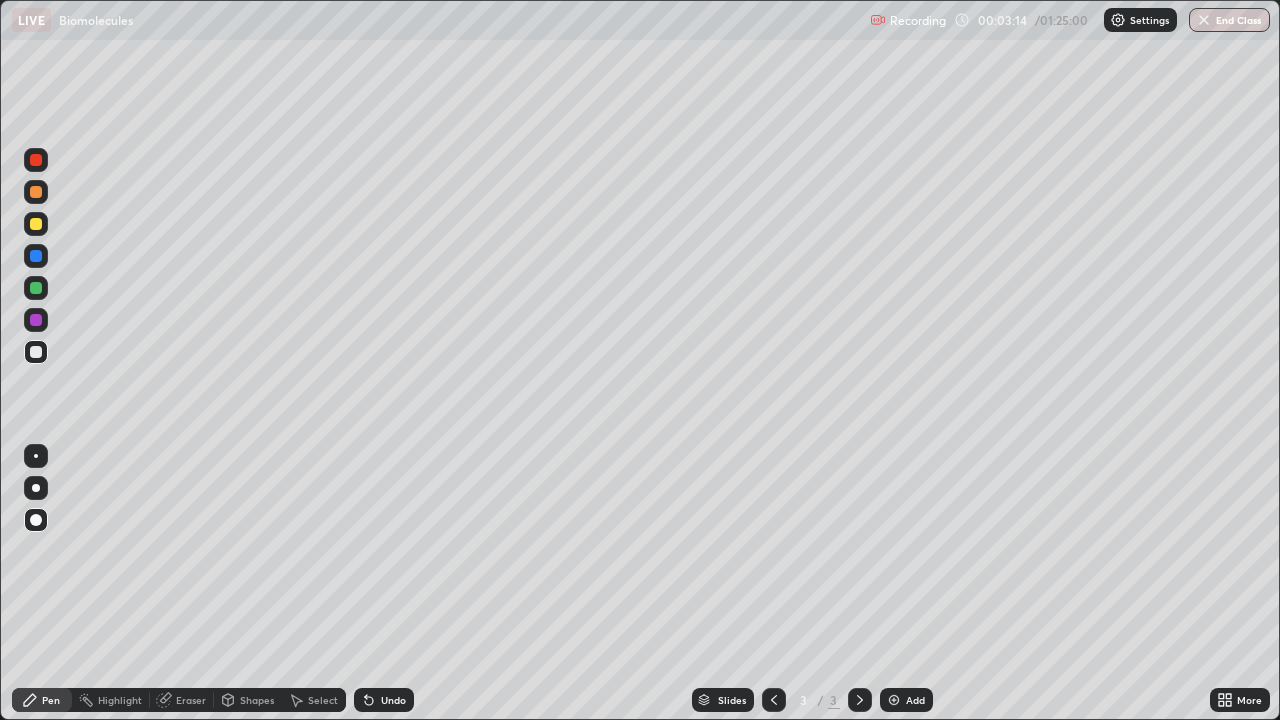 click at bounding box center (36, 192) 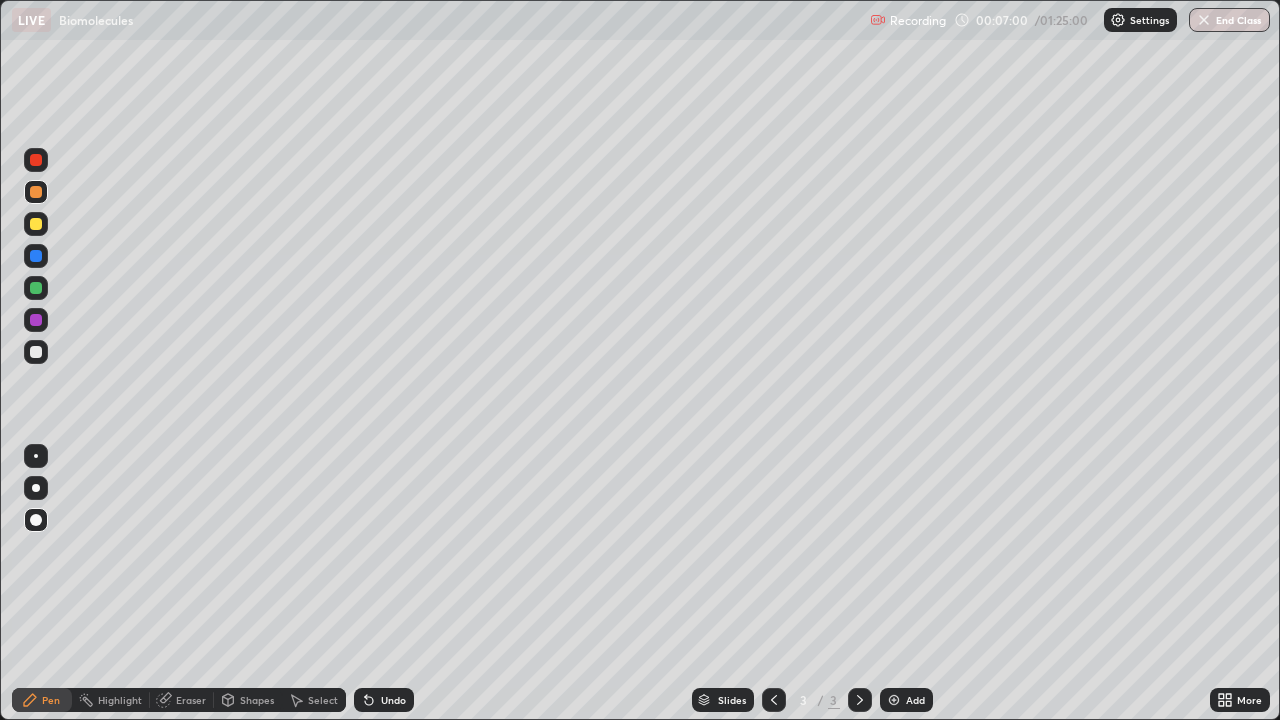 click on "Highlight" at bounding box center (111, 700) 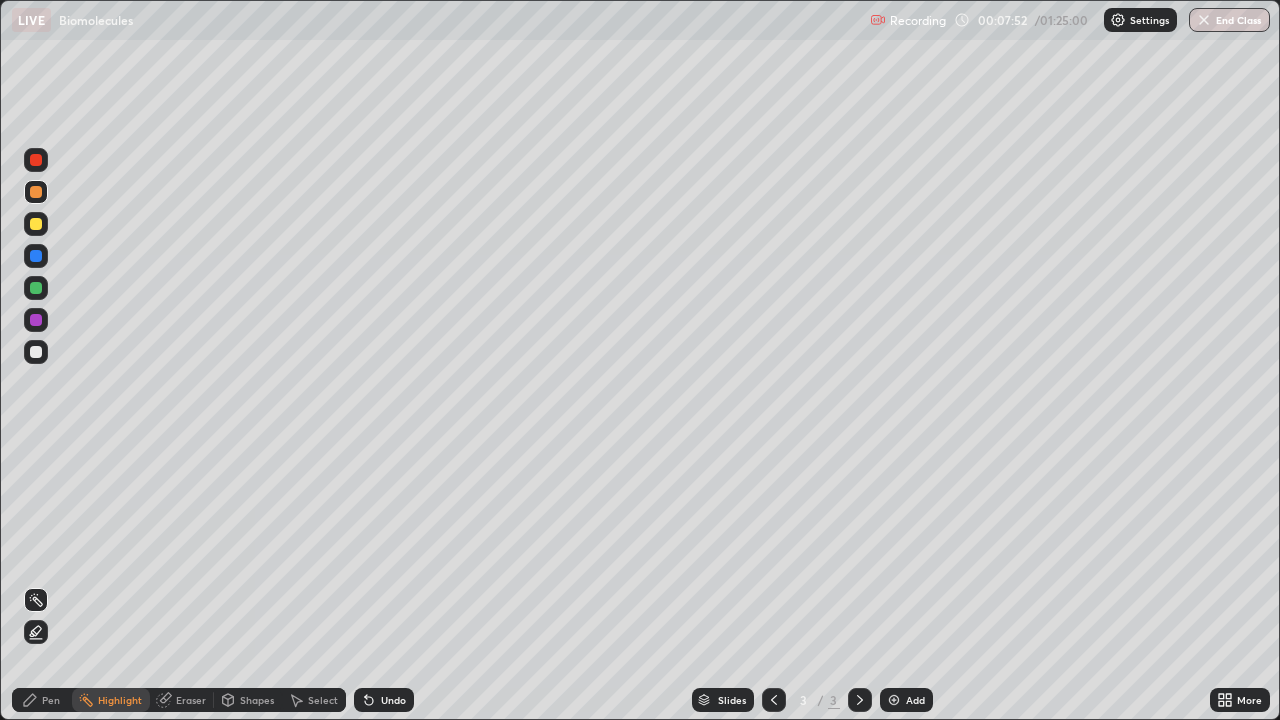 click on "More" at bounding box center (1240, 700) 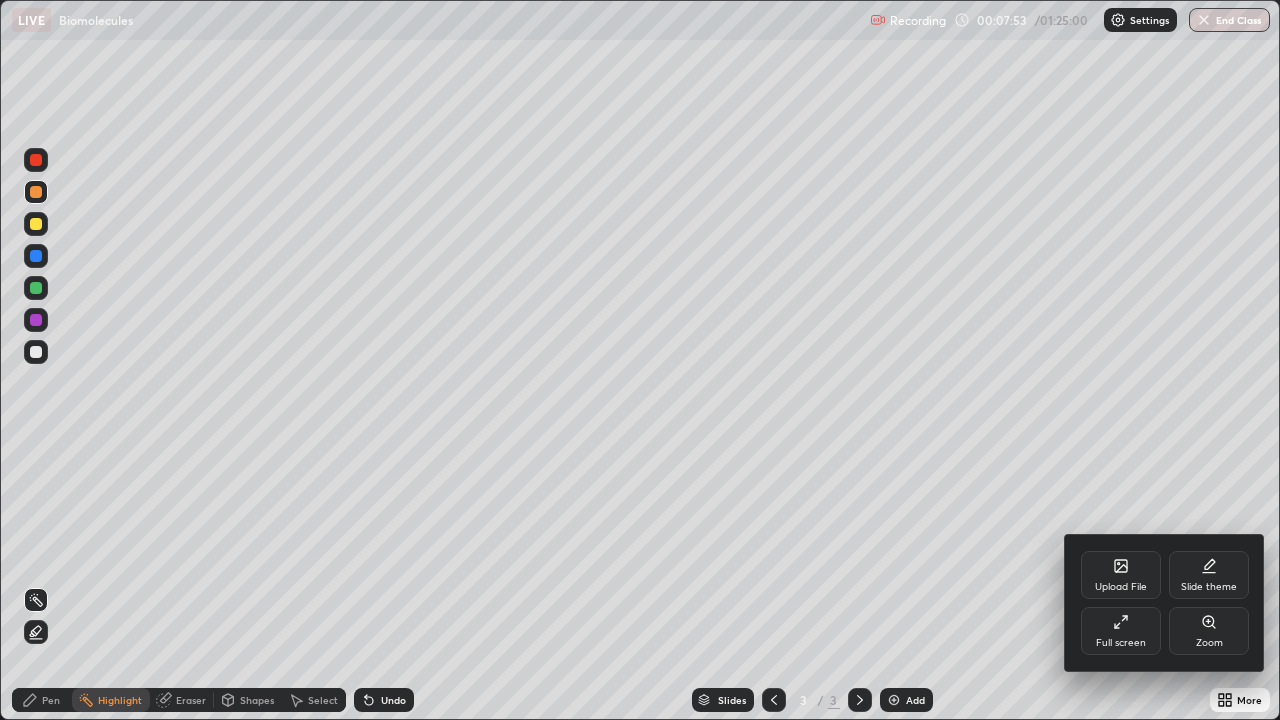 click at bounding box center [640, 360] 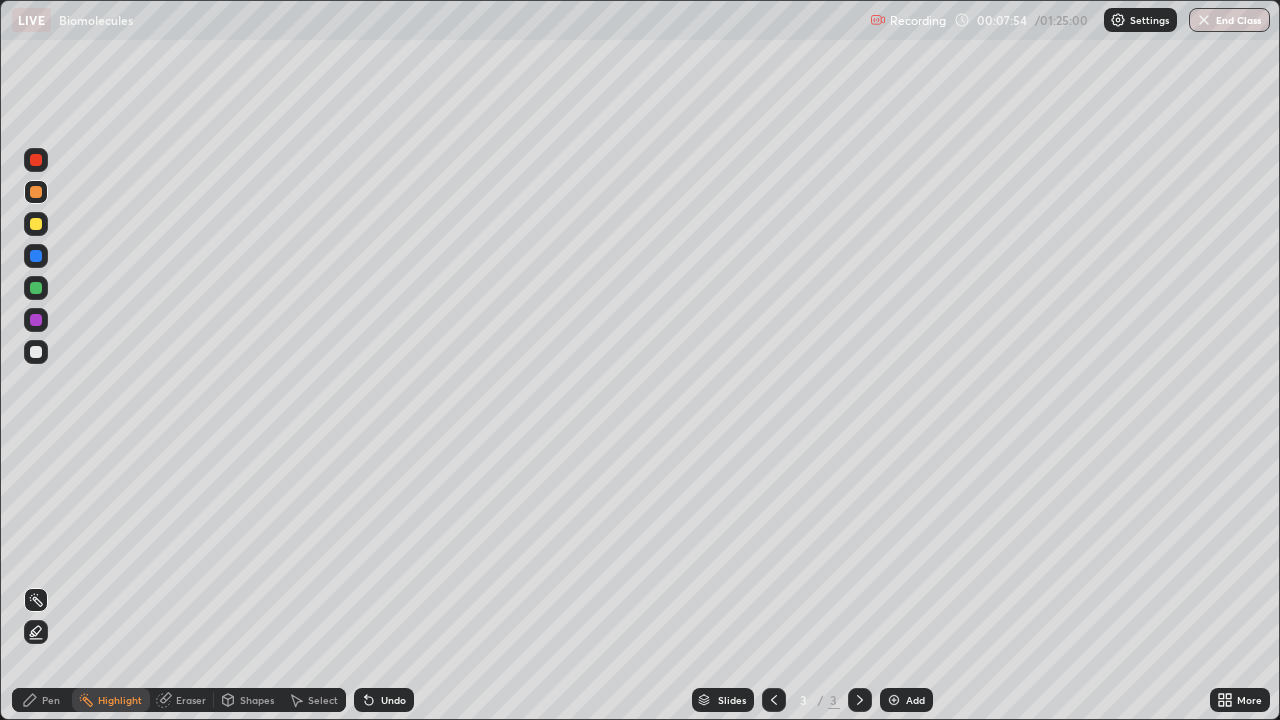 click on "More" at bounding box center [1249, 700] 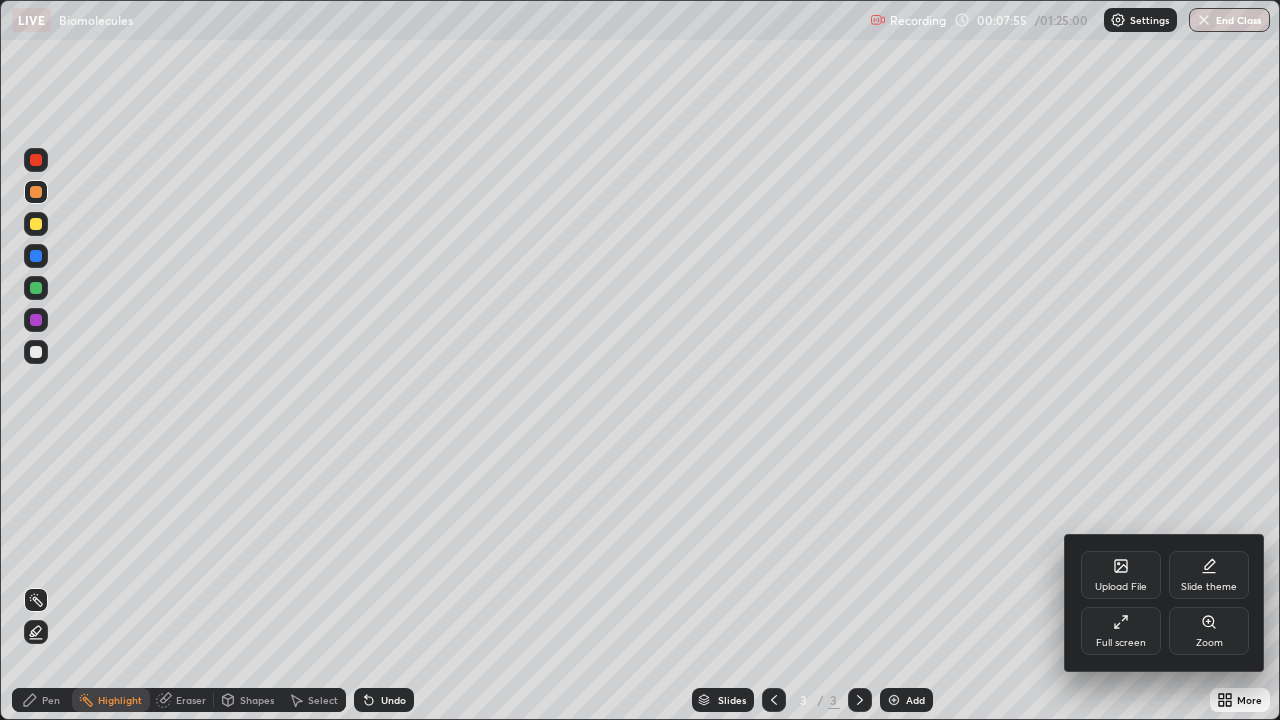 click 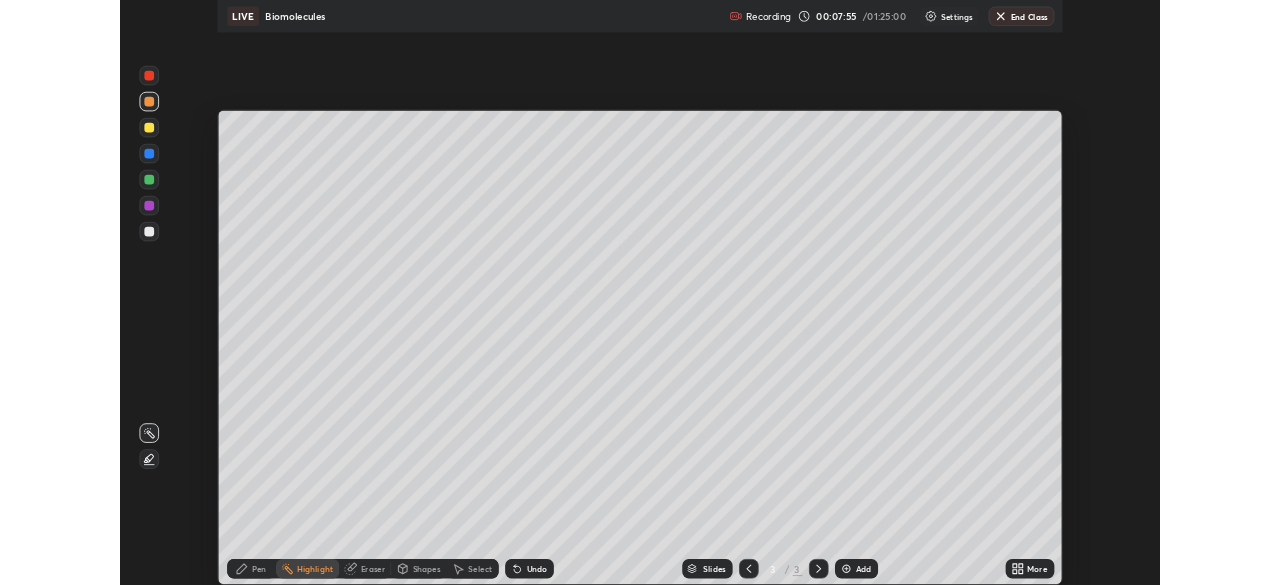 scroll, scrollTop: 585, scrollLeft: 1280, axis: both 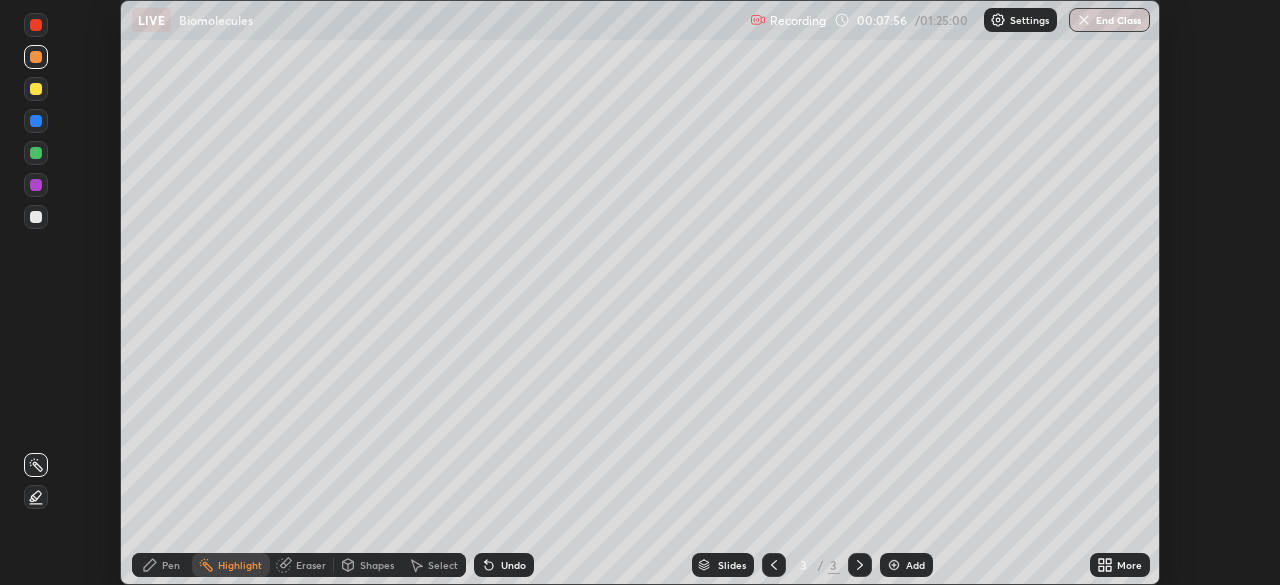 click on "Settings" at bounding box center (1020, 20) 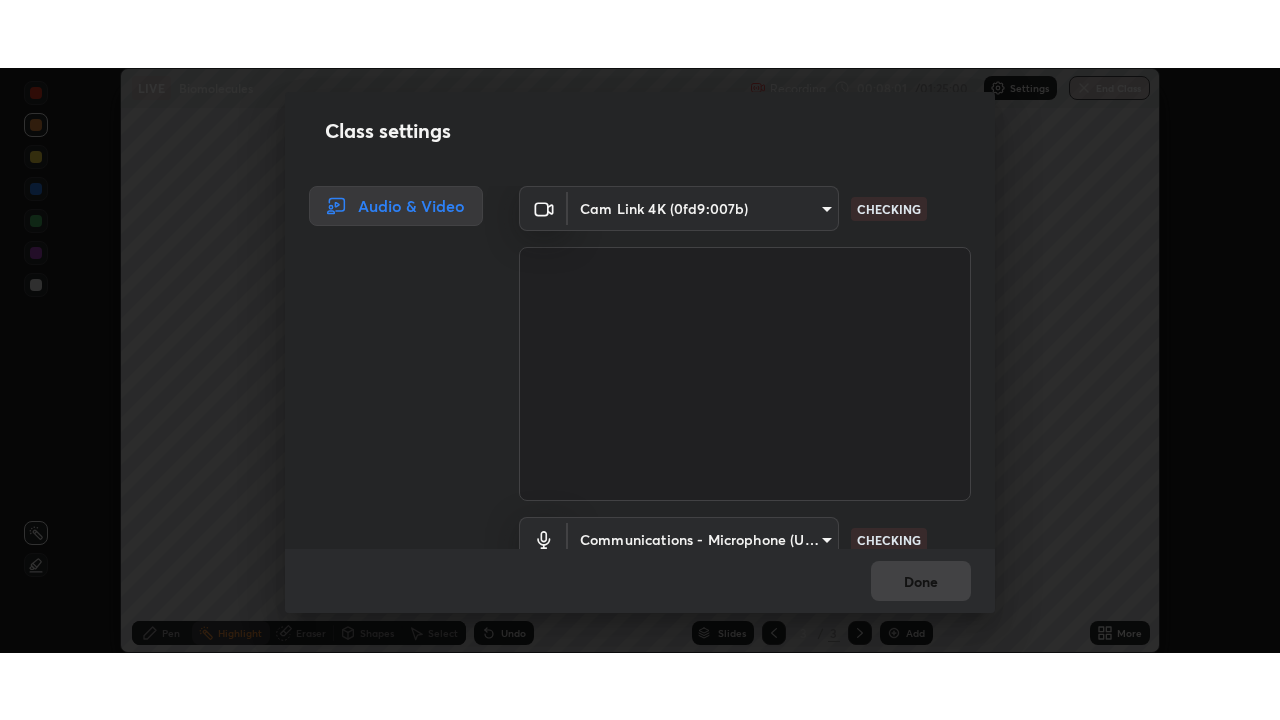 scroll, scrollTop: 91, scrollLeft: 0, axis: vertical 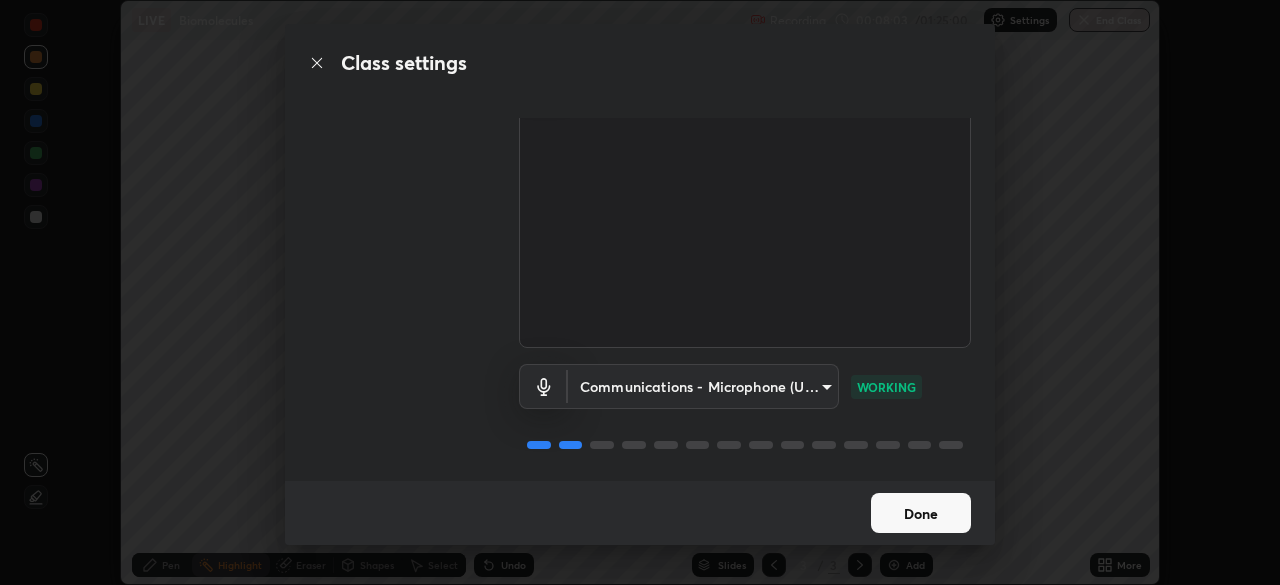 click on "Done" at bounding box center (921, 513) 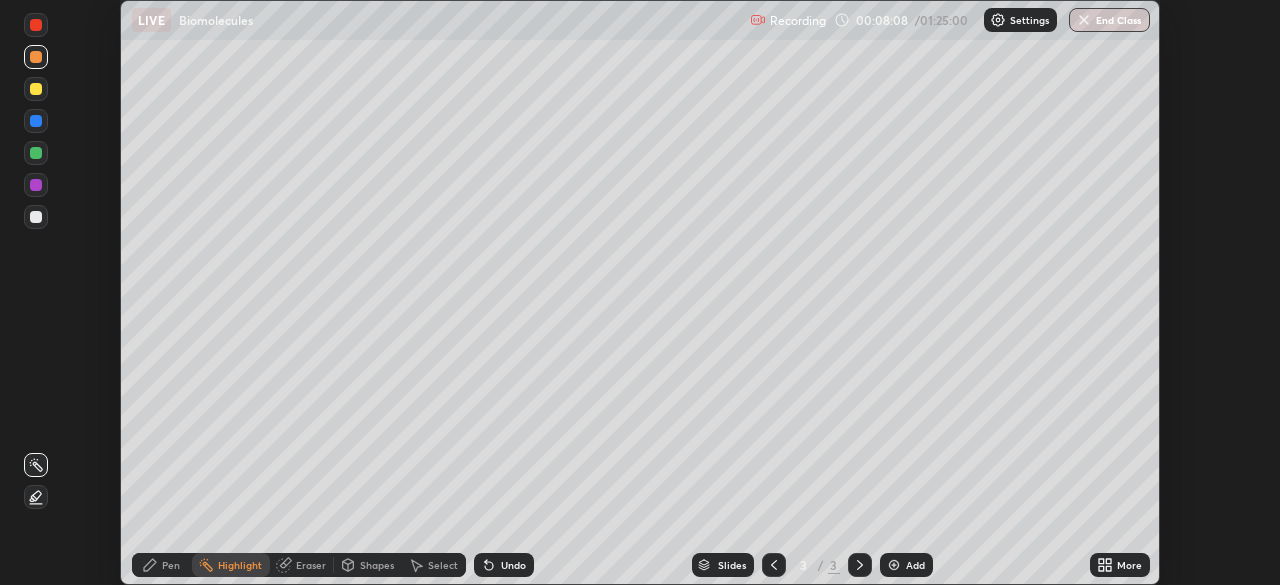 click on "More" at bounding box center (1129, 565) 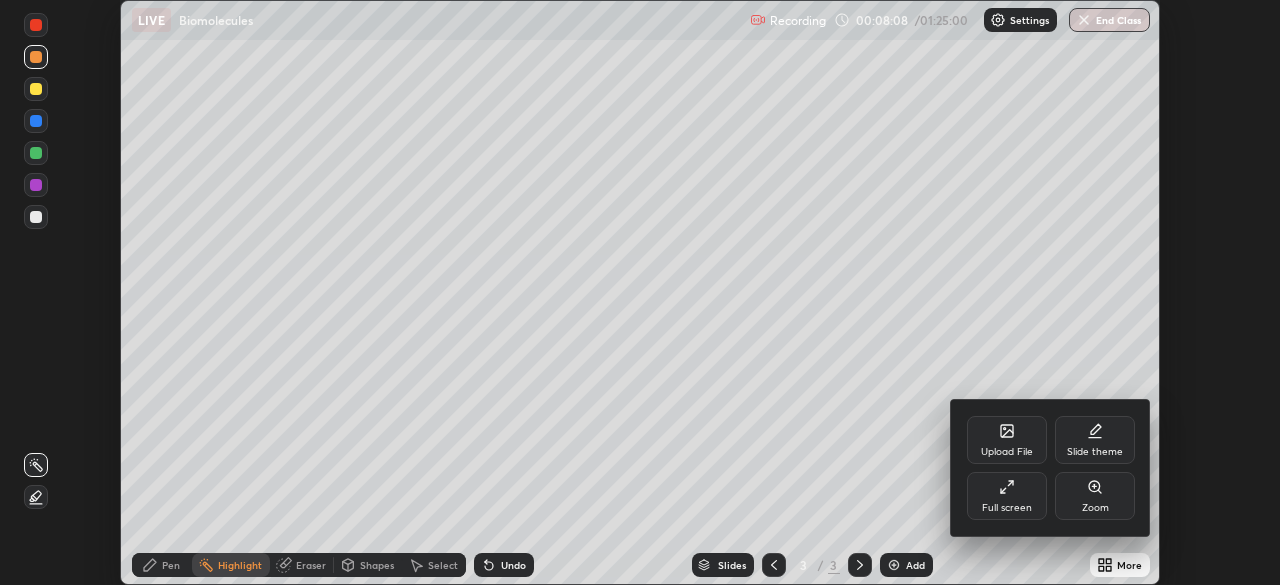 click 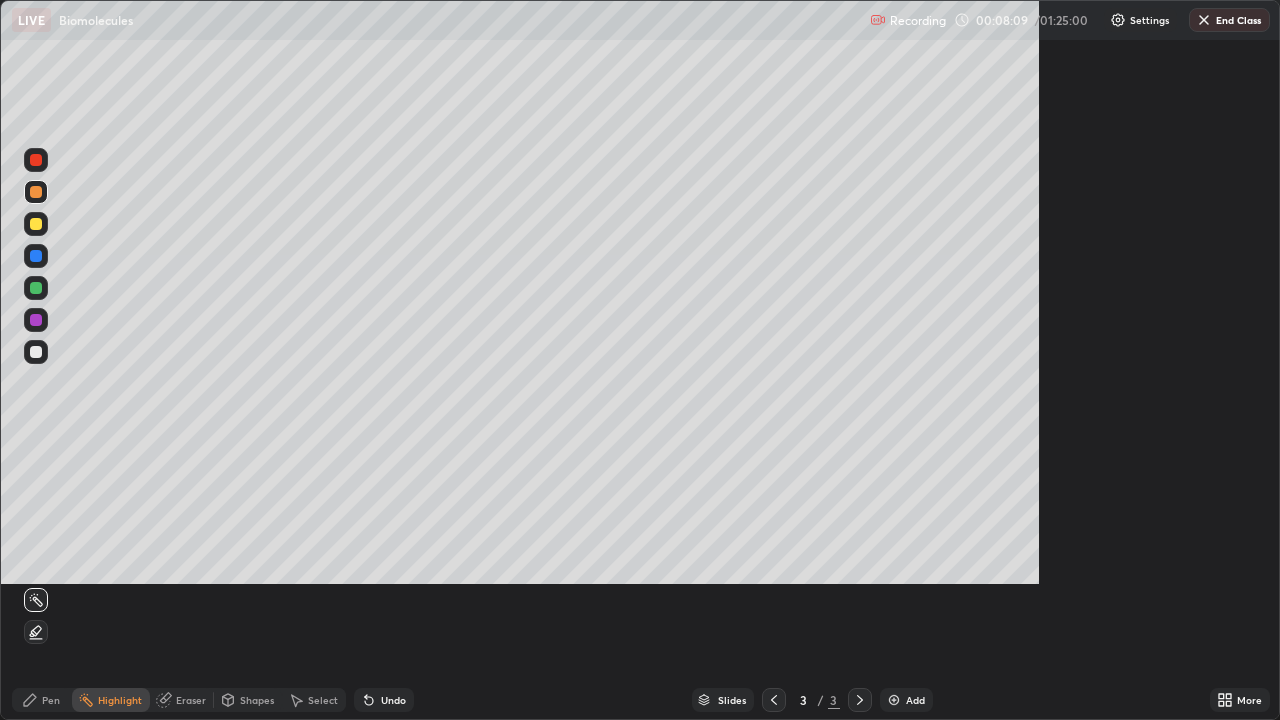 scroll, scrollTop: 99280, scrollLeft: 98720, axis: both 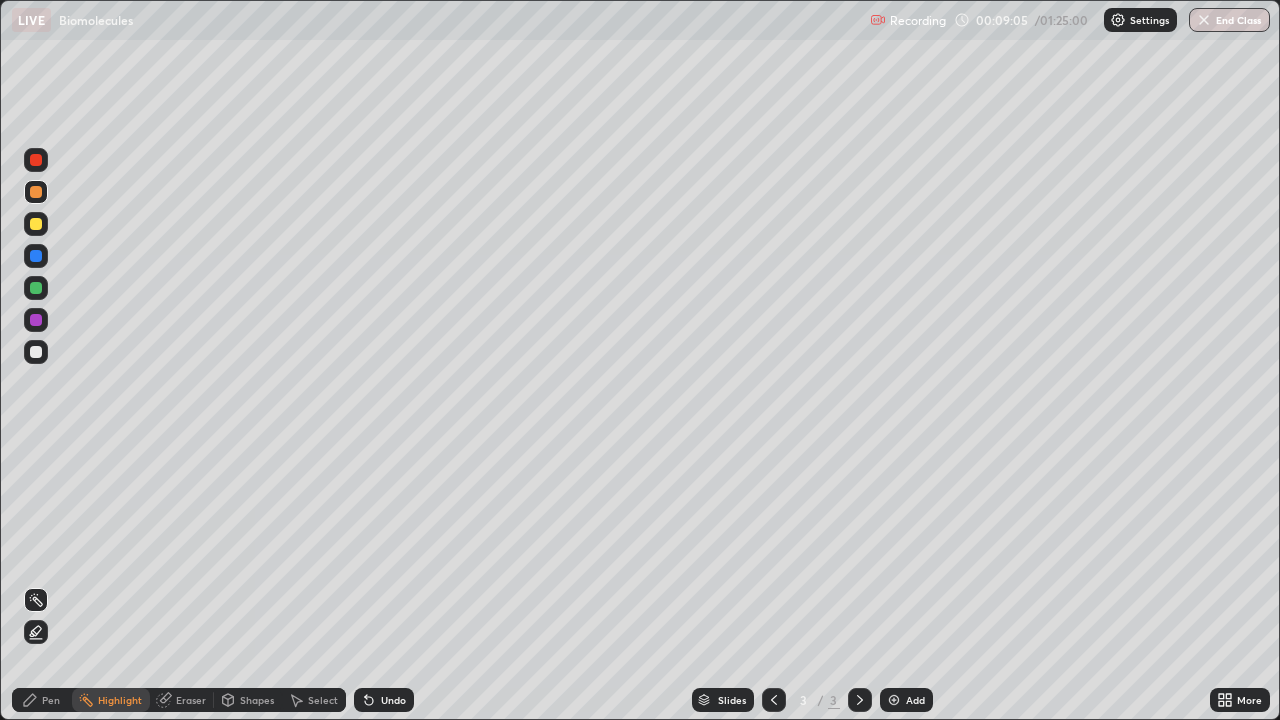 click on "Pen" at bounding box center (51, 700) 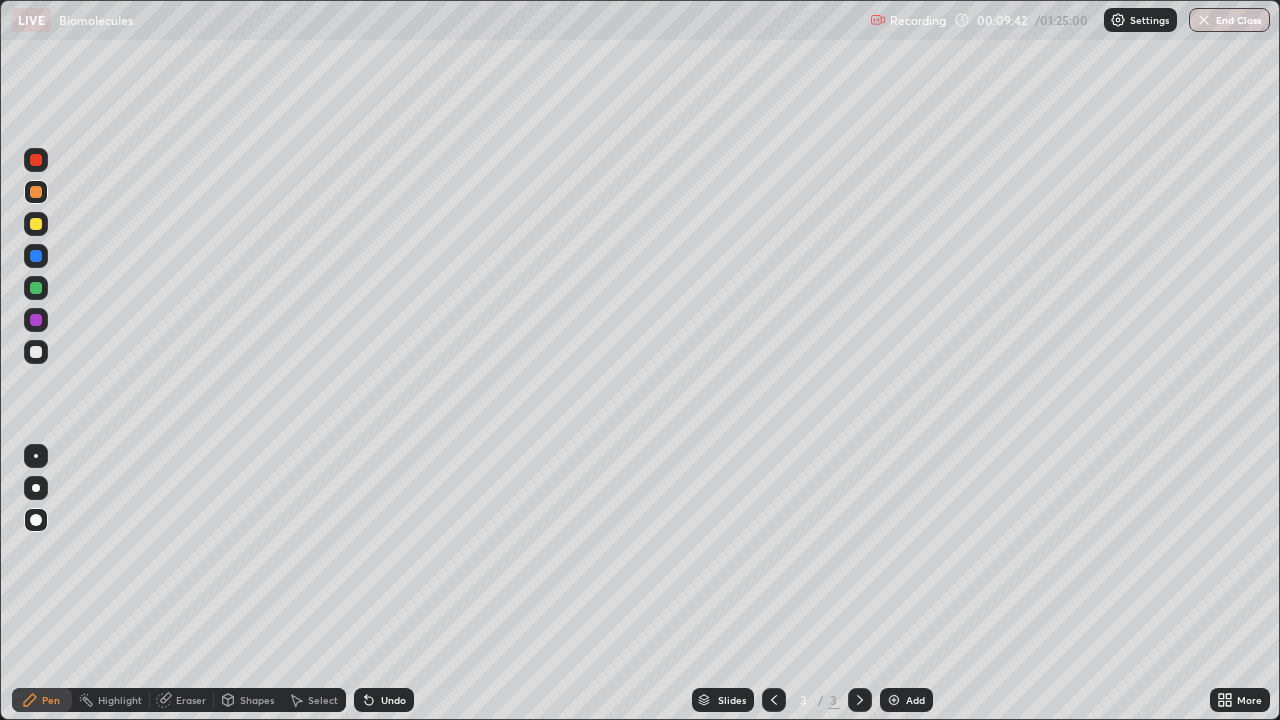 click on "Add" at bounding box center (906, 700) 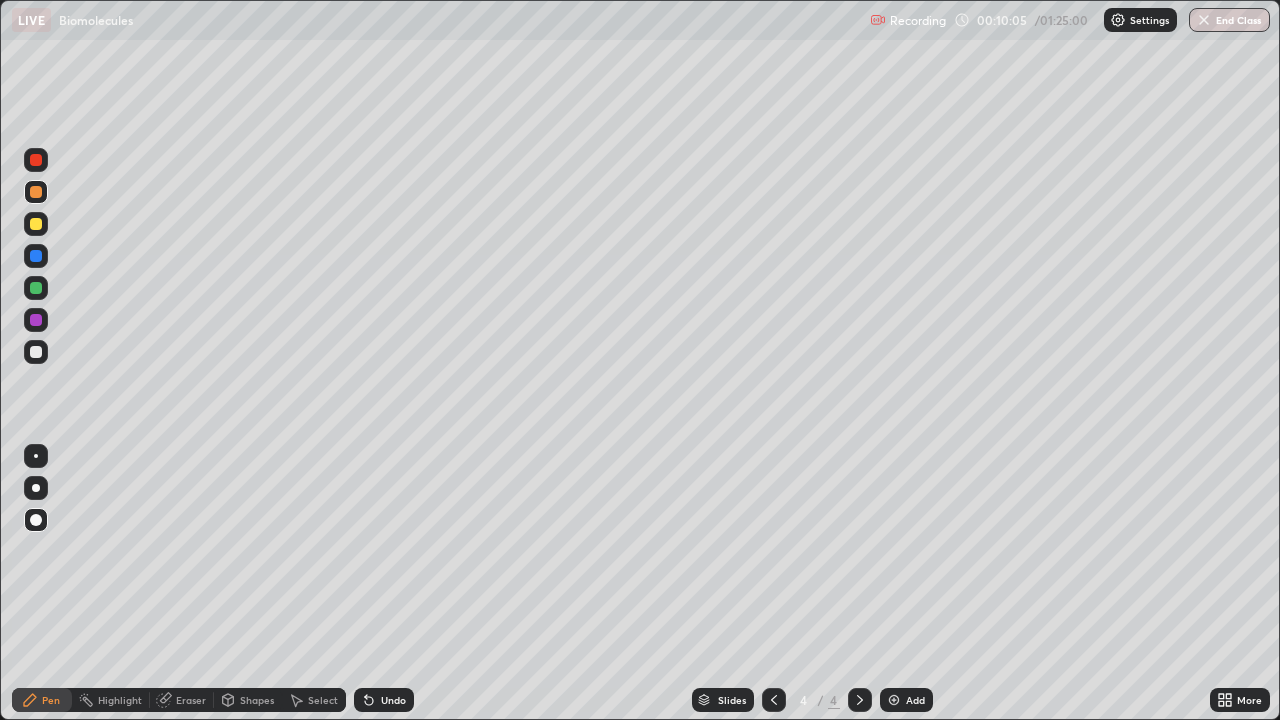click on "Eraser" at bounding box center [182, 700] 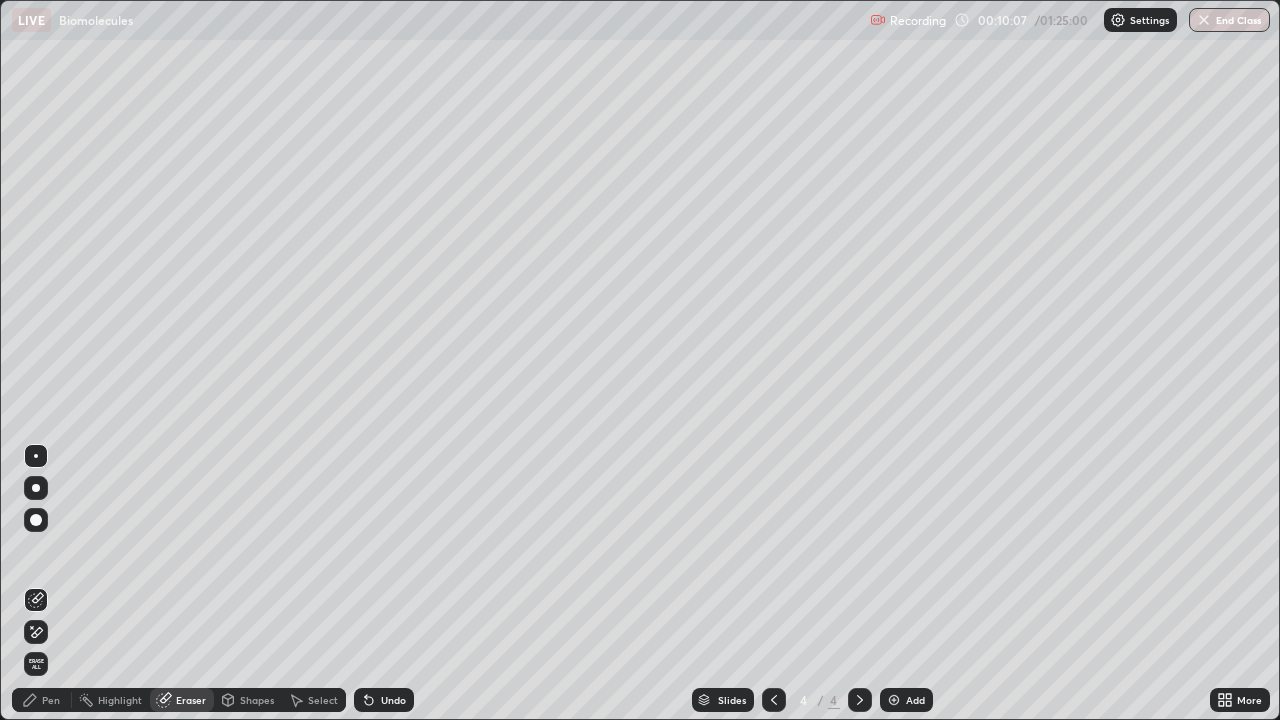 click on "Pen" at bounding box center (51, 700) 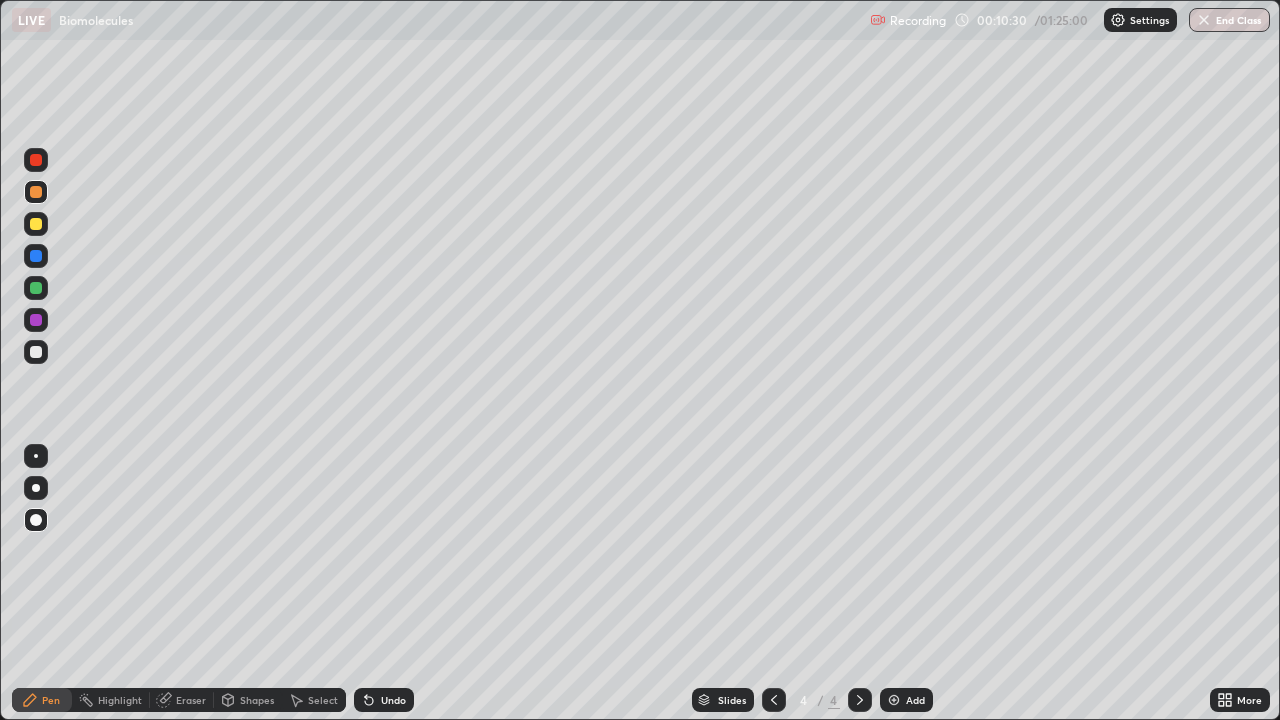 click on "Add" at bounding box center [915, 700] 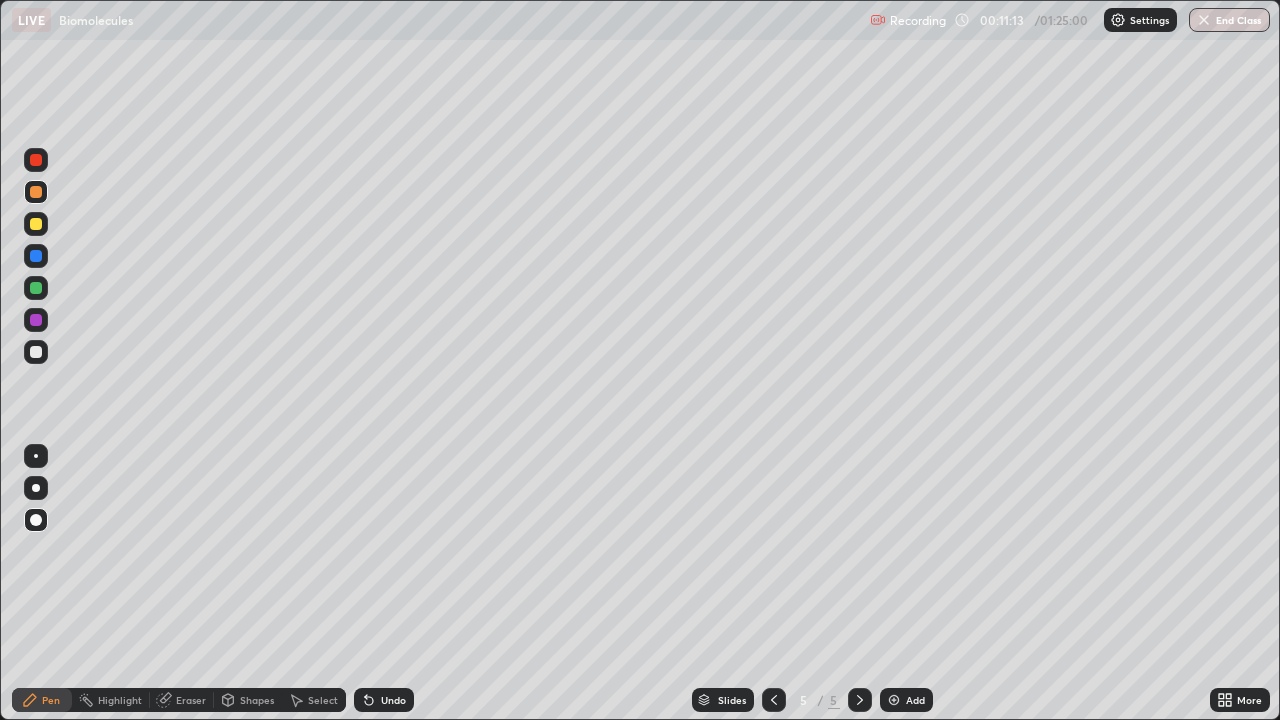 click at bounding box center (36, 352) 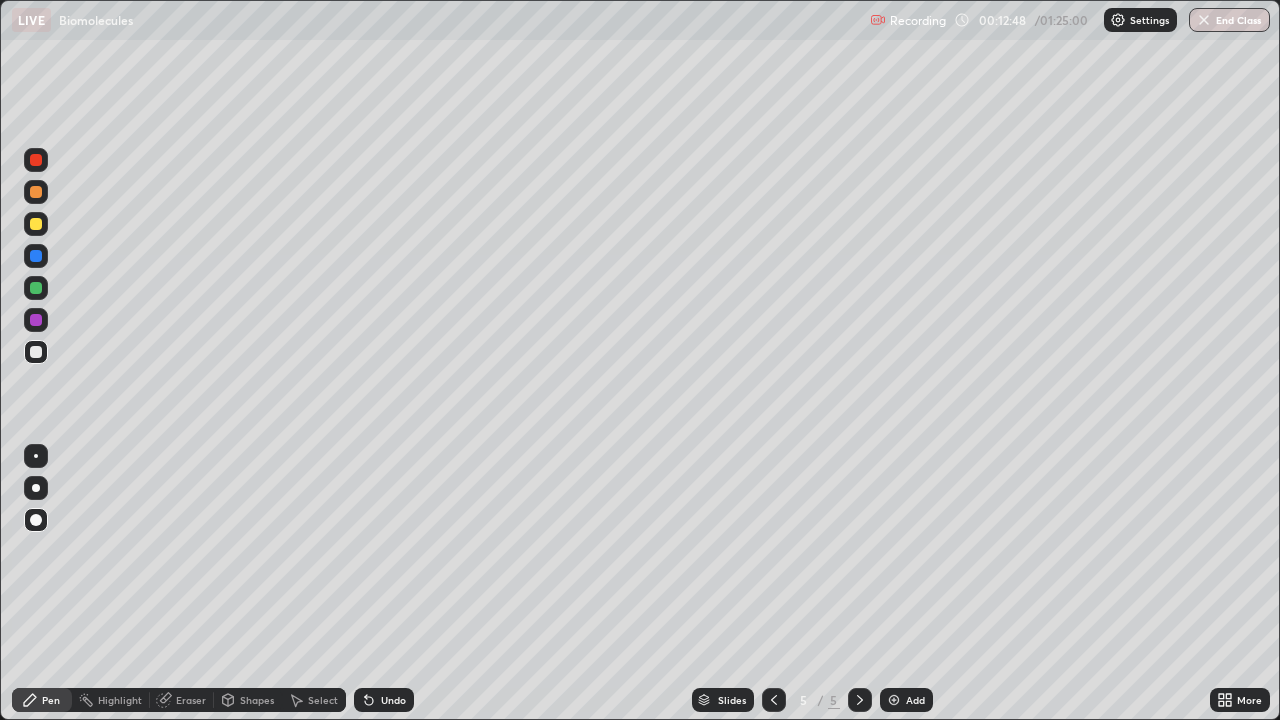 click at bounding box center [36, 320] 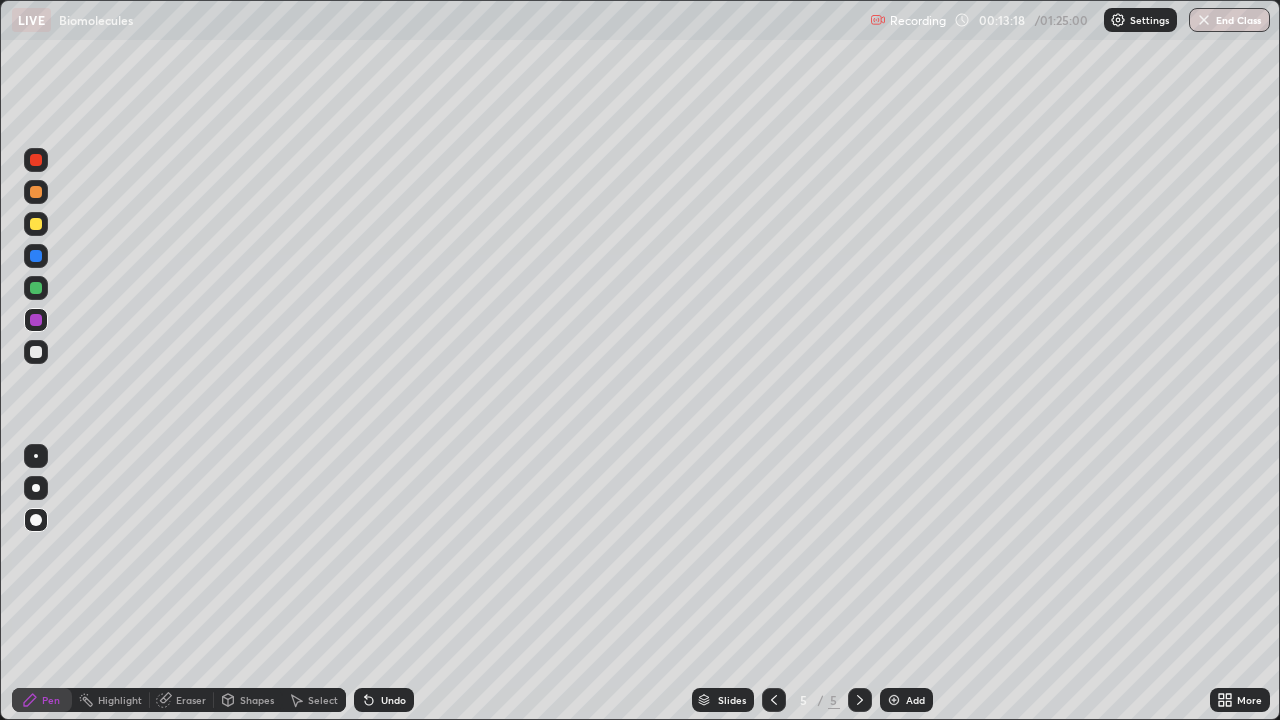 click on "Eraser" at bounding box center (191, 700) 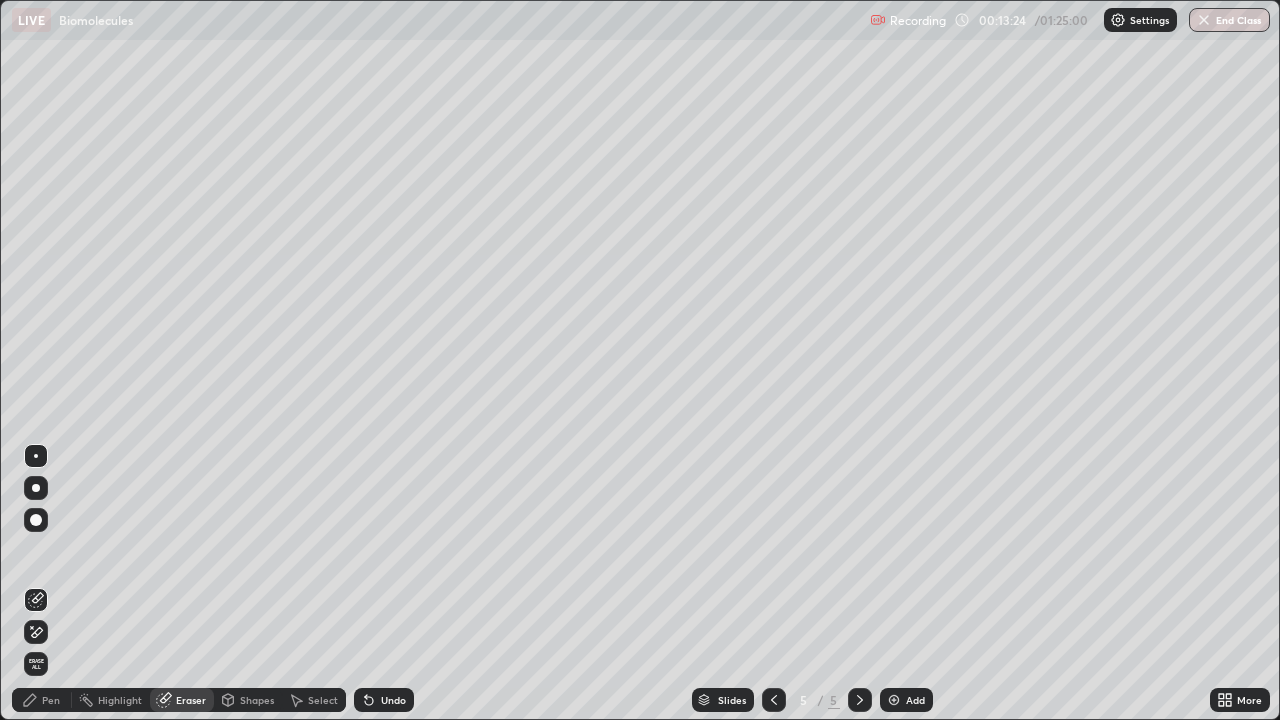 click on "Pen" at bounding box center (51, 700) 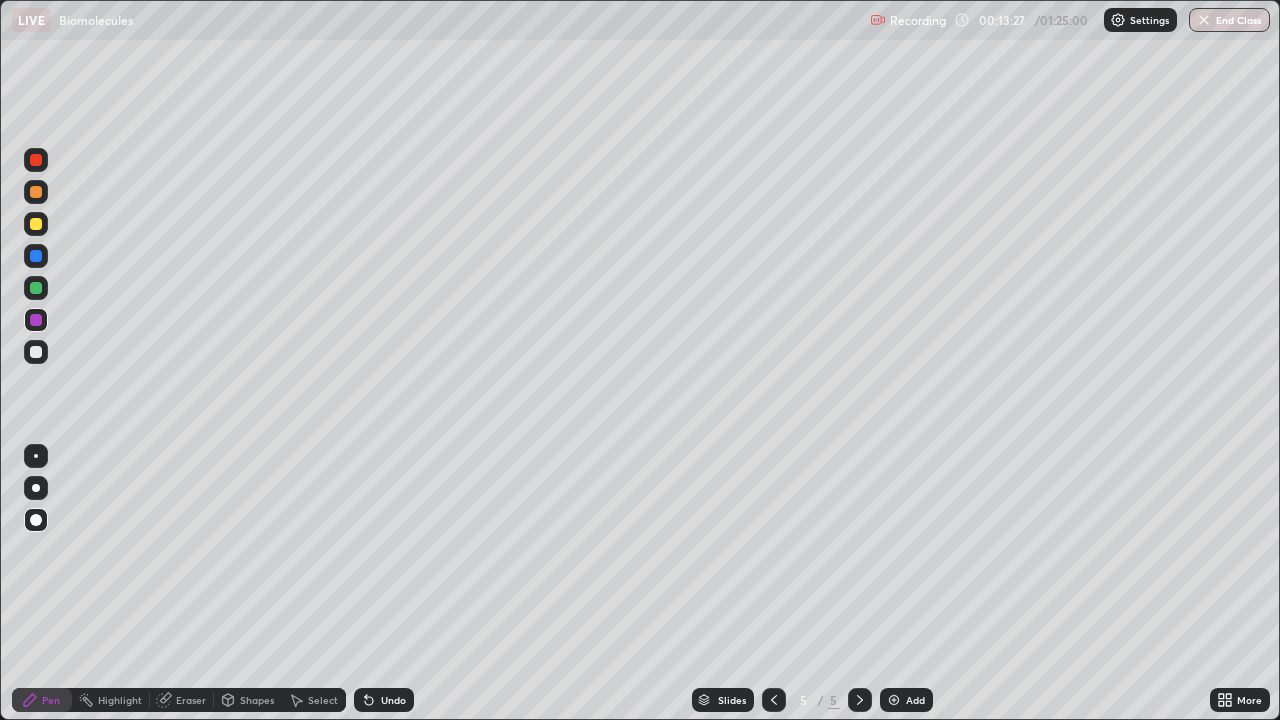 click at bounding box center [36, 288] 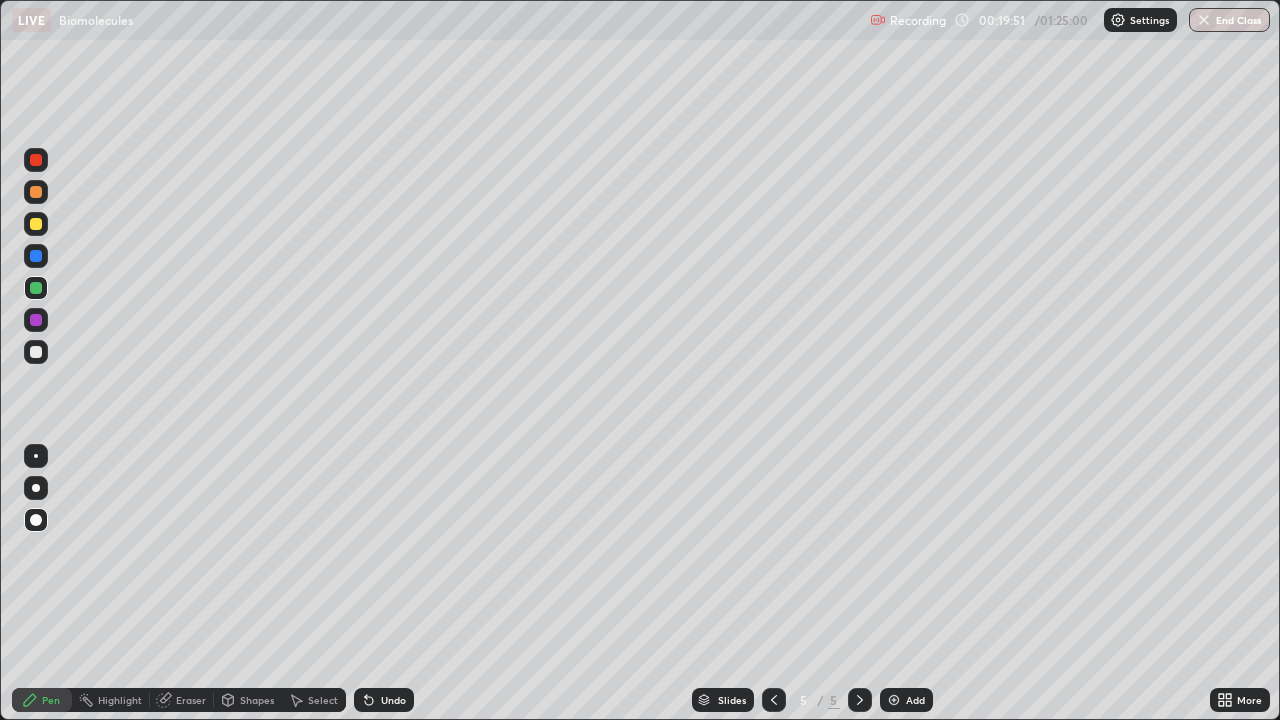 click at bounding box center (36, 352) 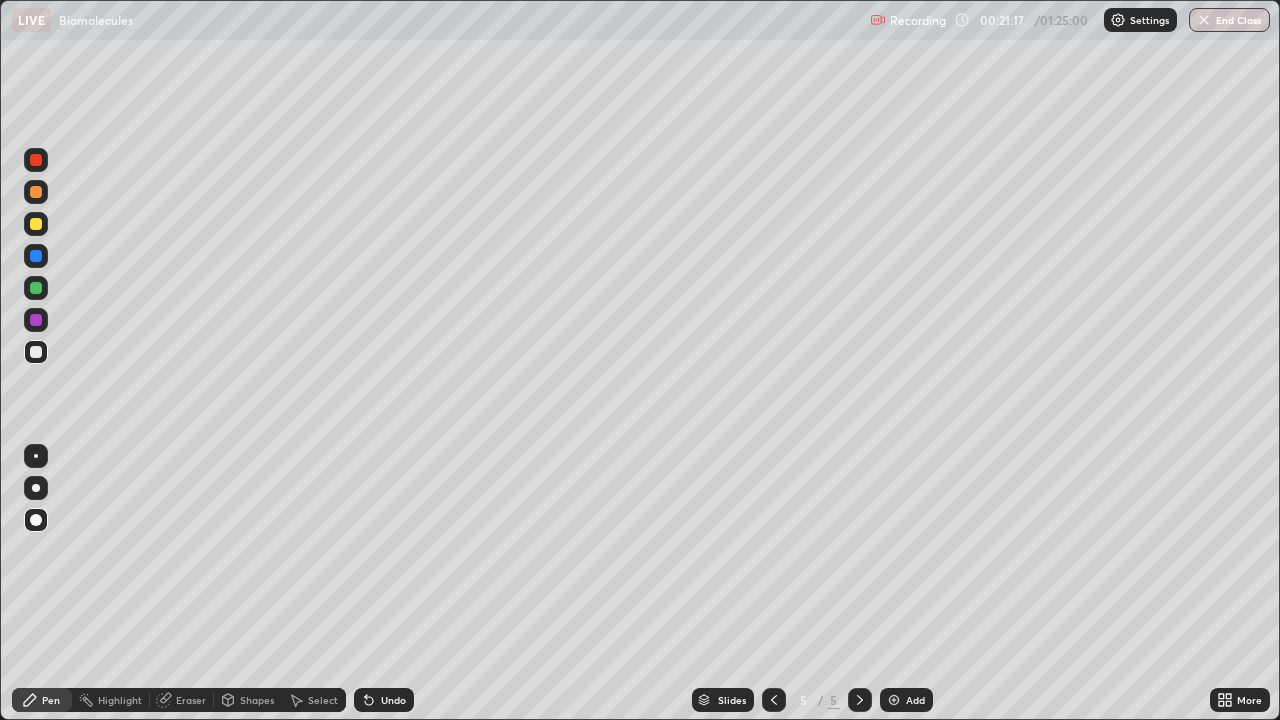 click 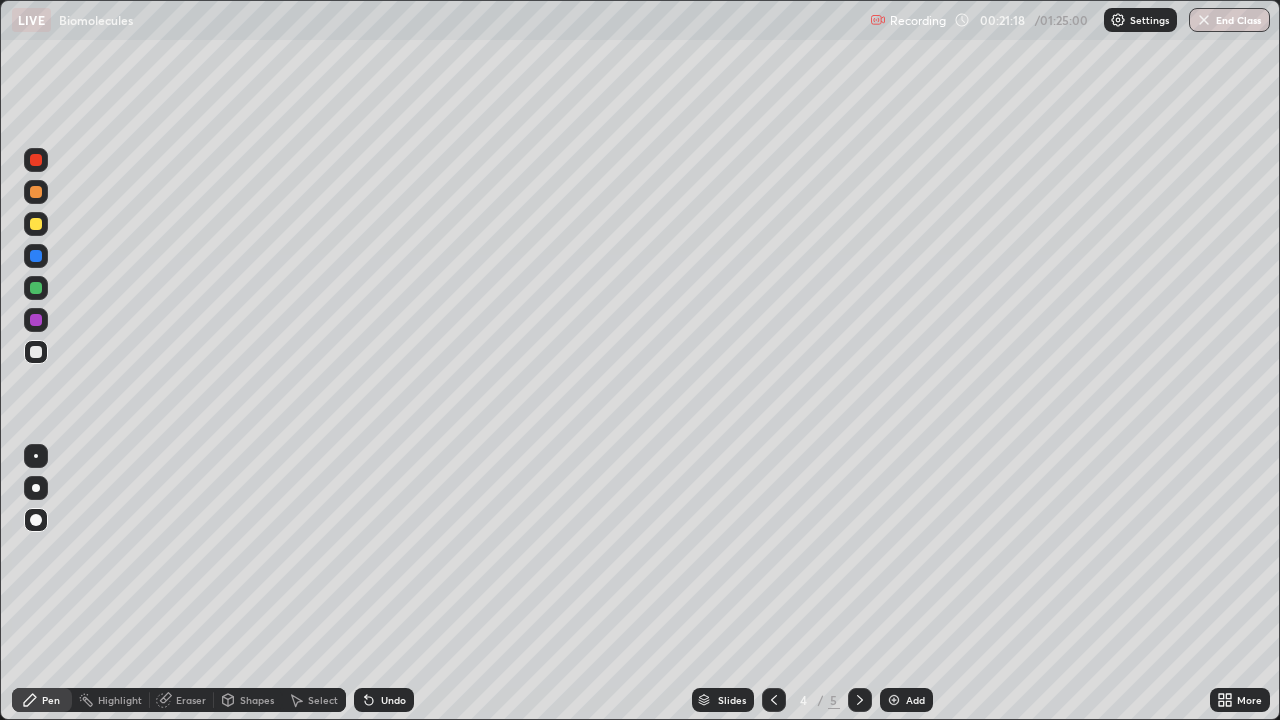 click 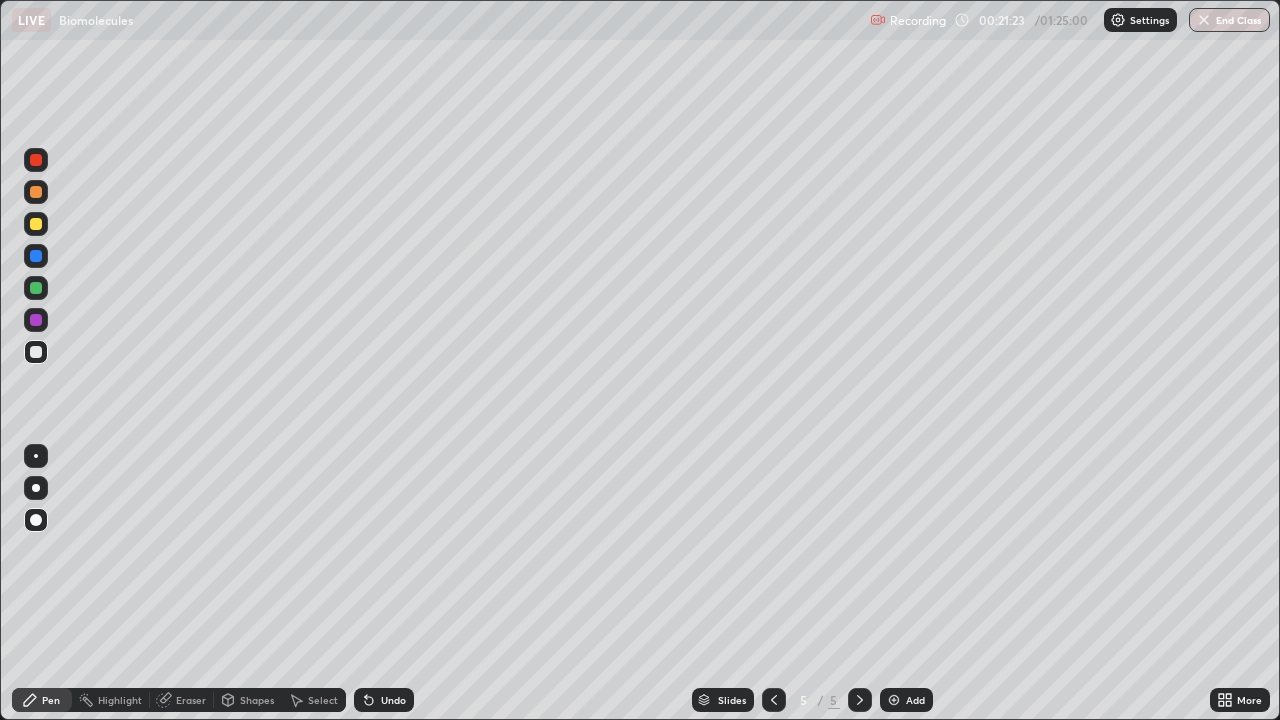 click 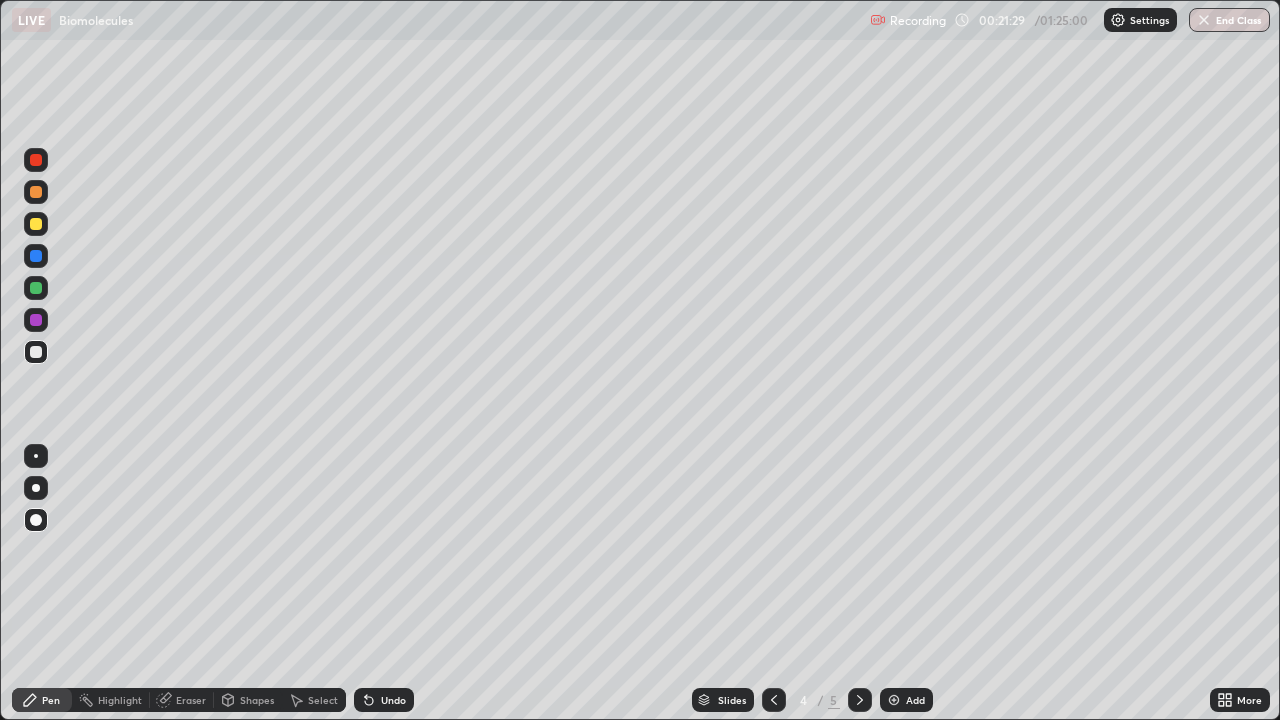 click on "Eraser" at bounding box center (191, 700) 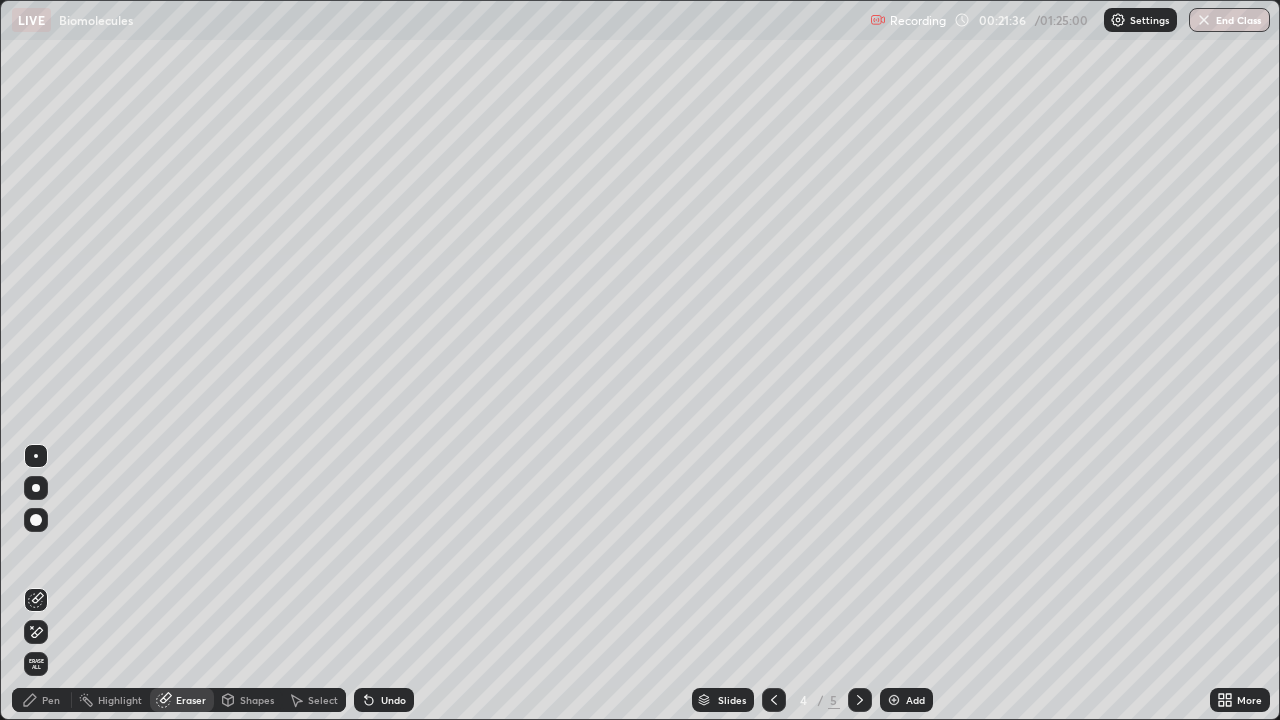 click at bounding box center [36, 520] 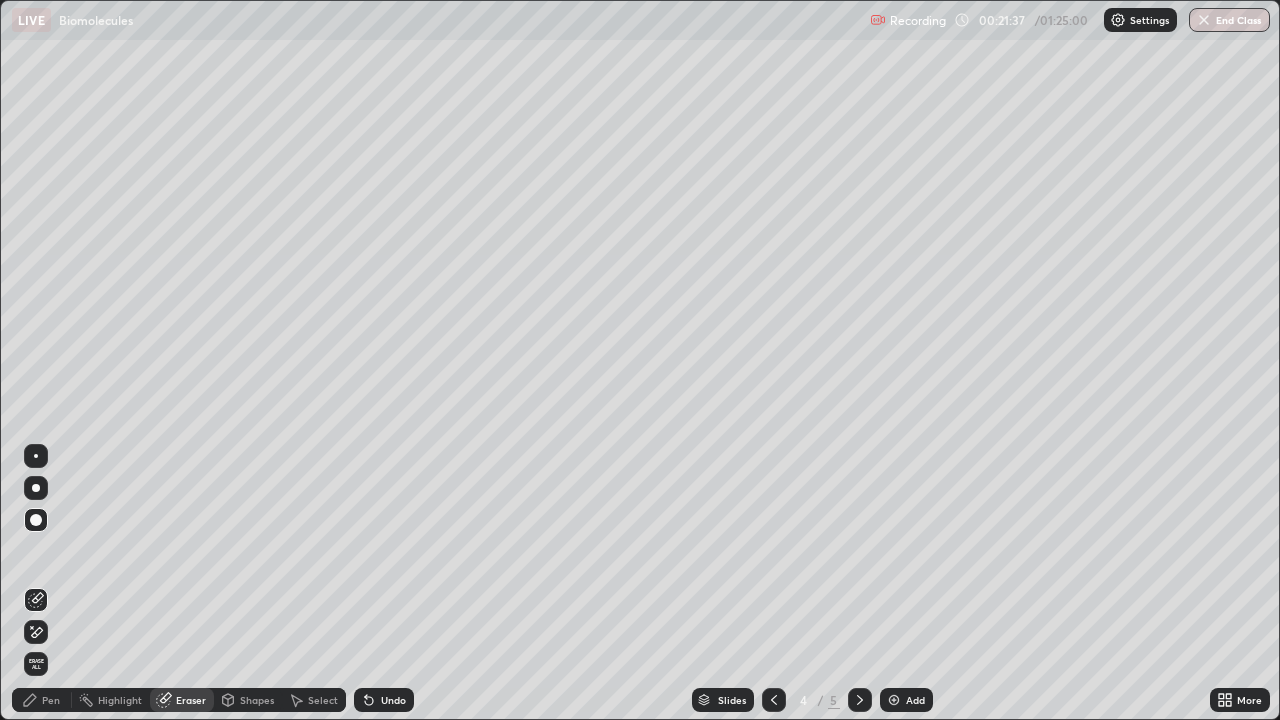 click on "Pen" at bounding box center (51, 700) 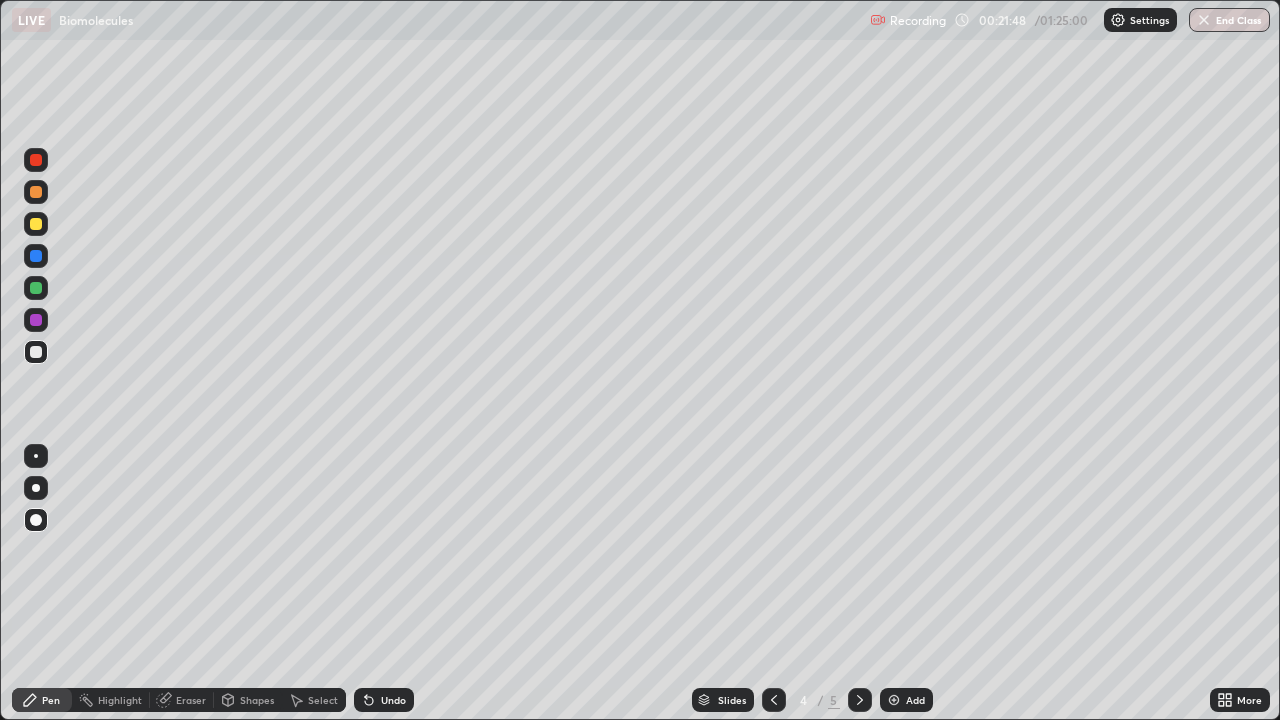 click on "Eraser" at bounding box center (191, 700) 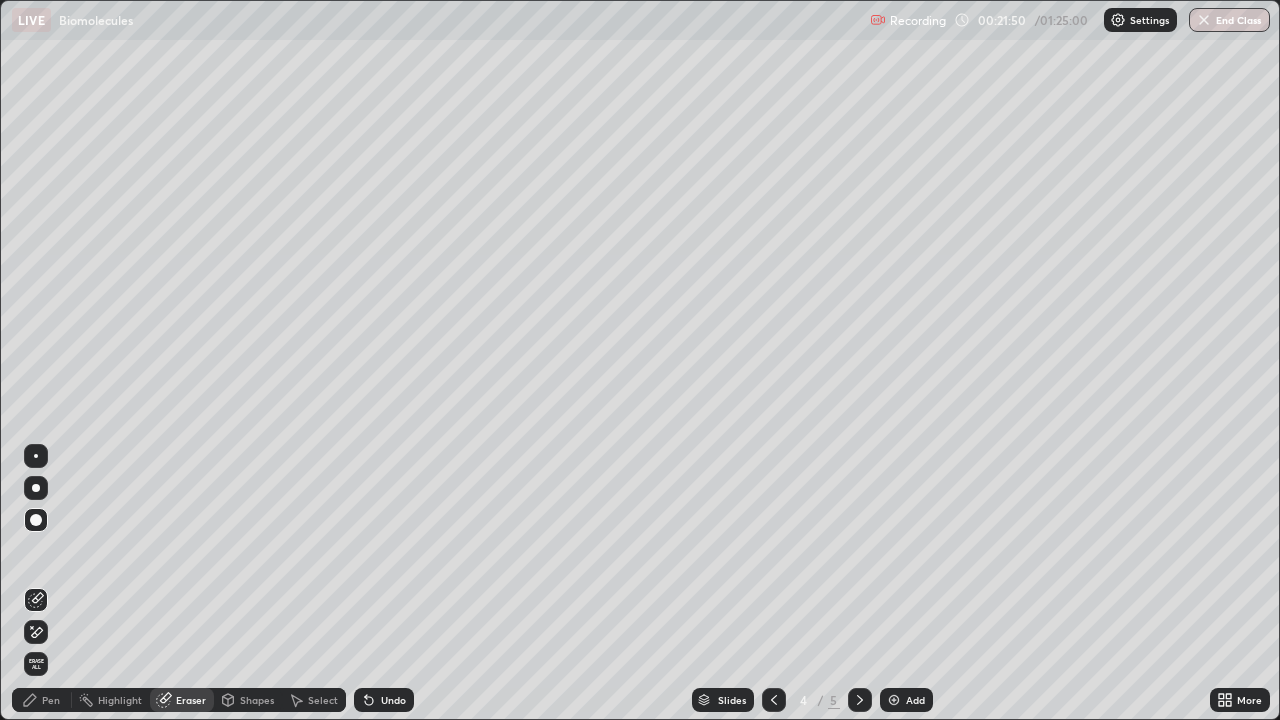 click on "Pen" at bounding box center [51, 700] 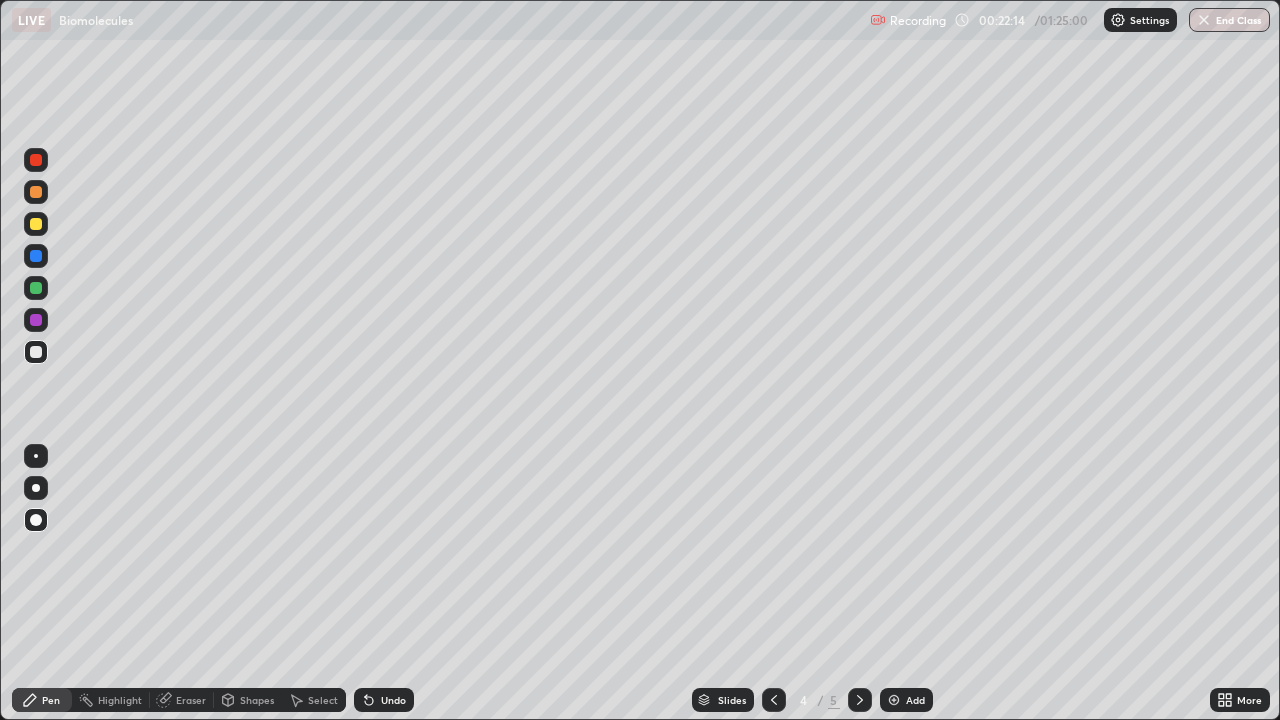 click on "Pen" at bounding box center (51, 700) 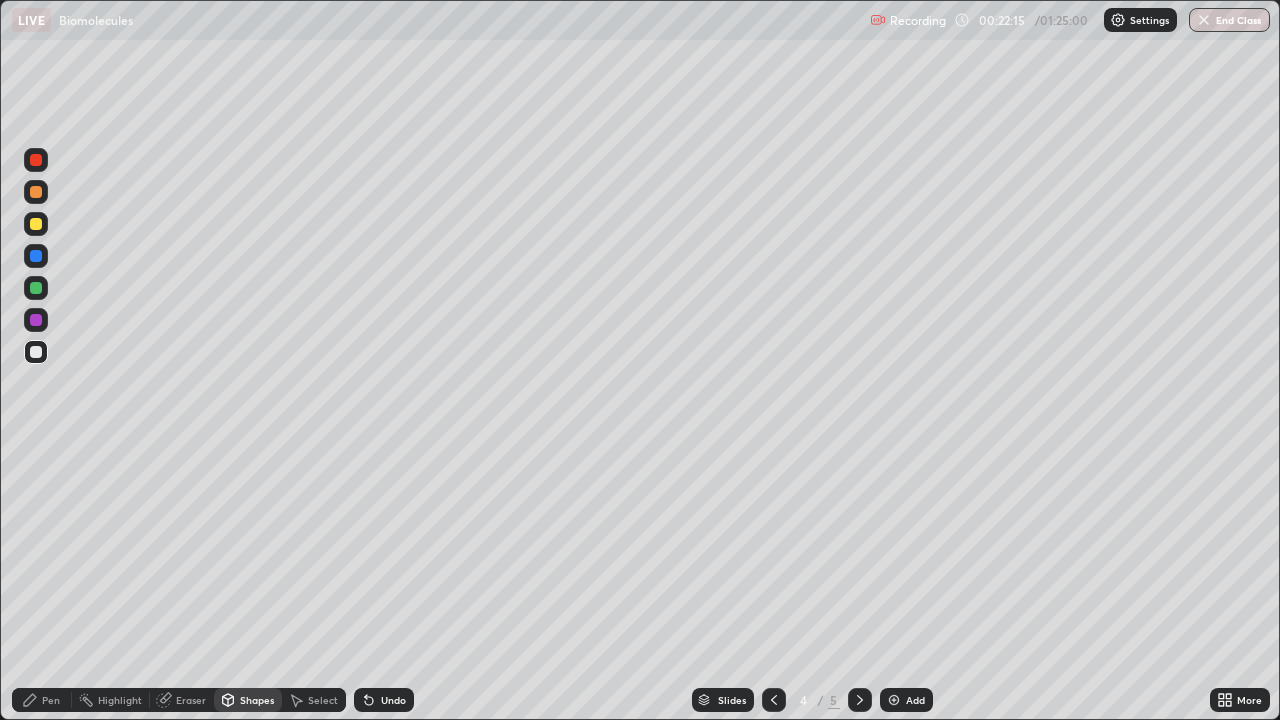 click on "Eraser" at bounding box center [191, 700] 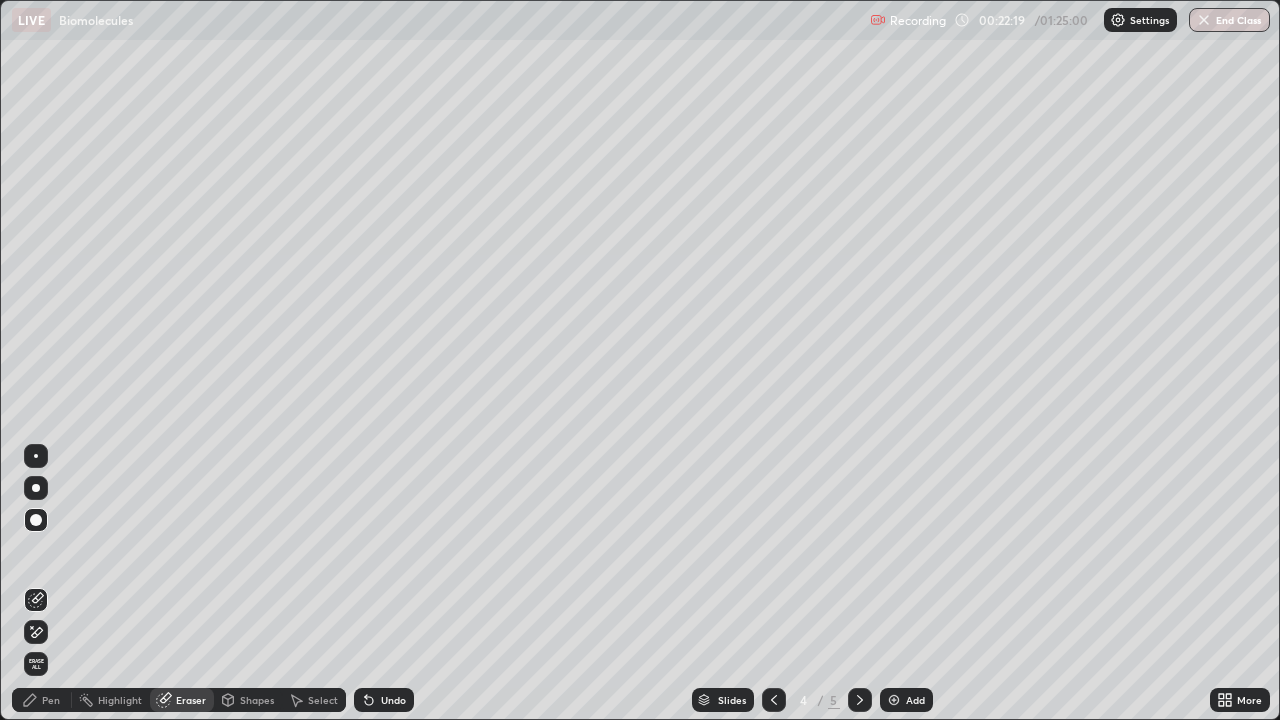 click at bounding box center (36, 520) 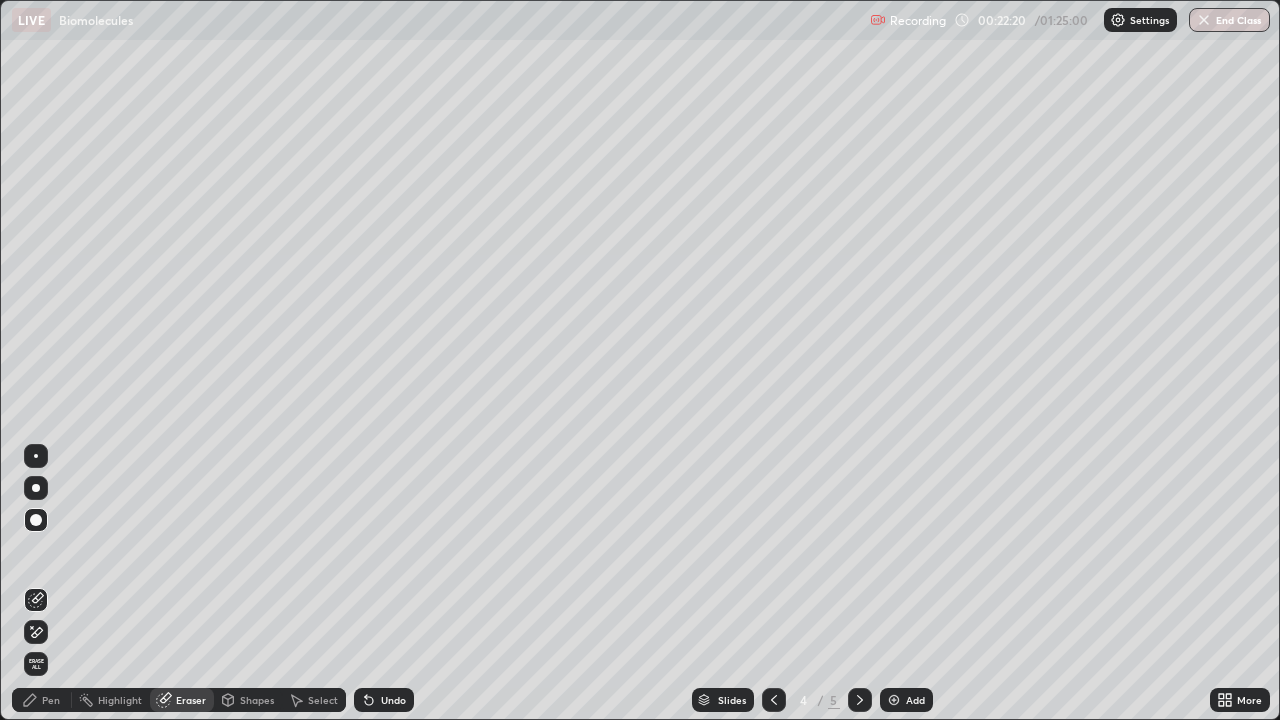 click on "Pen" at bounding box center [42, 700] 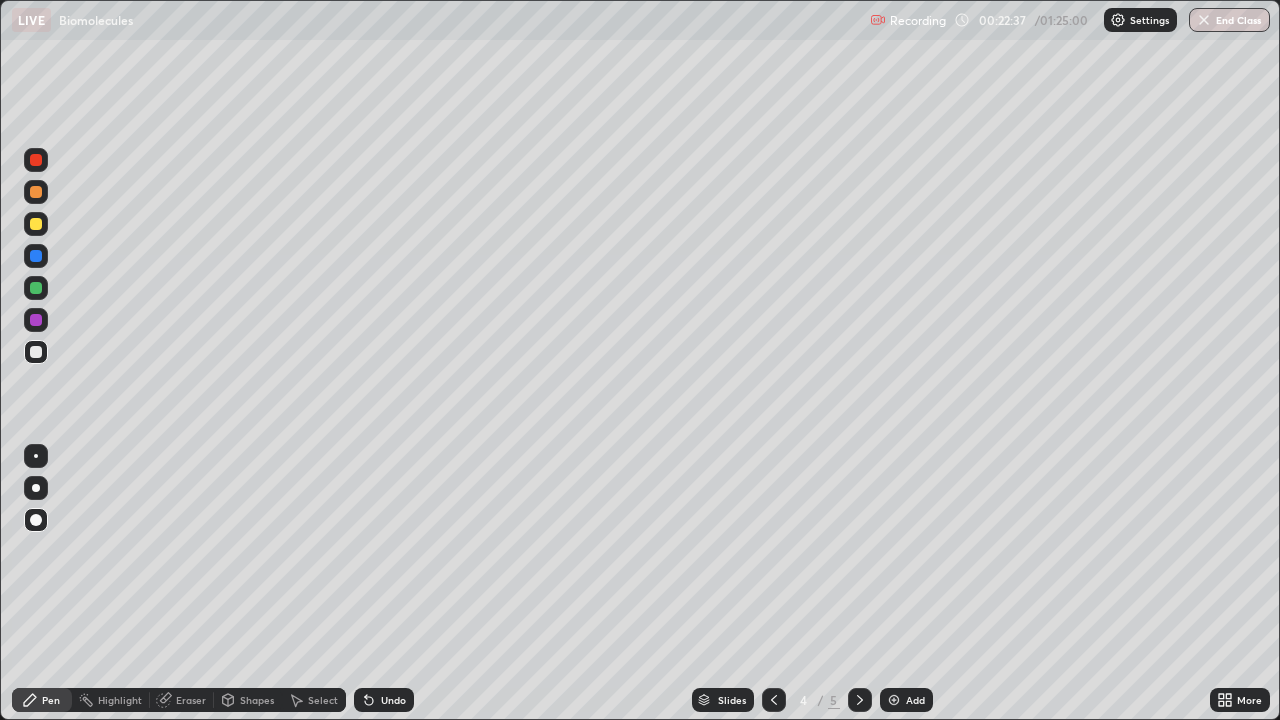 click at bounding box center (36, 320) 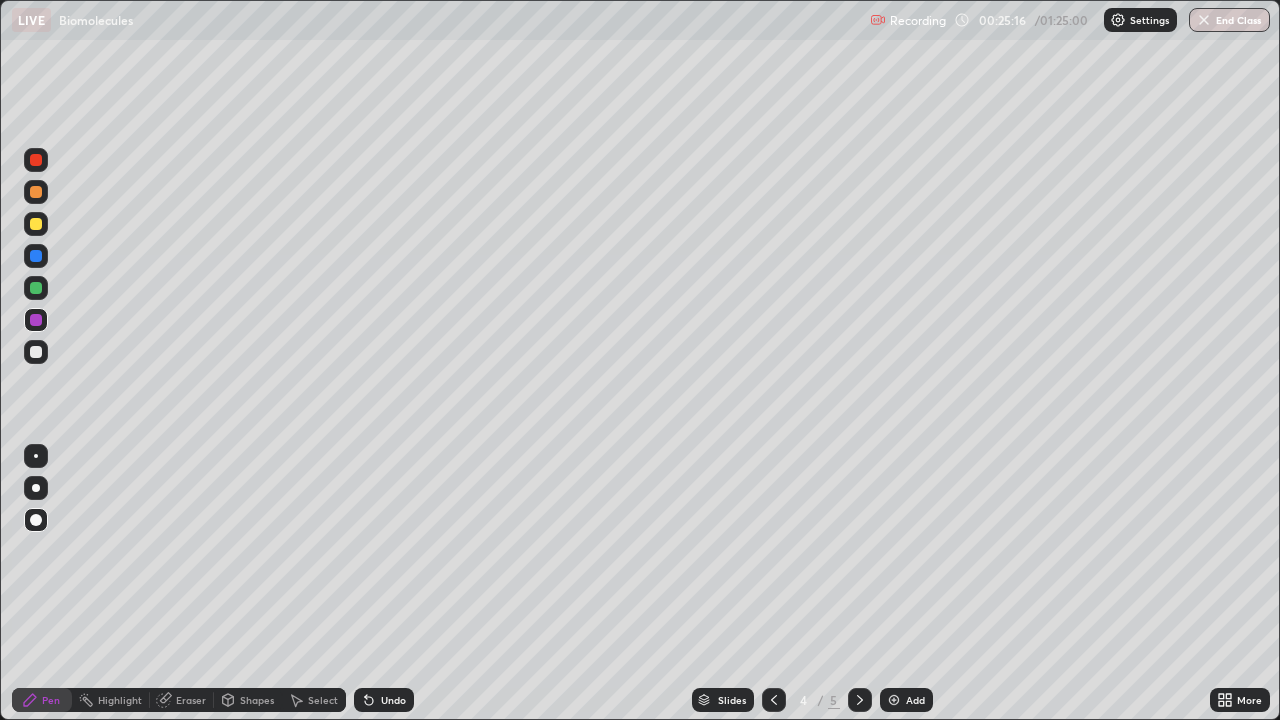 click at bounding box center [36, 320] 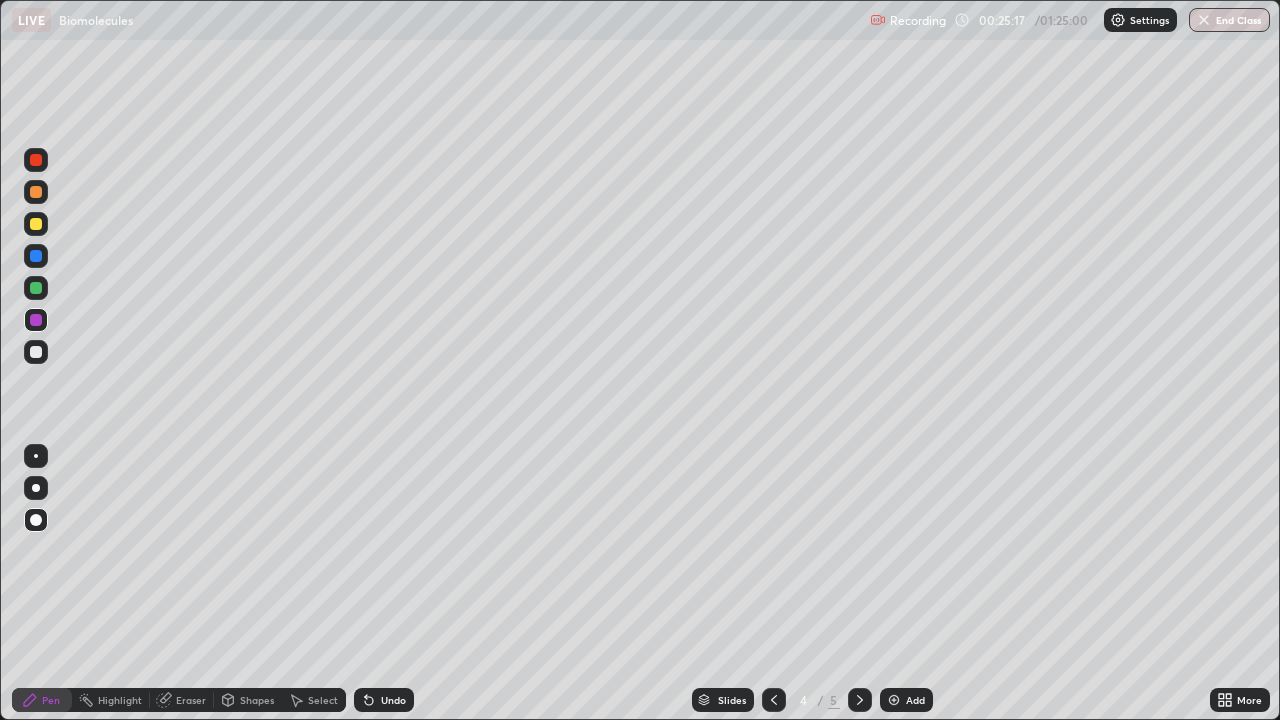 click at bounding box center (36, 352) 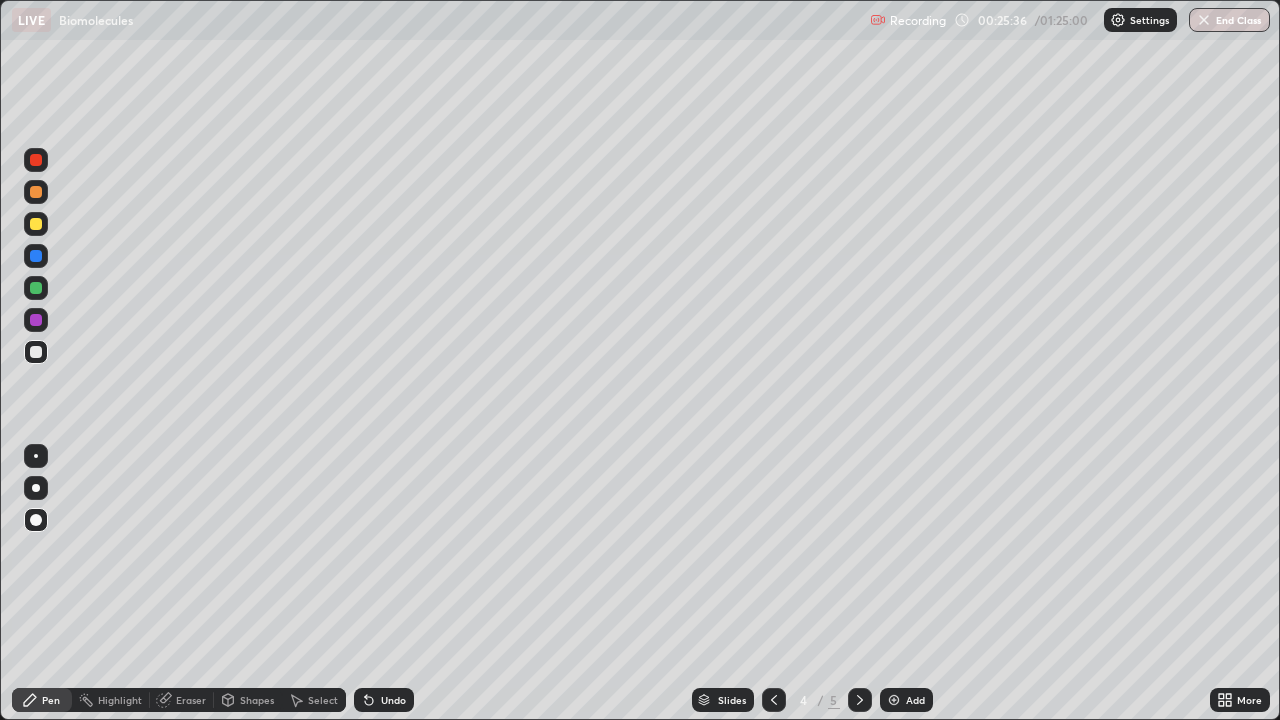 click on "Slides 4 / 5 Add" at bounding box center [812, 700] 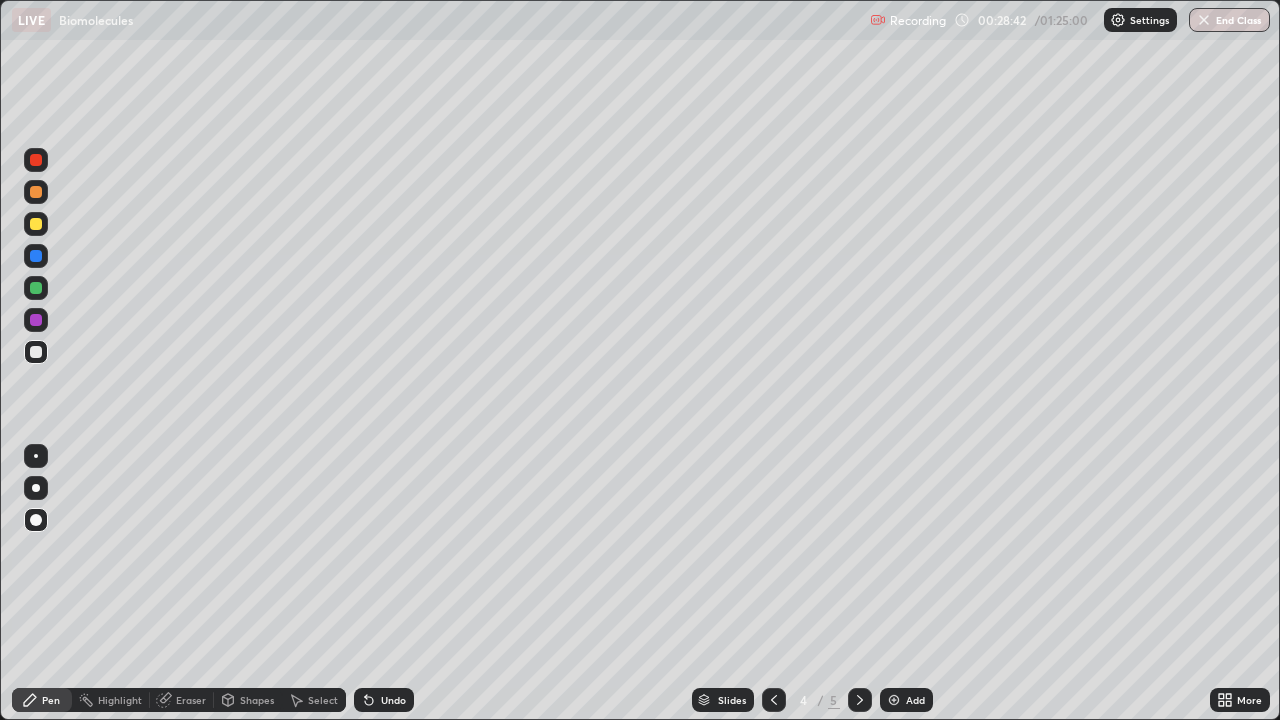 click at bounding box center [36, 288] 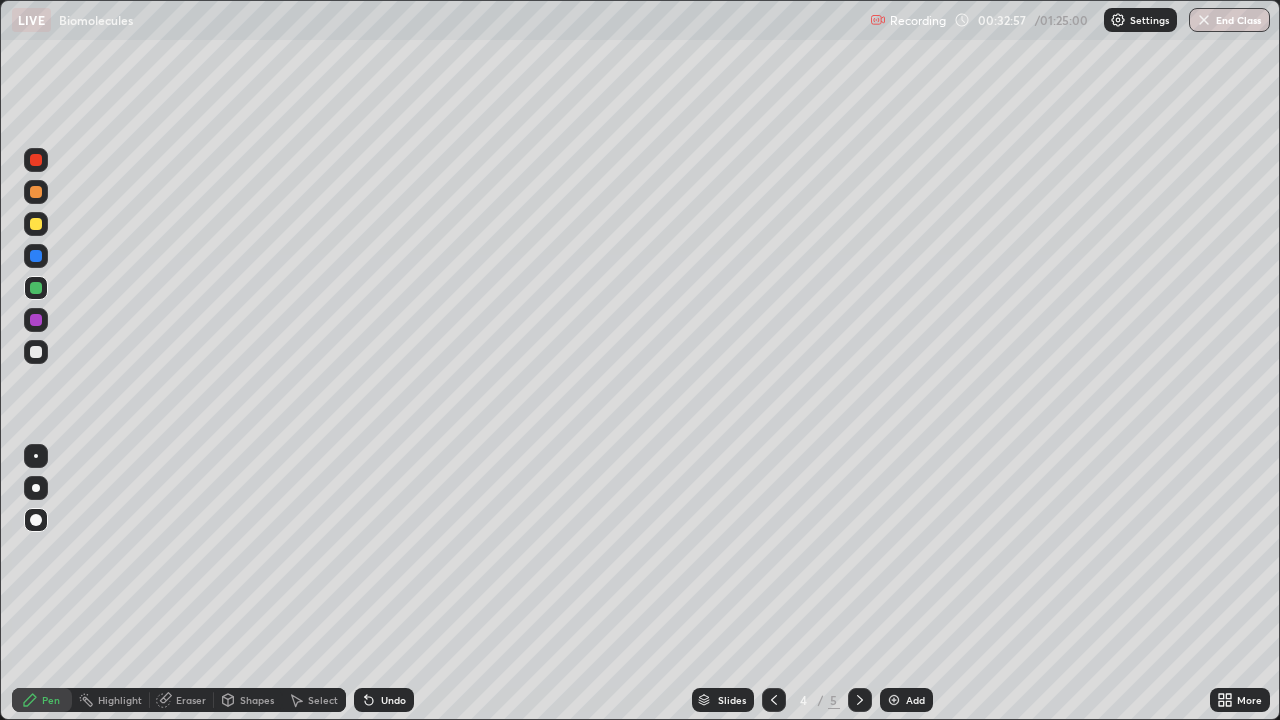 click at bounding box center (36, 320) 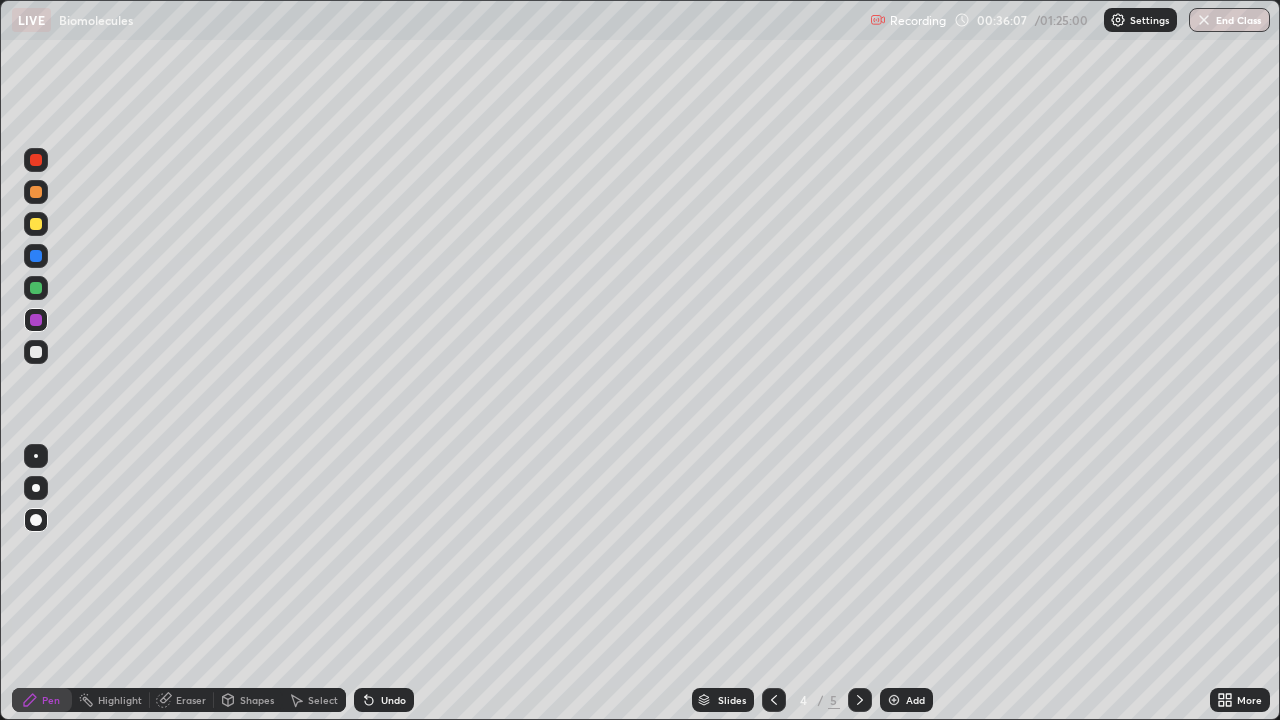 click 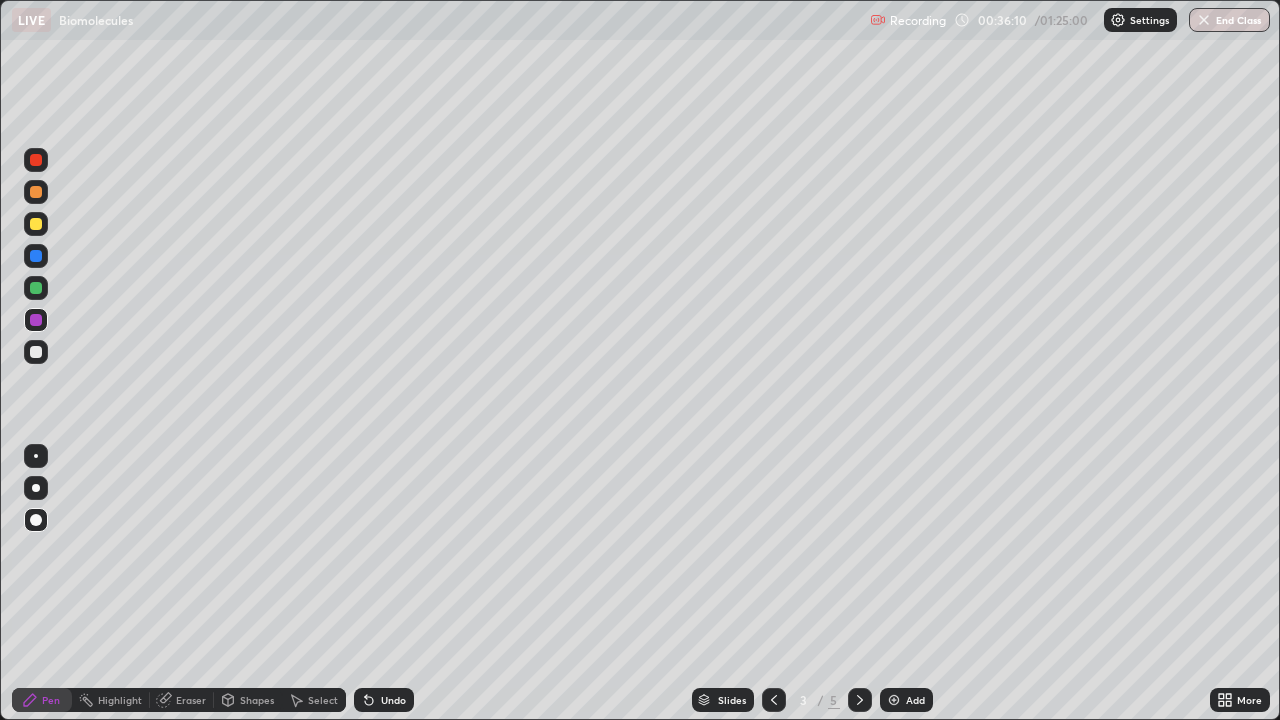 click 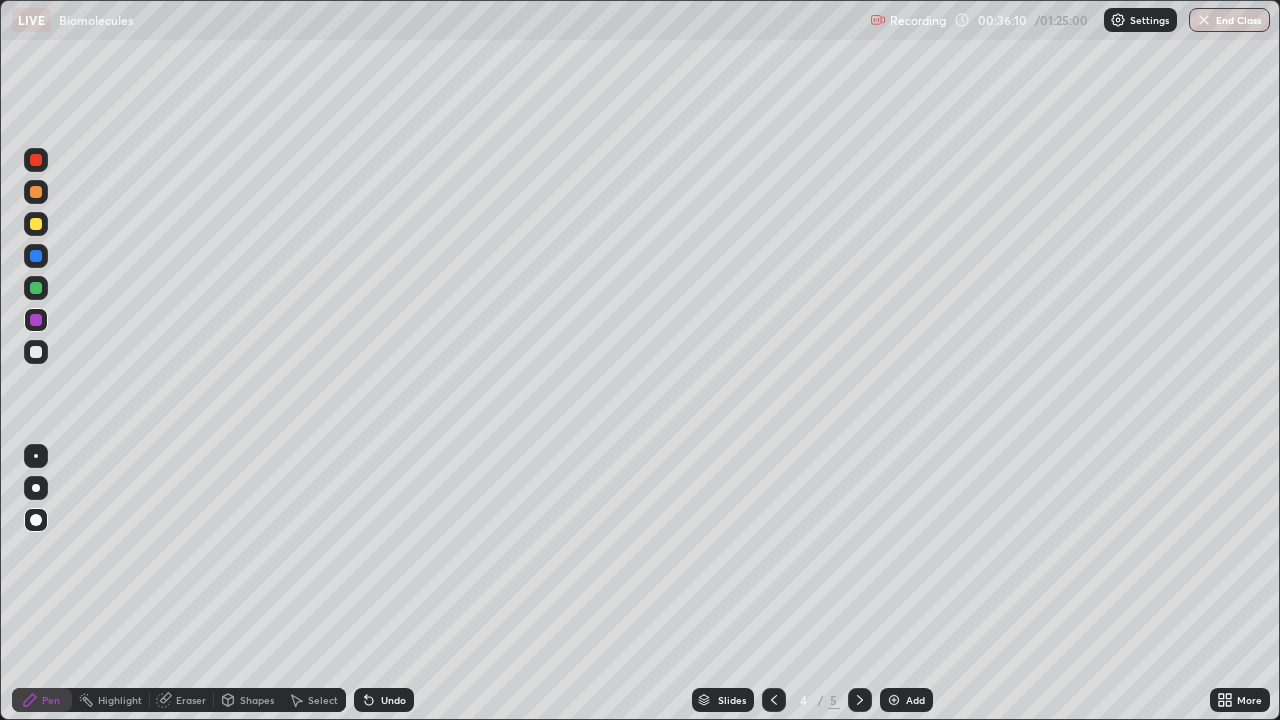 click 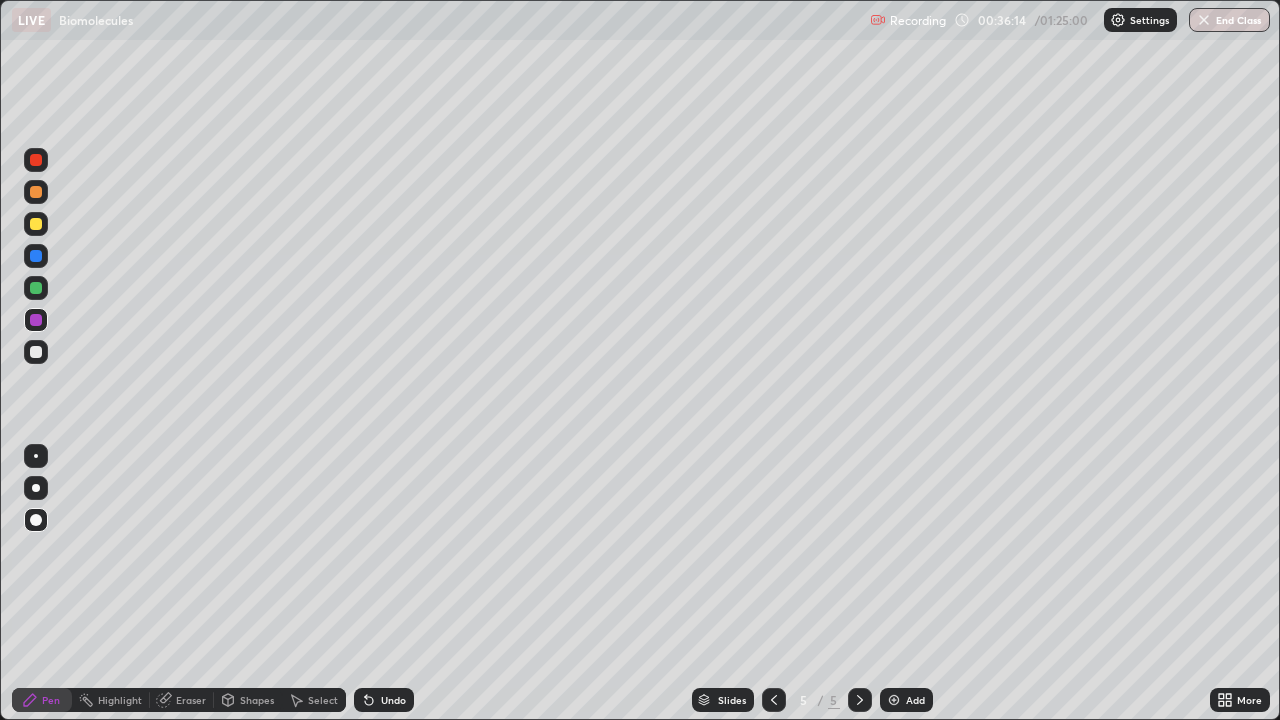 click at bounding box center (36, 352) 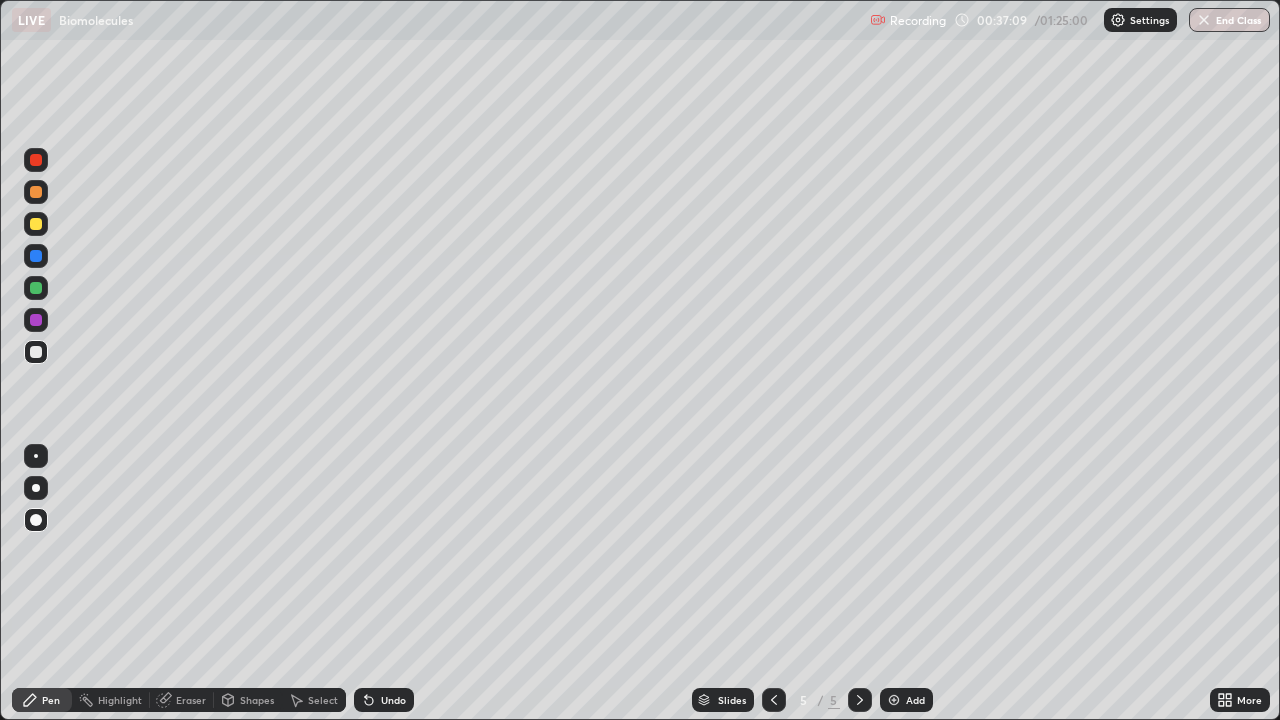 click at bounding box center [894, 700] 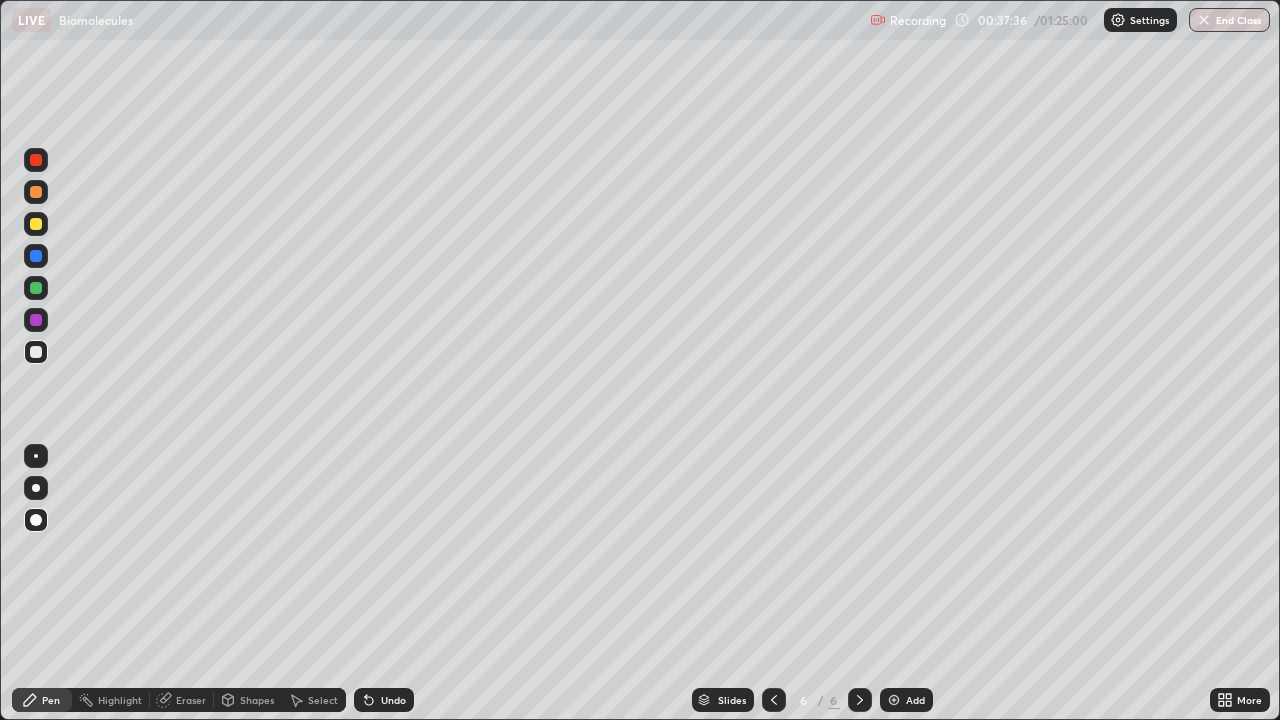 click at bounding box center [36, 320] 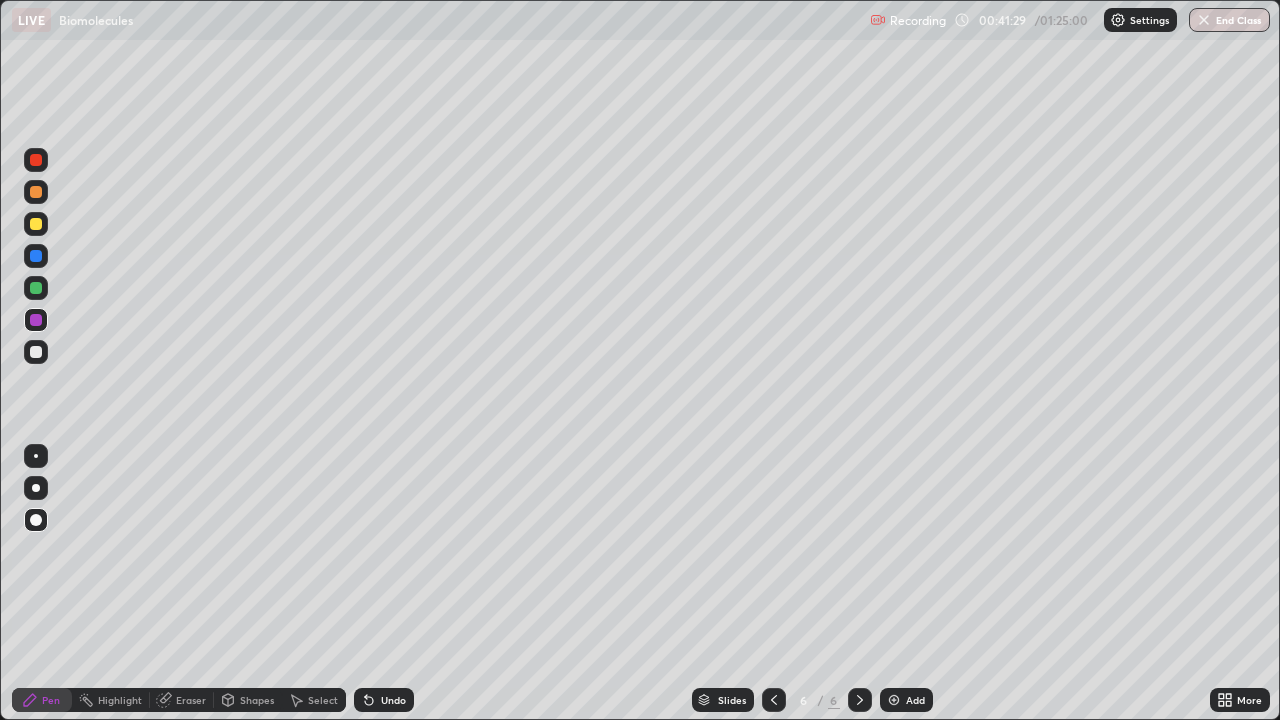 click at bounding box center [36, 520] 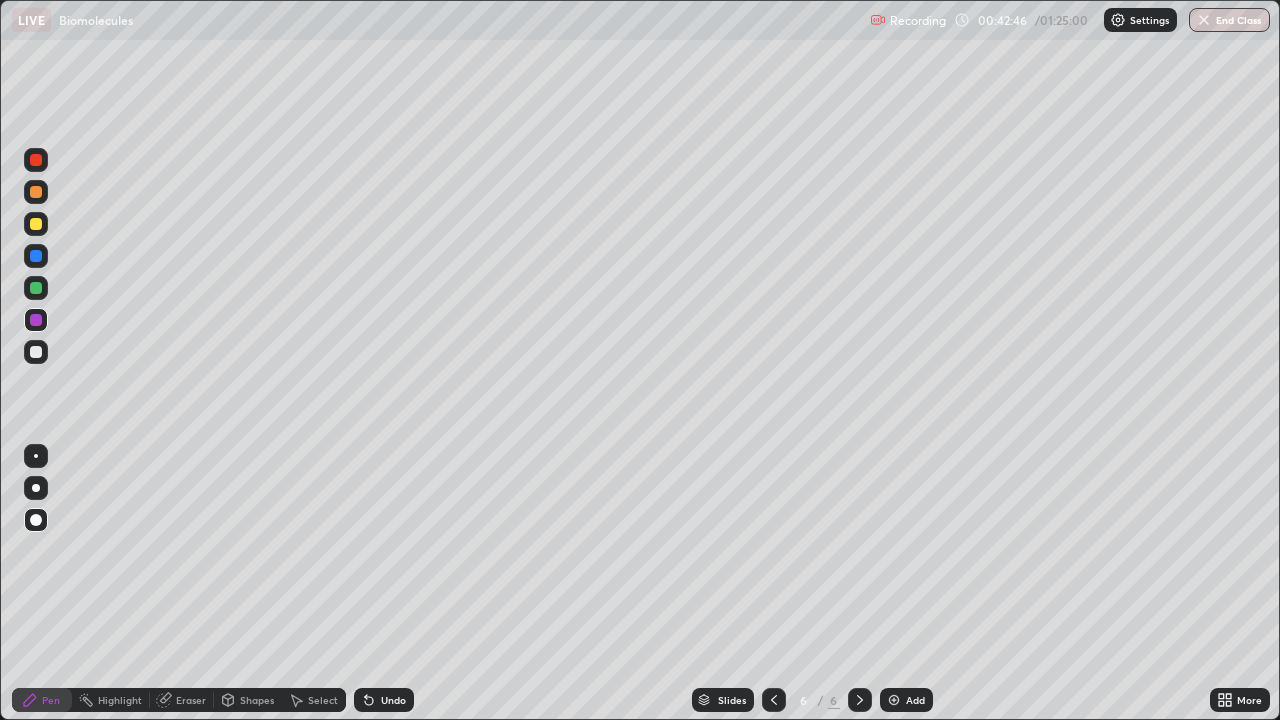 click at bounding box center [36, 256] 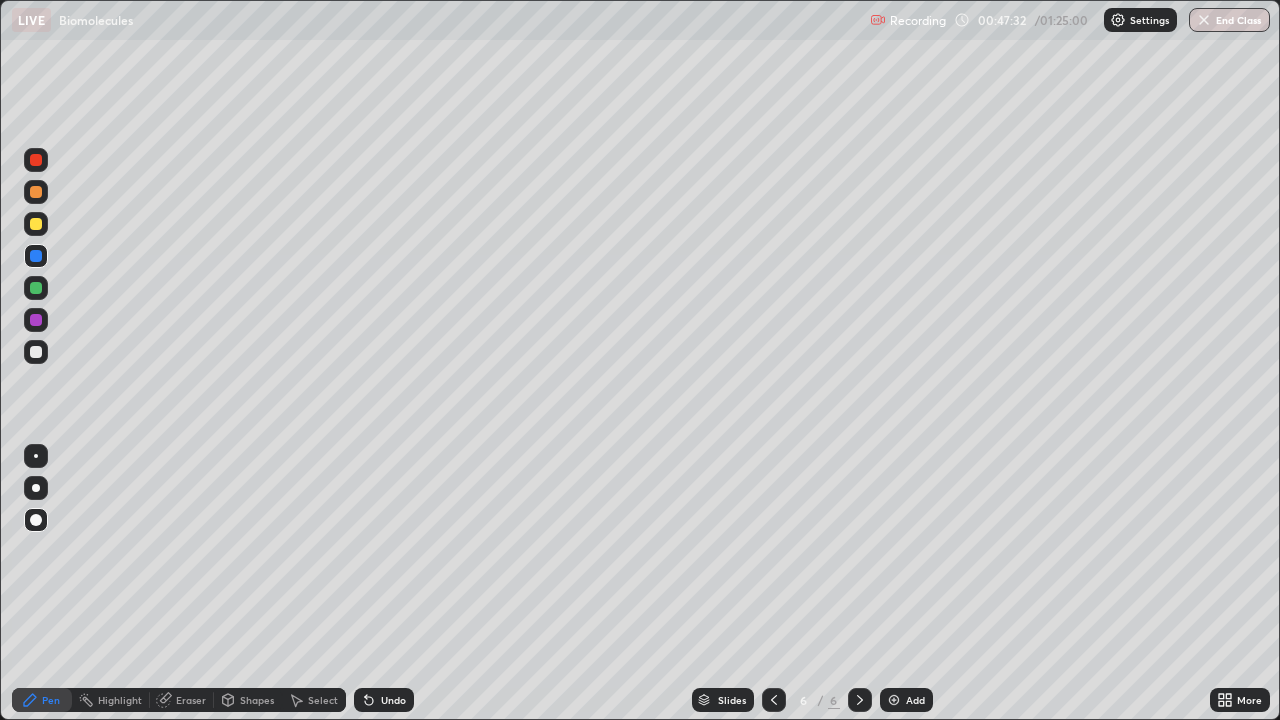 click on "Add" at bounding box center (915, 700) 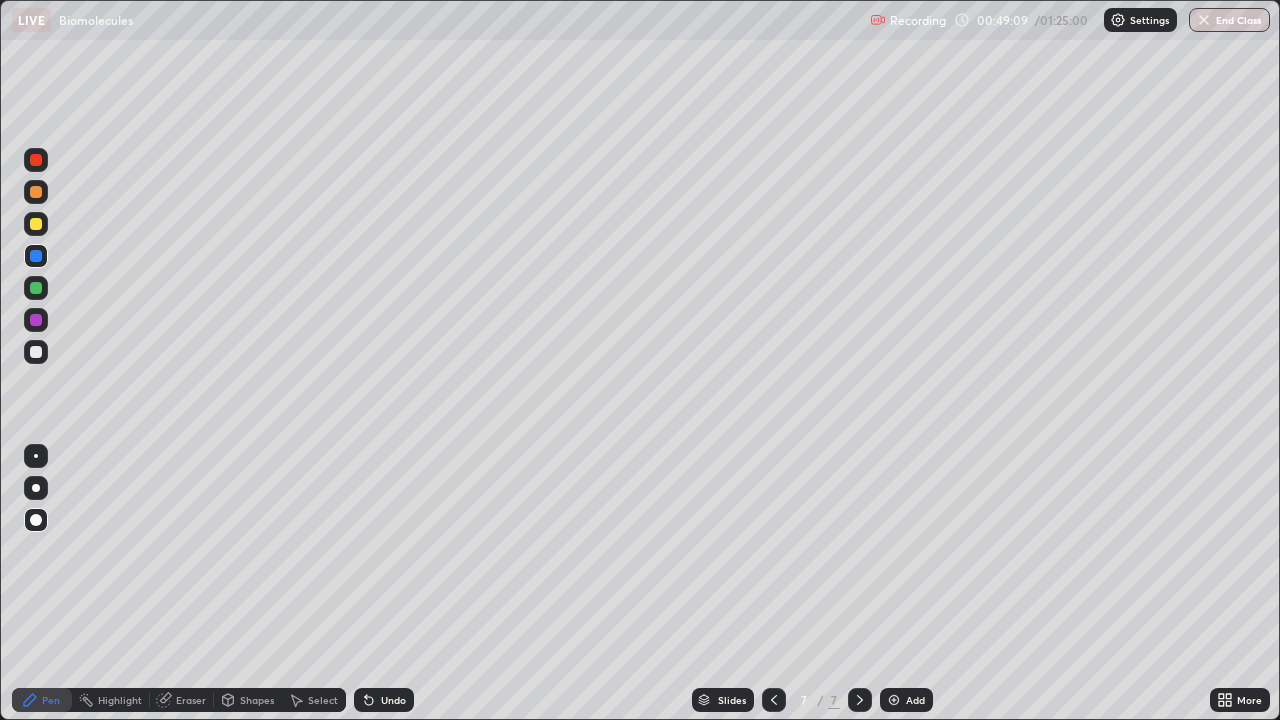click at bounding box center [36, 224] 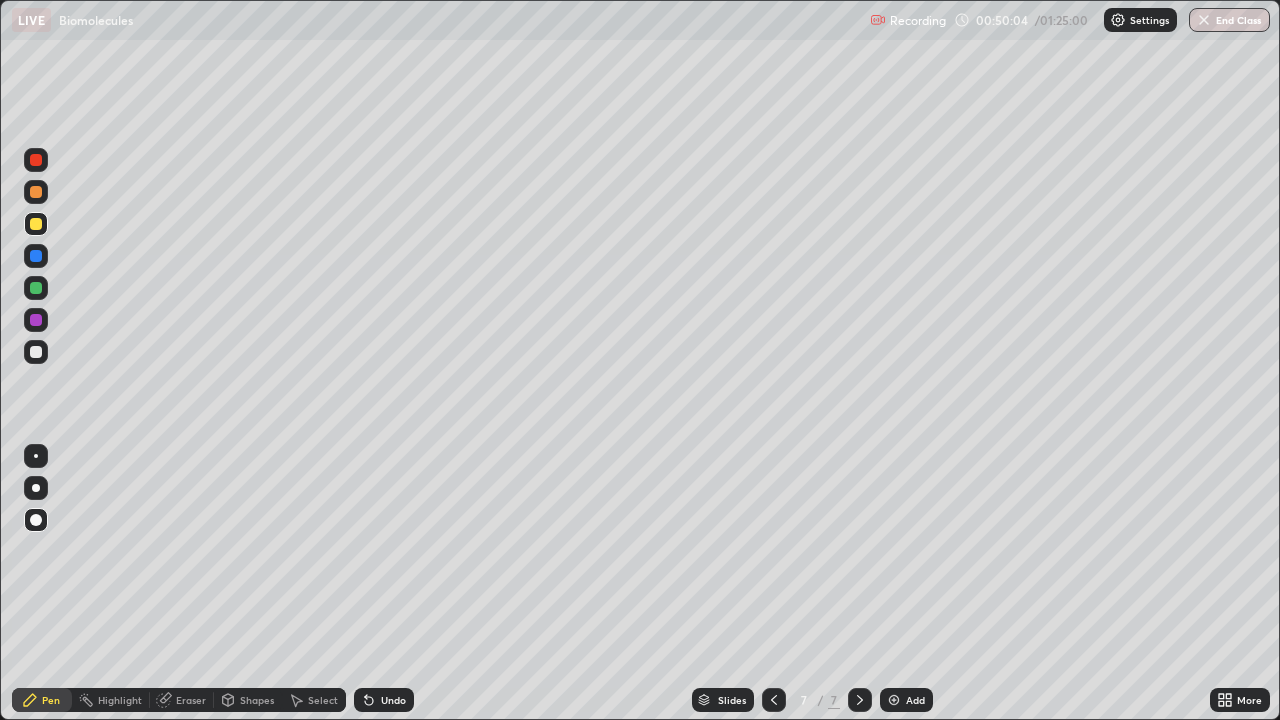 click at bounding box center (36, 320) 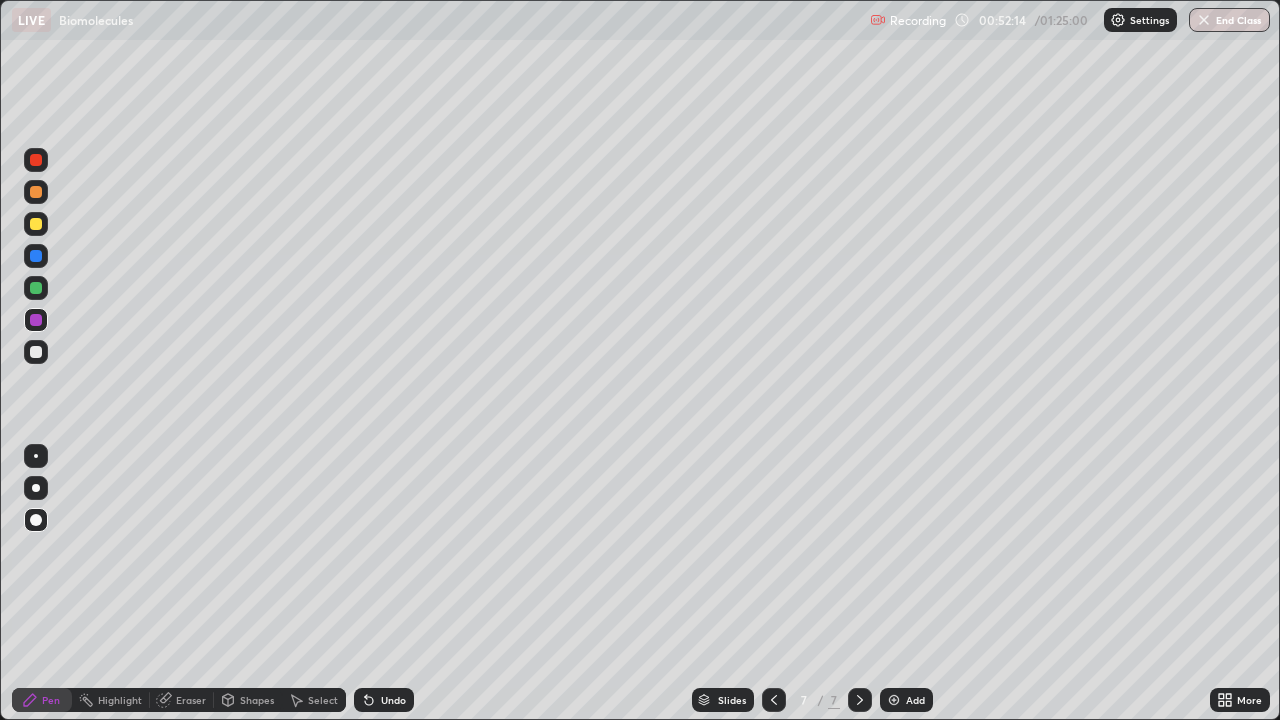 click on "Eraser" at bounding box center (191, 700) 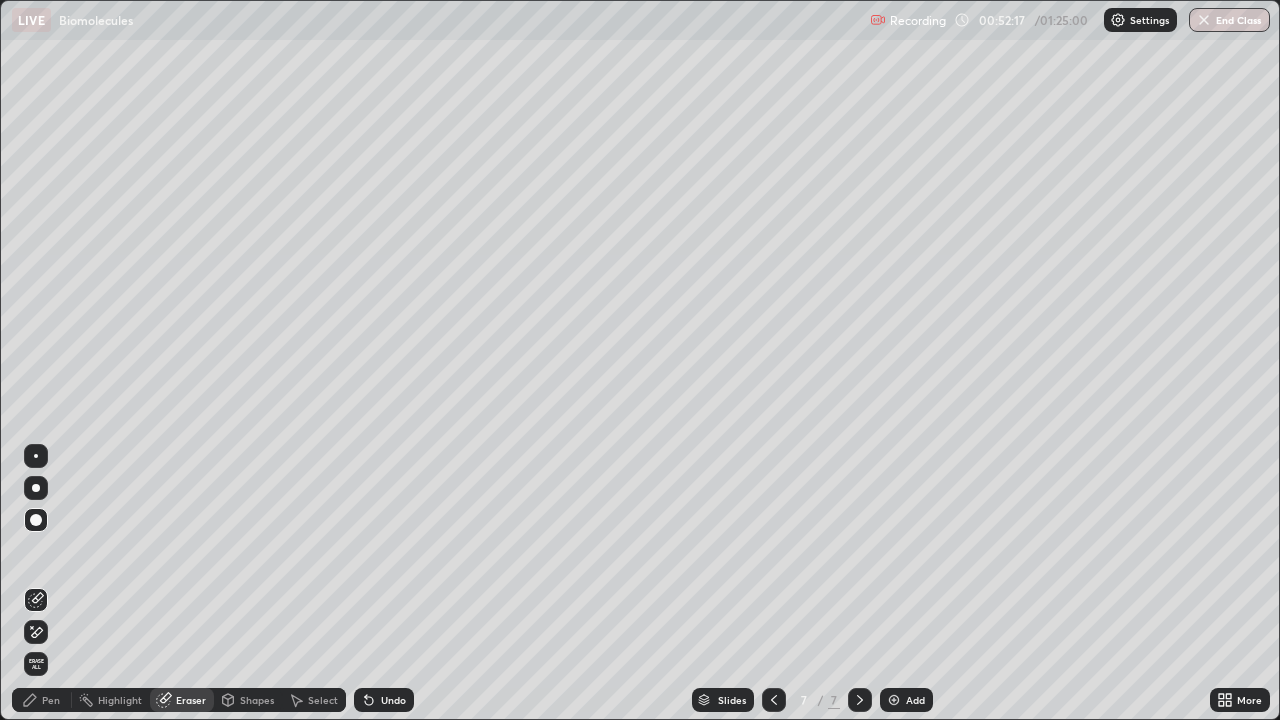 click on "Pen" at bounding box center (51, 700) 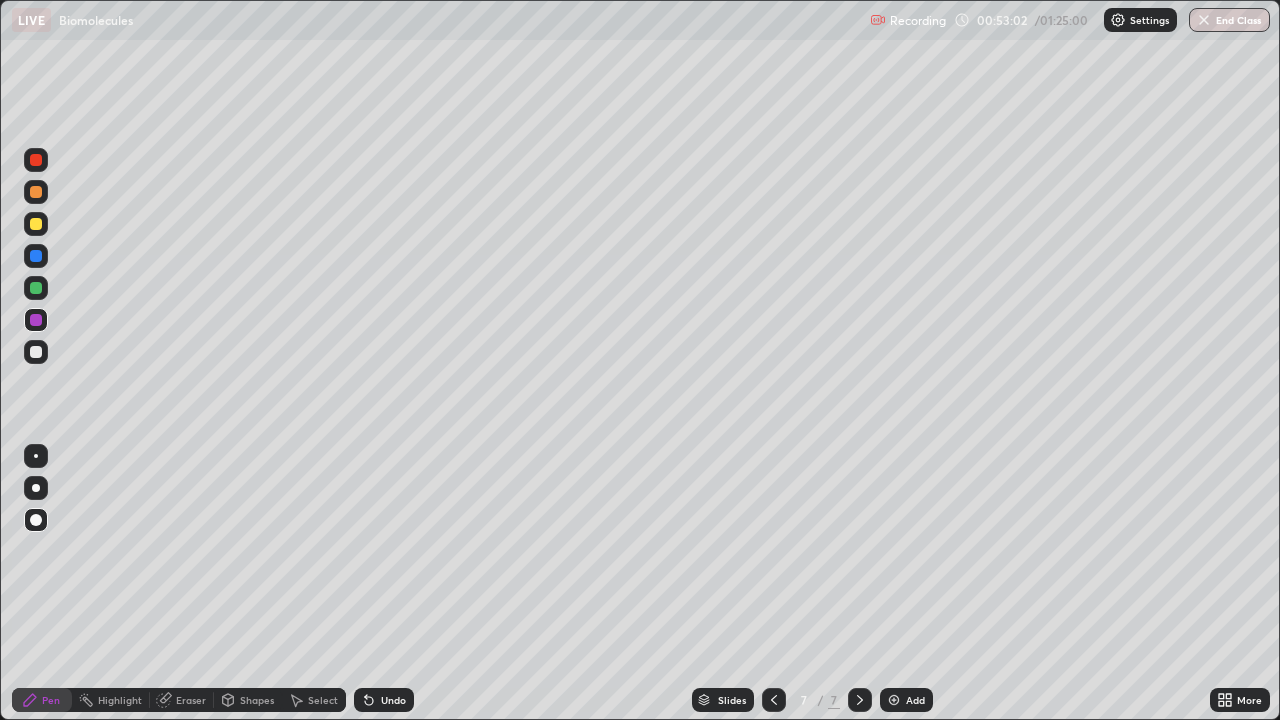 click at bounding box center (36, 224) 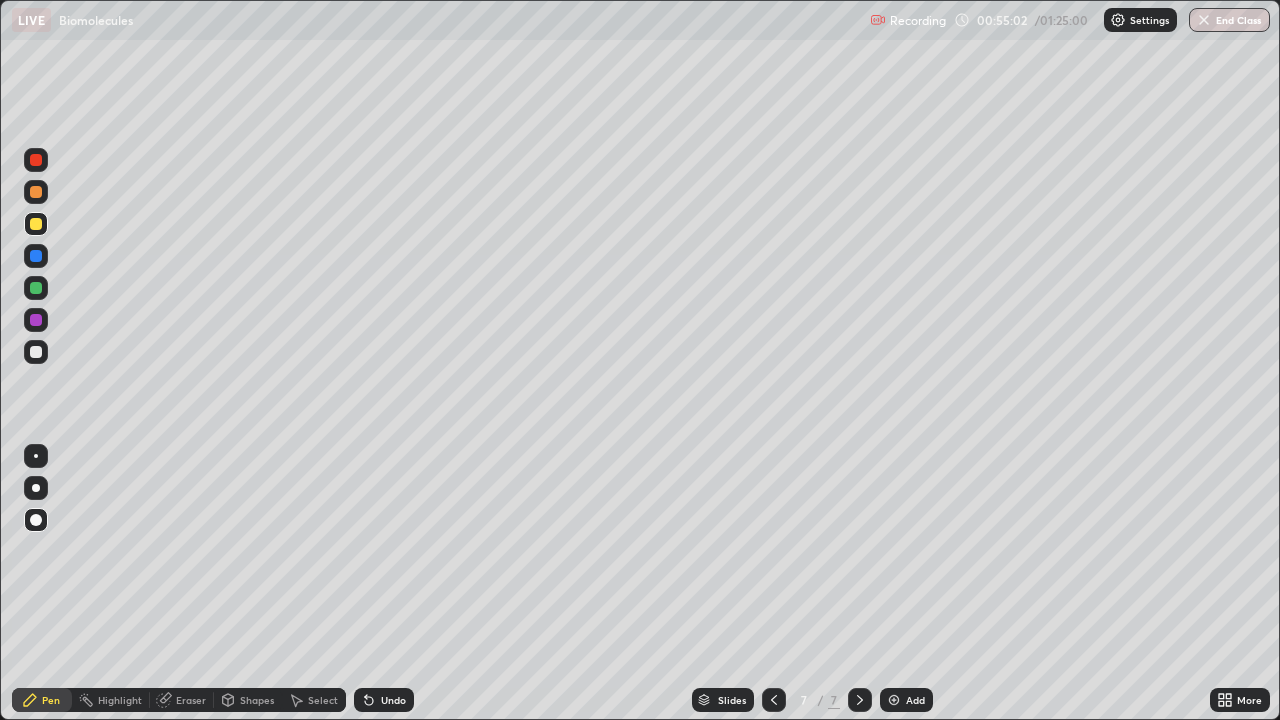 click at bounding box center (36, 352) 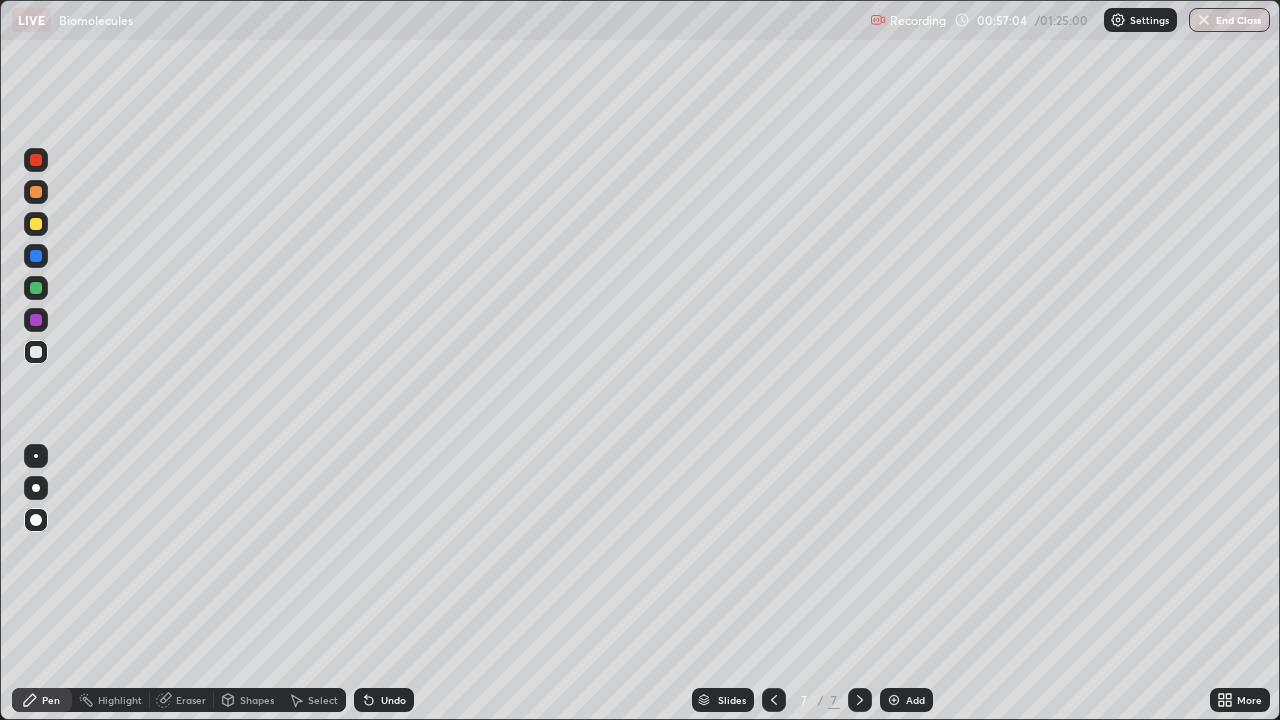click on "Add" at bounding box center (915, 700) 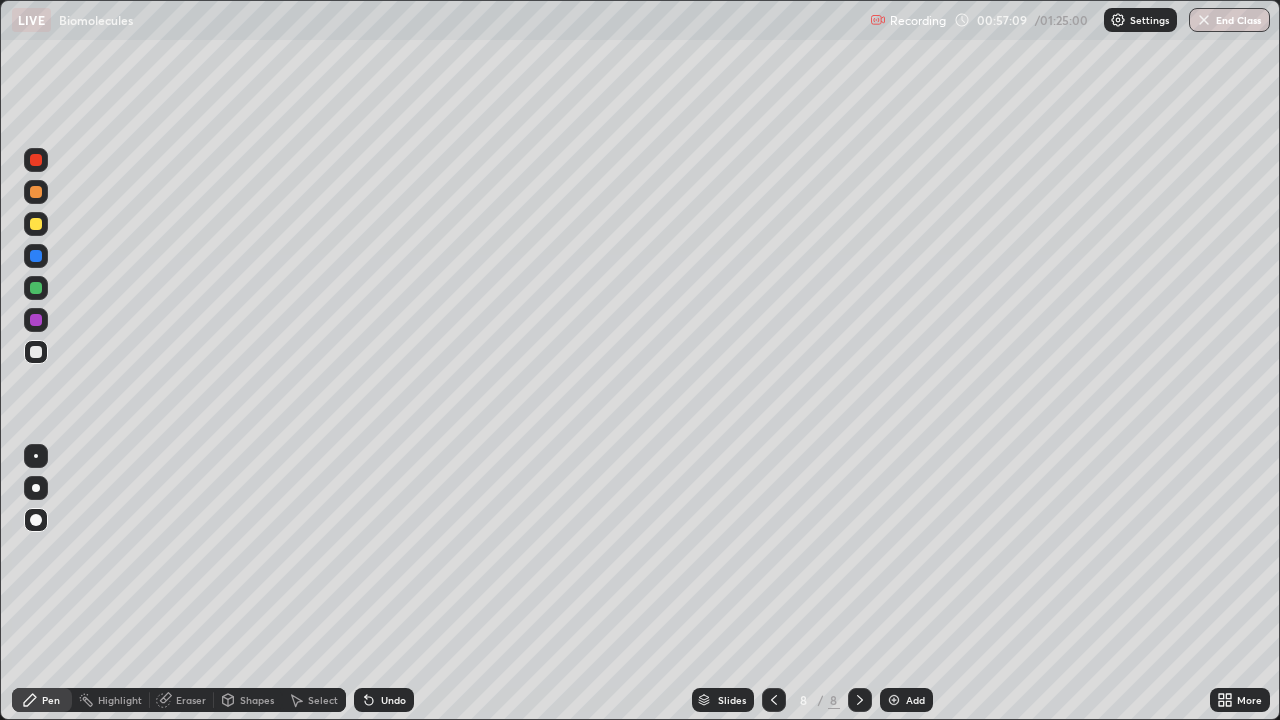 click at bounding box center [36, 192] 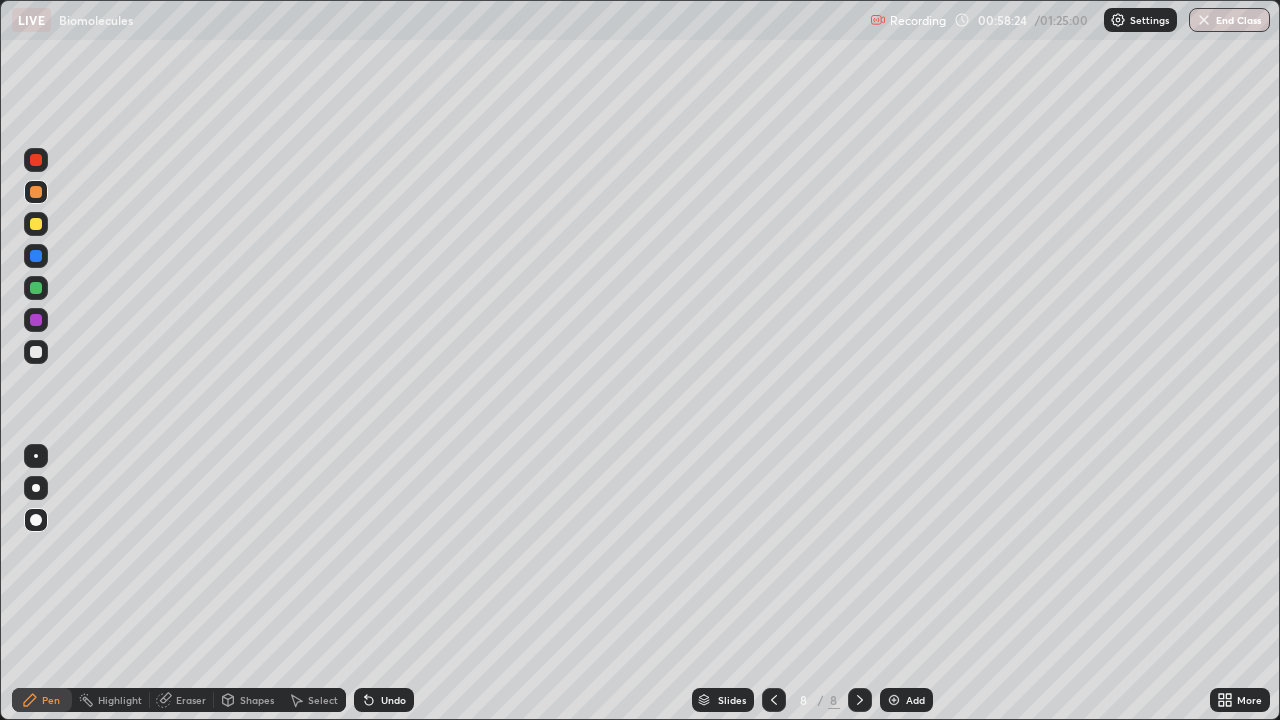 click at bounding box center (36, 256) 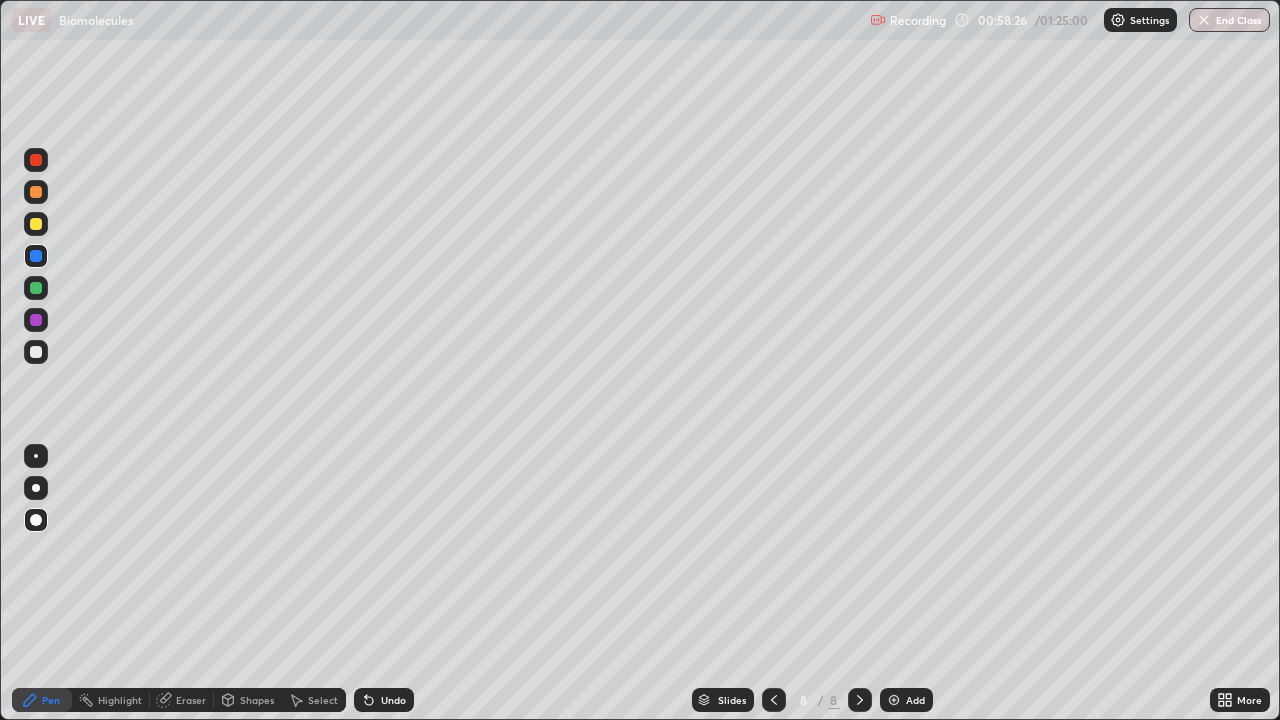 click at bounding box center [36, 520] 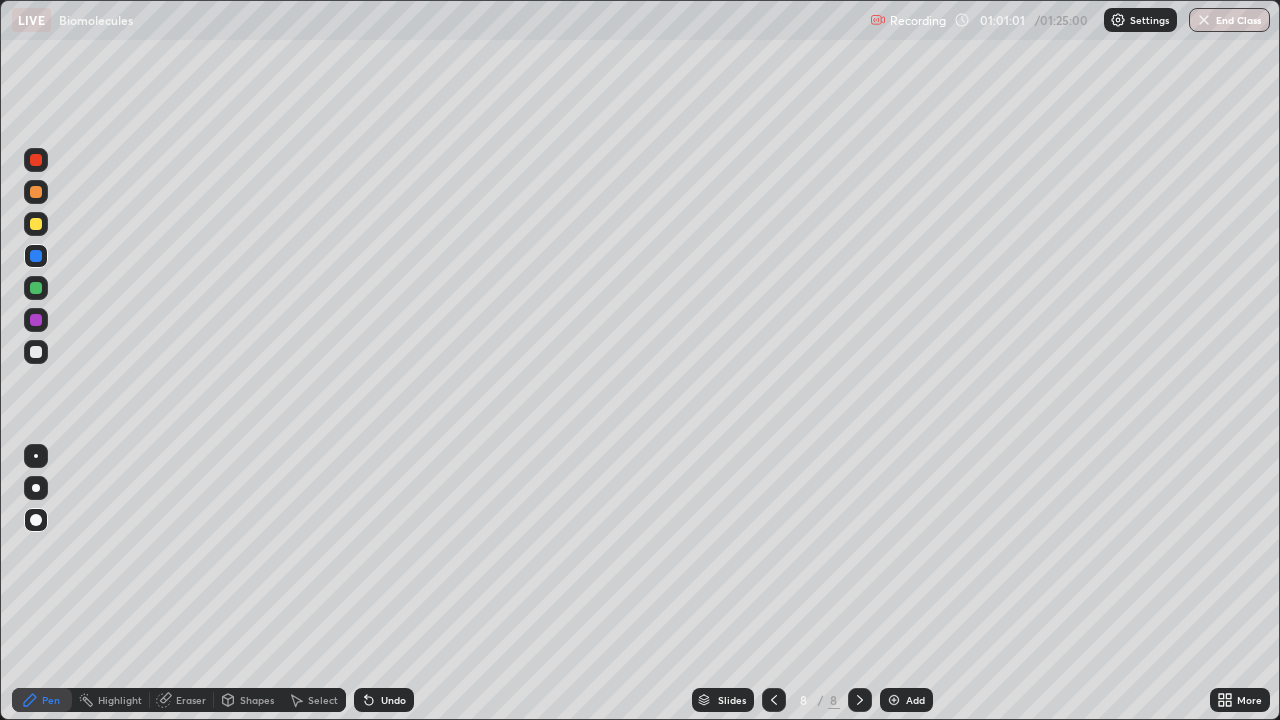 click at bounding box center [894, 700] 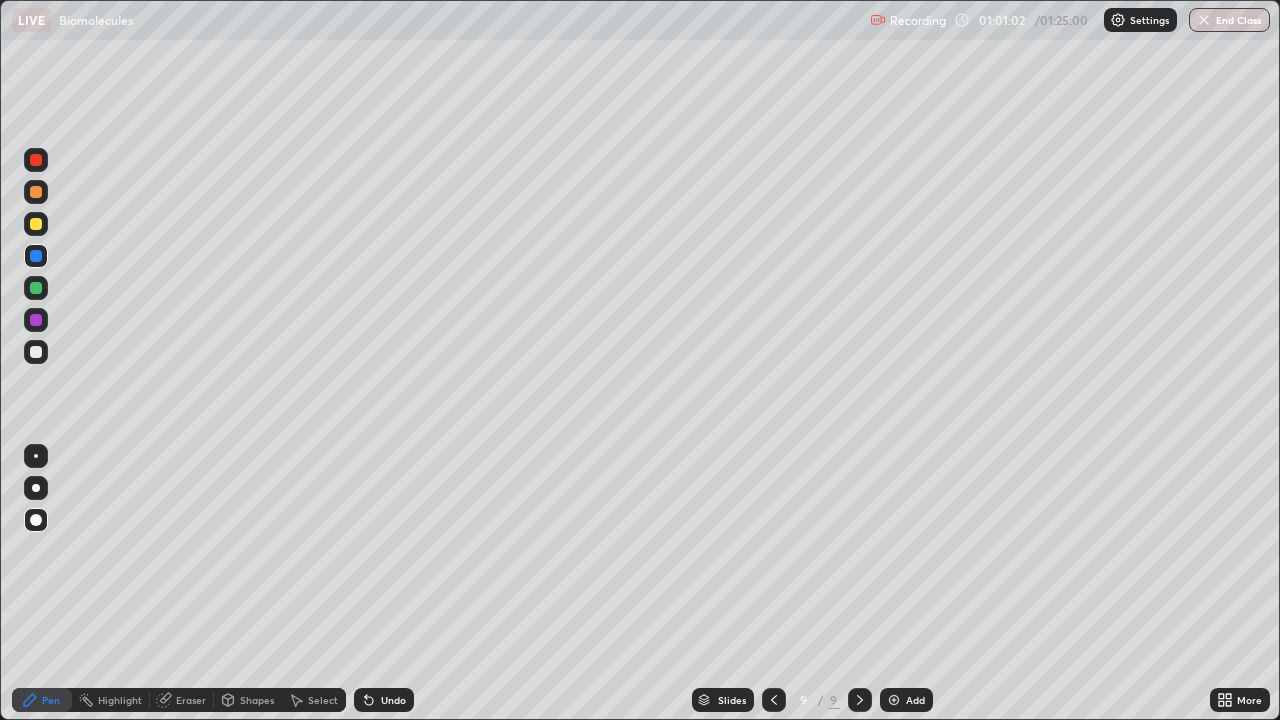 click at bounding box center (36, 320) 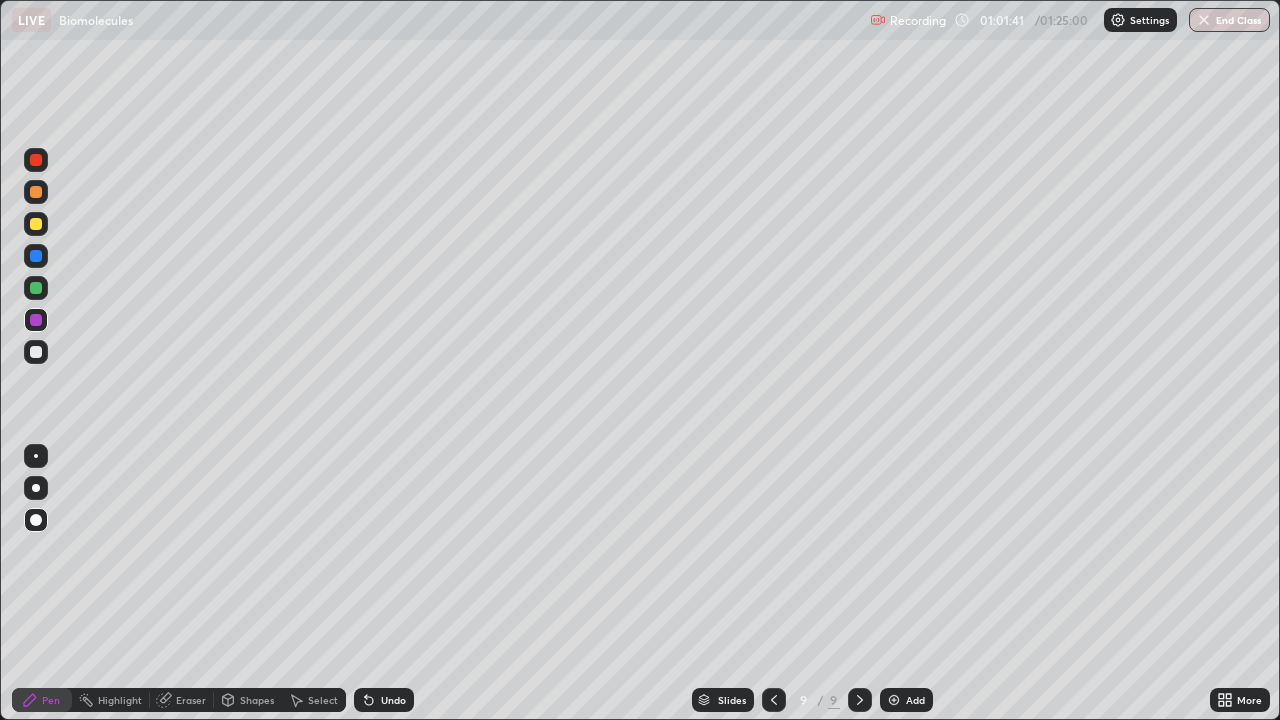 click at bounding box center (36, 320) 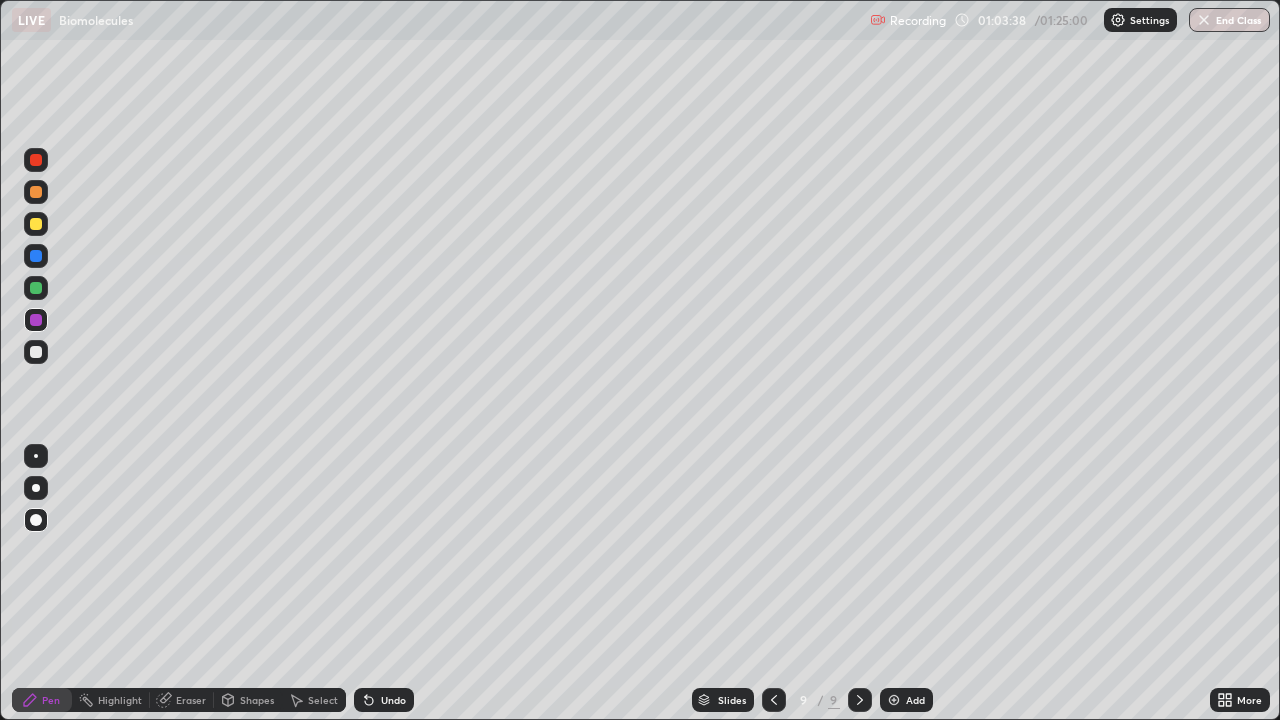 click at bounding box center (36, 192) 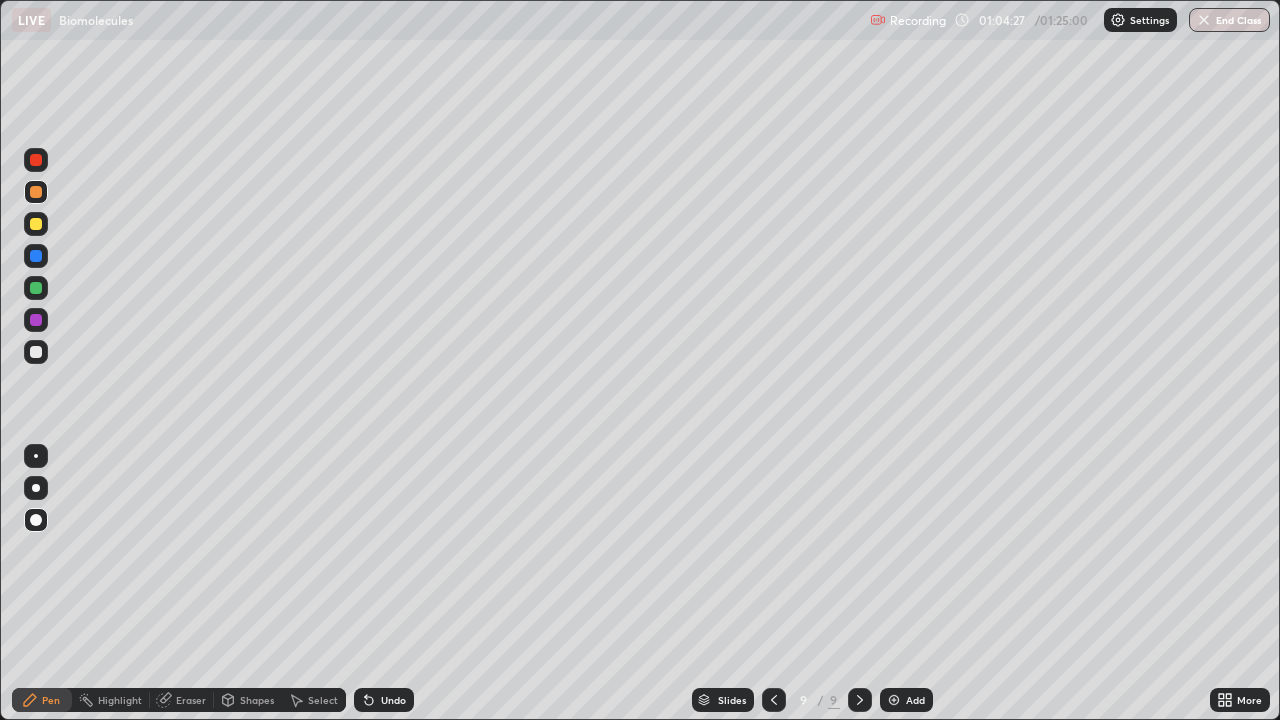 click on "Eraser" at bounding box center (191, 700) 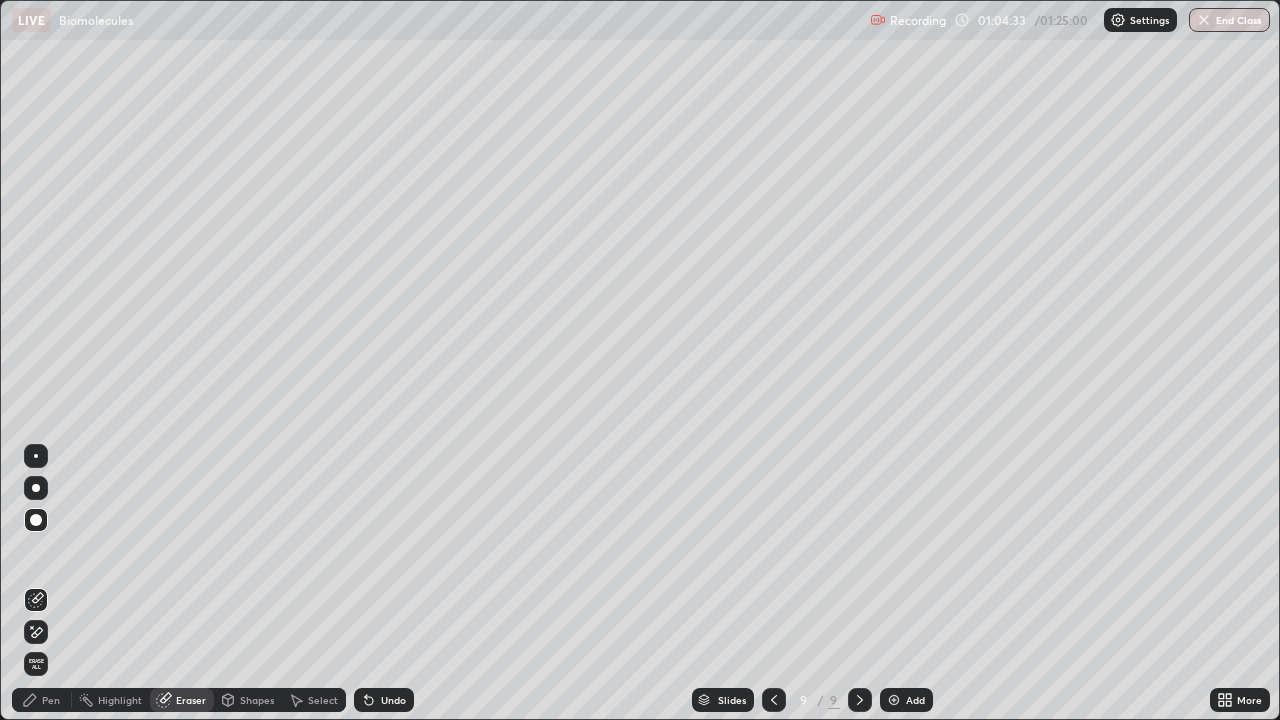 click on "Pen" at bounding box center [51, 700] 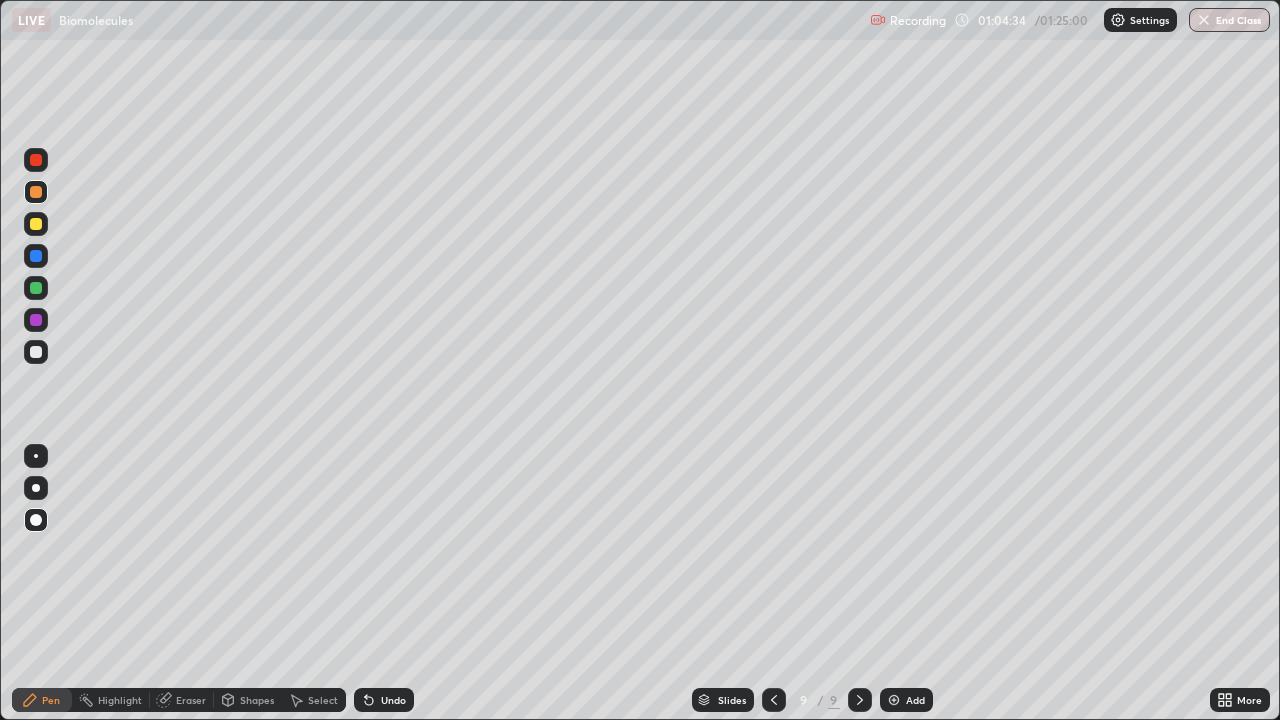 click at bounding box center [36, 192] 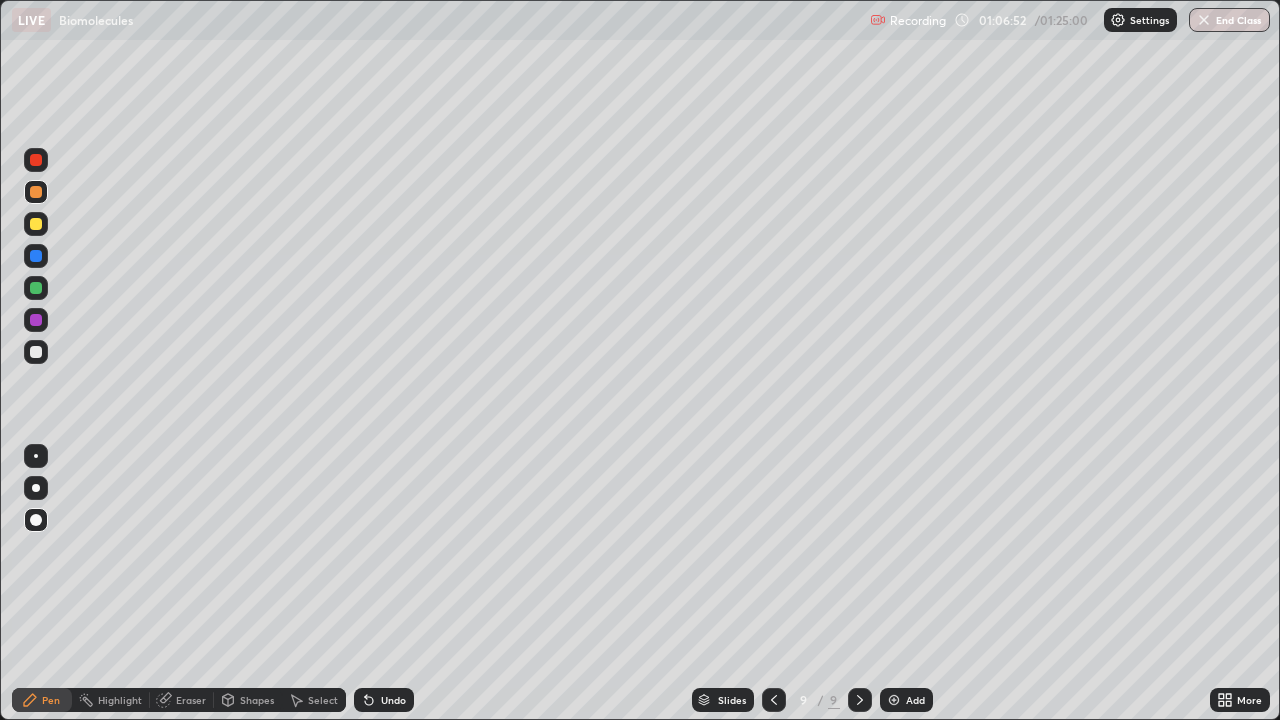 click at bounding box center (894, 700) 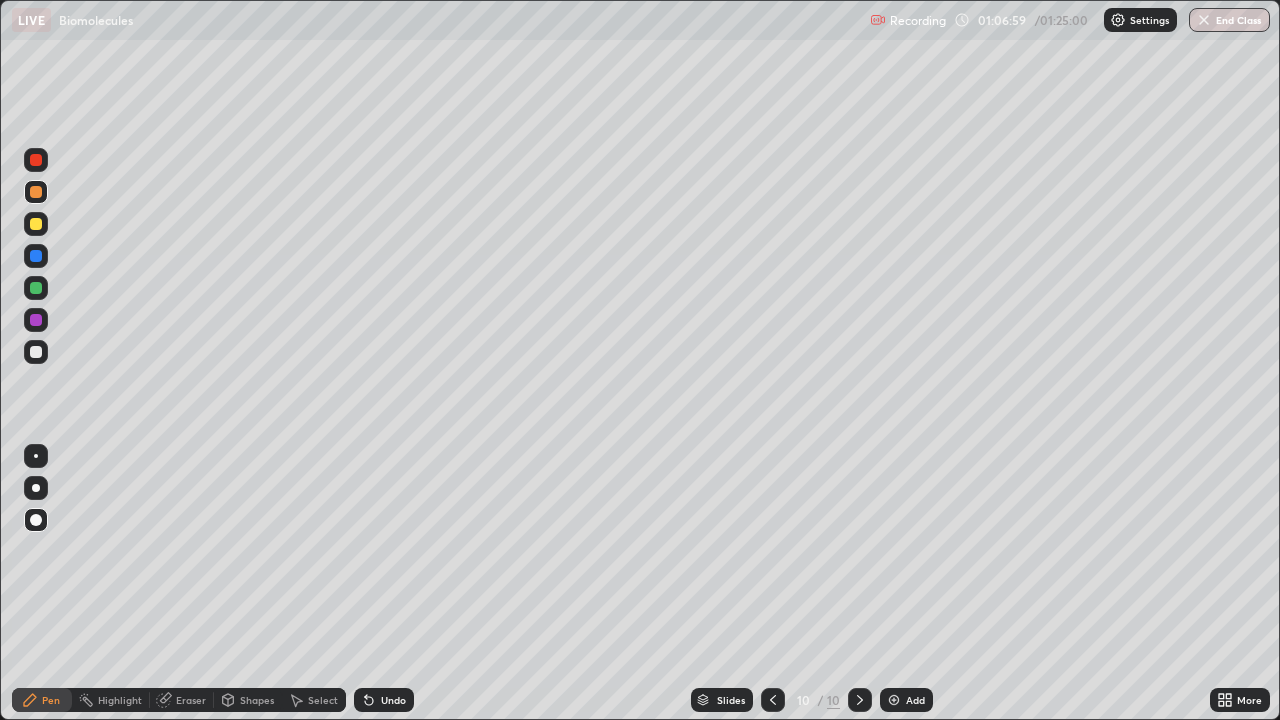 click at bounding box center (36, 256) 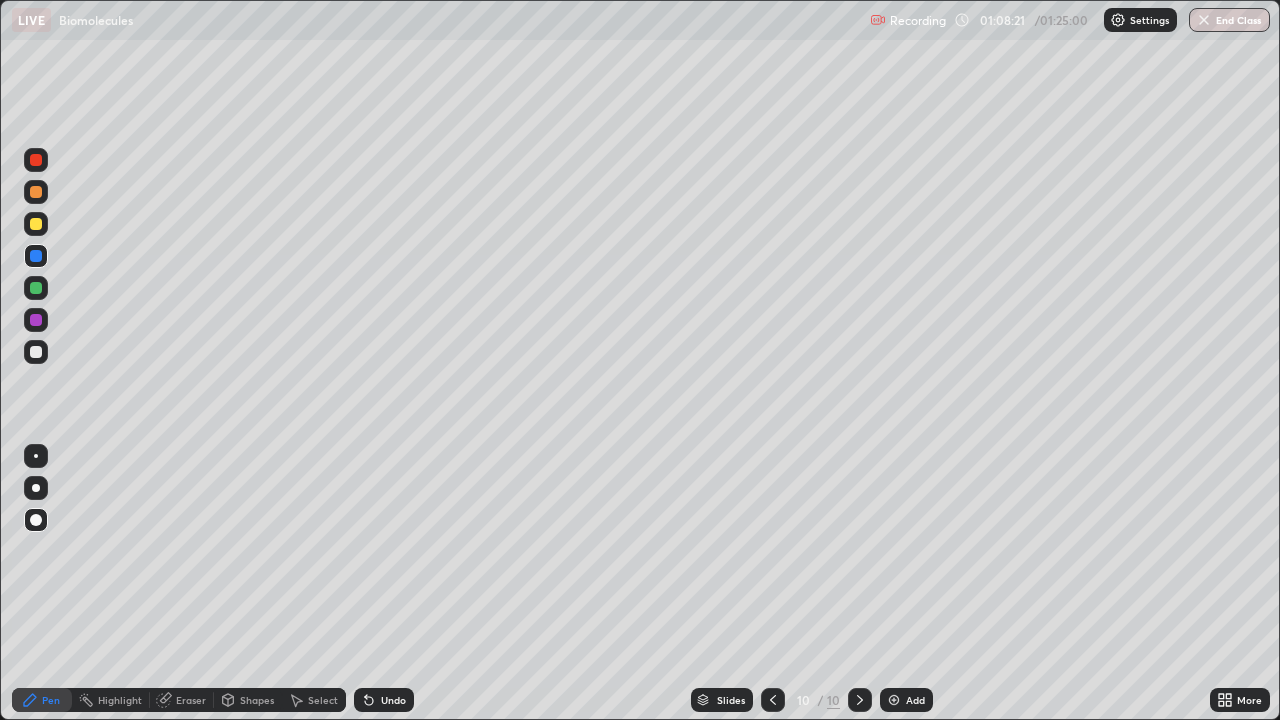 click at bounding box center (36, 520) 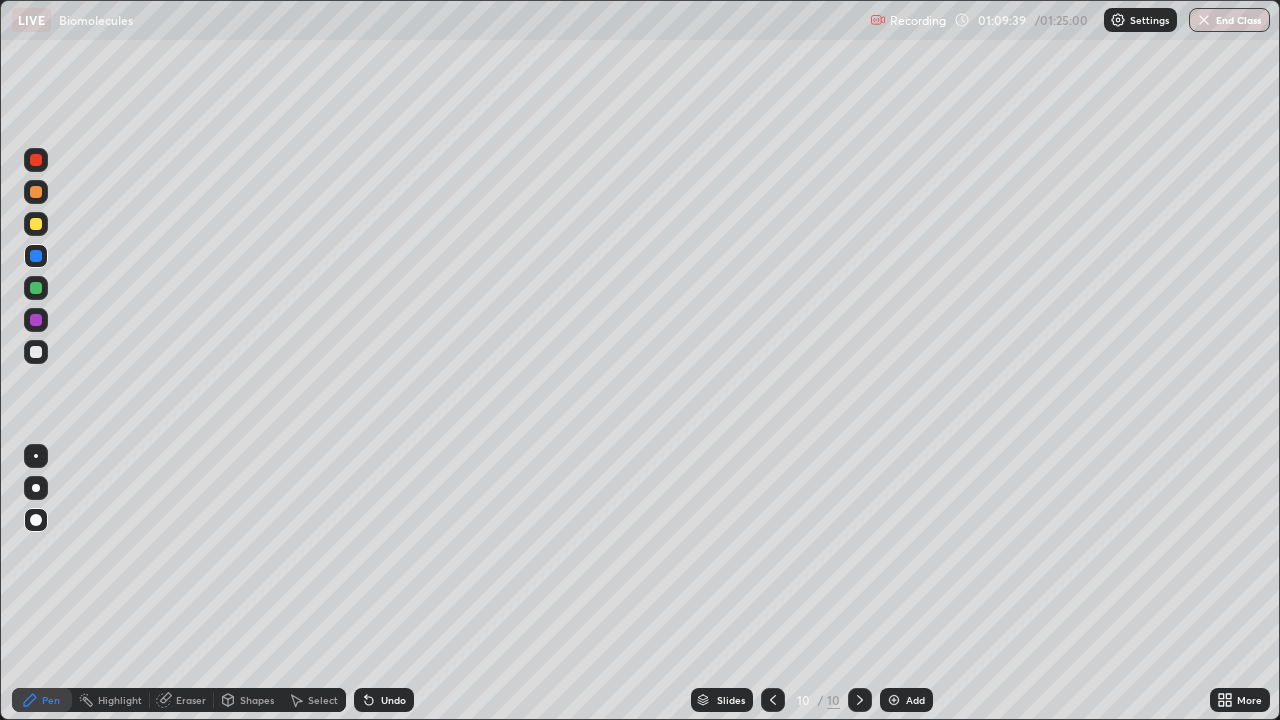 click at bounding box center [36, 224] 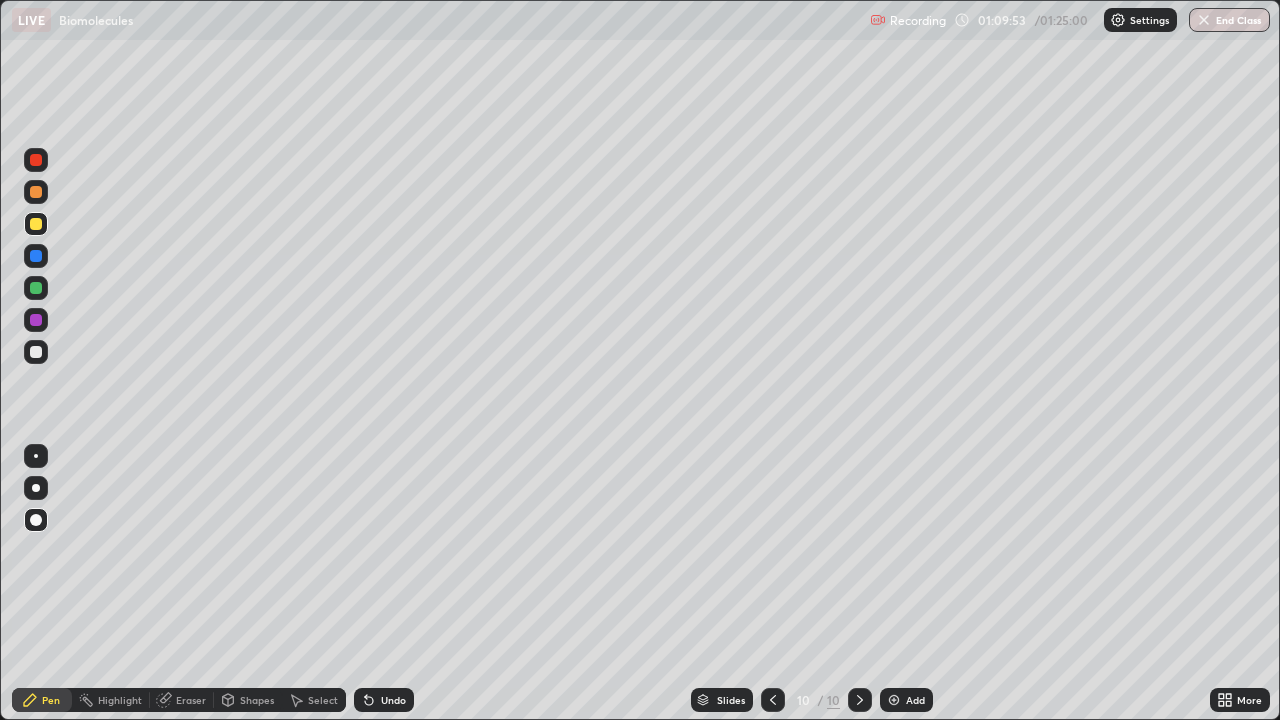 click on "Slides 10 / 10 Add" at bounding box center (812, 700) 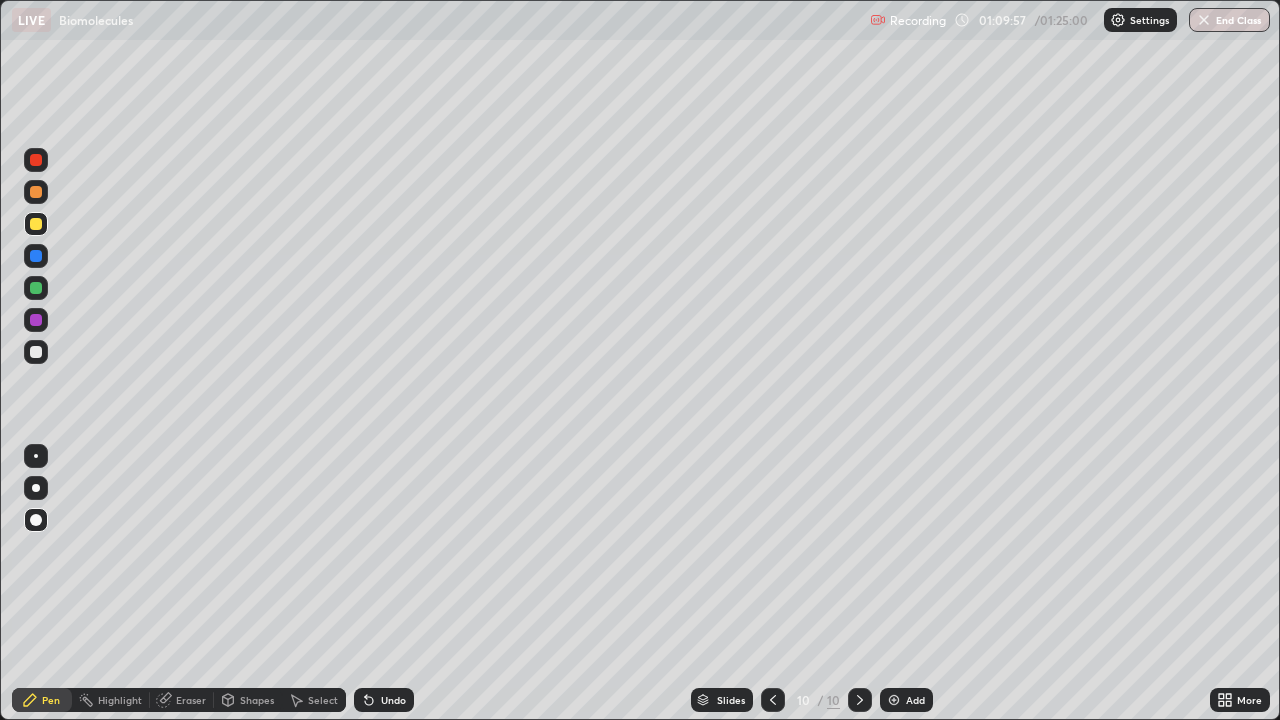 click at bounding box center (773, 700) 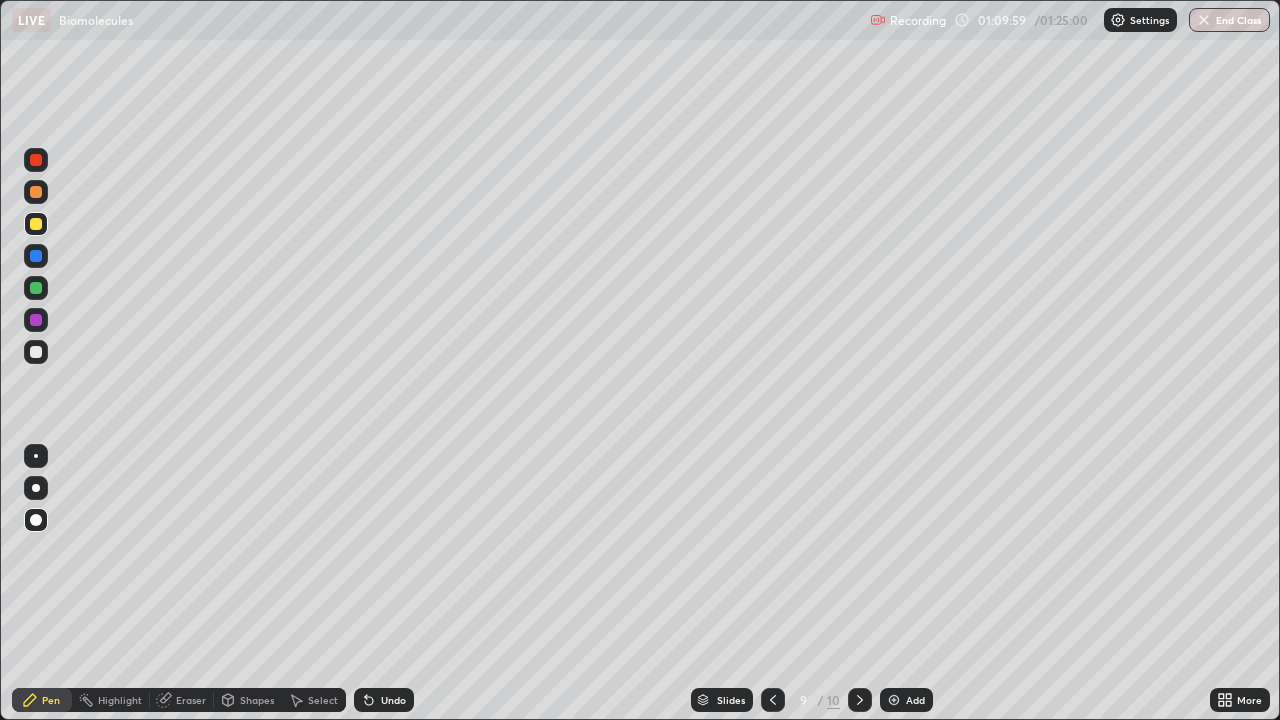 click 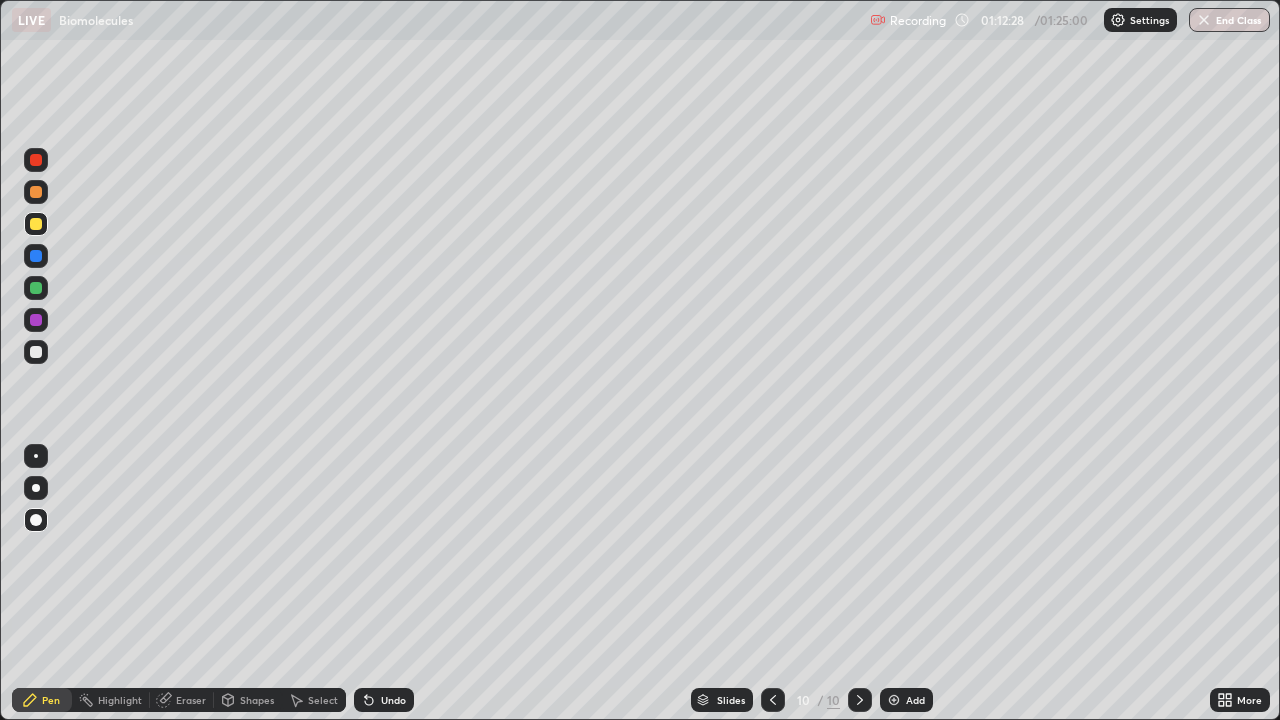click at bounding box center (36, 520) 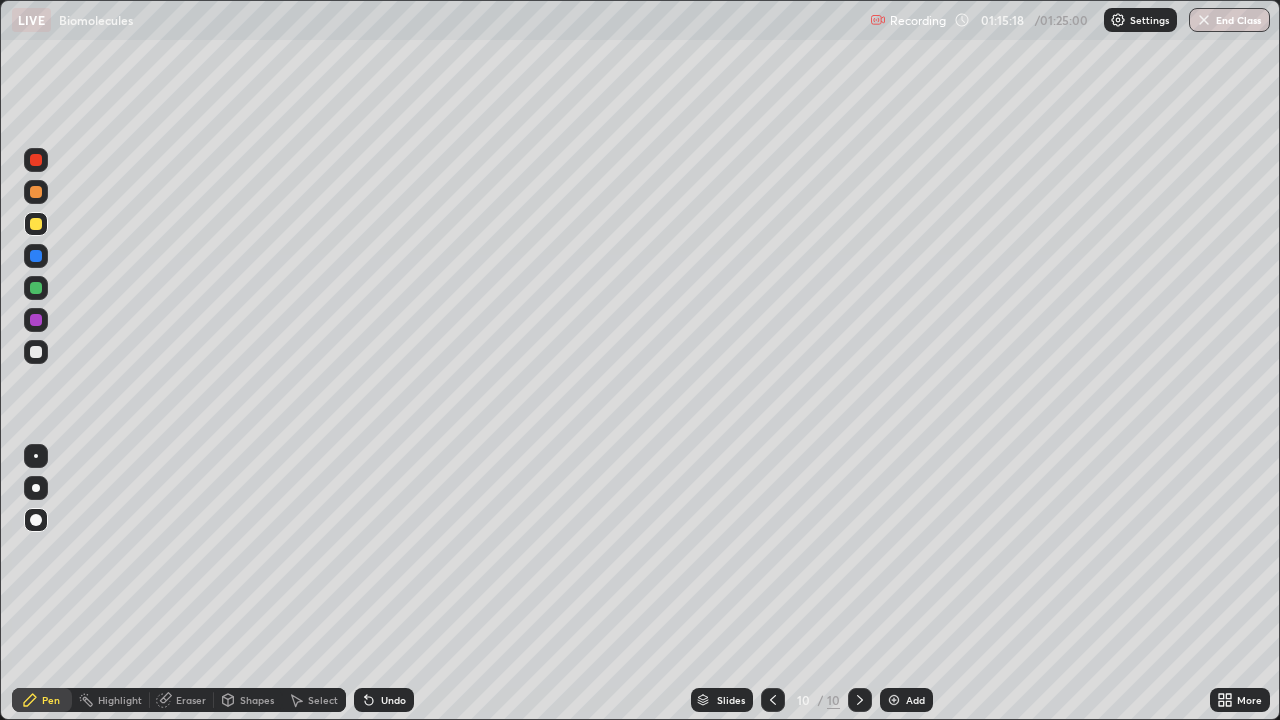 click 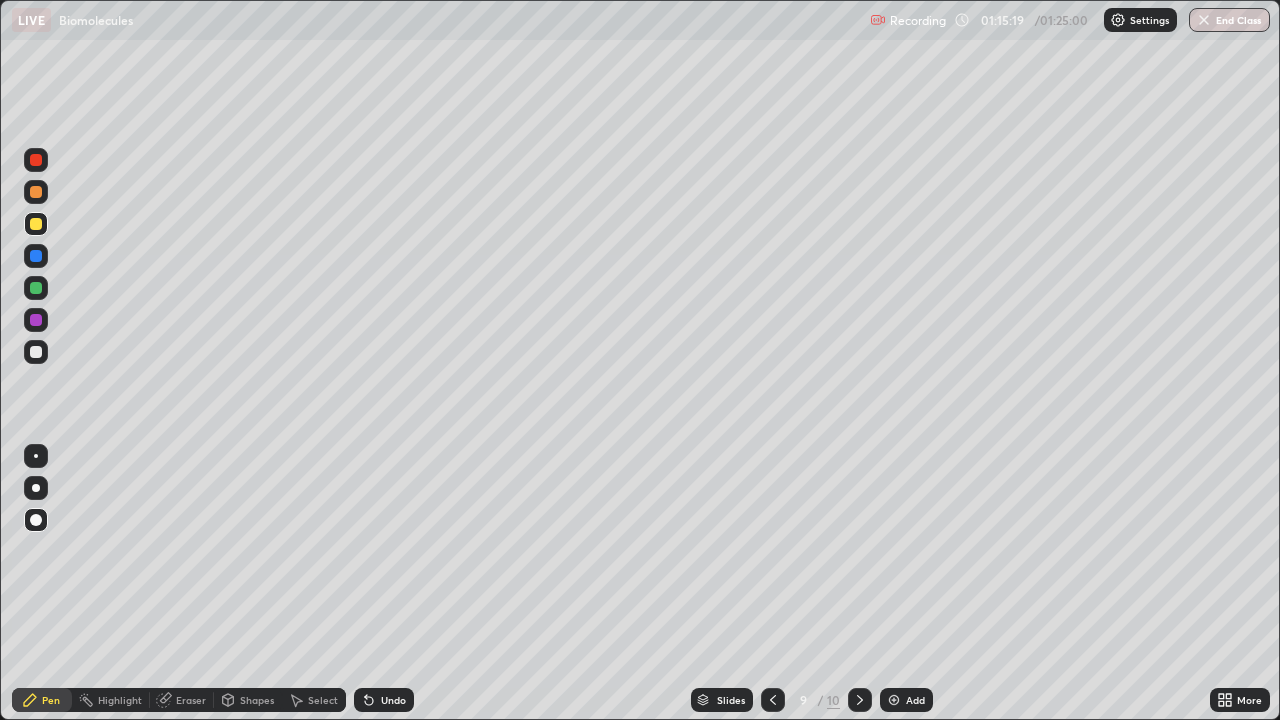 click 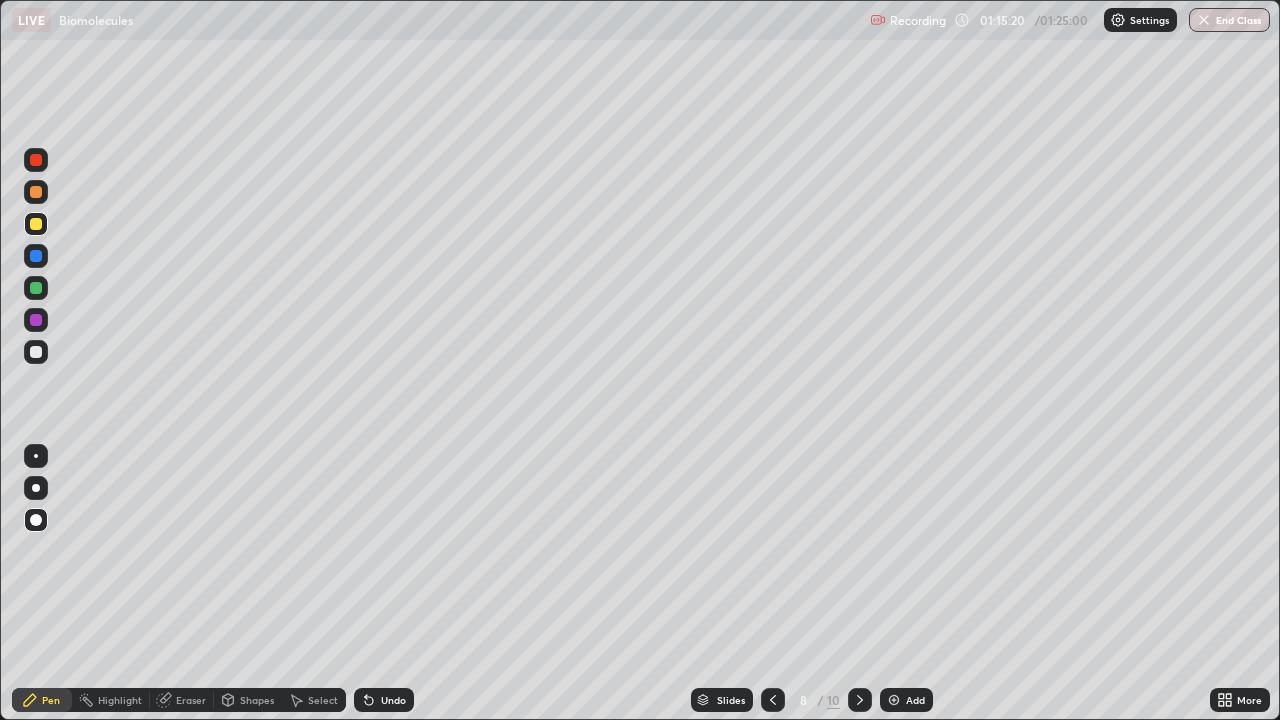 click 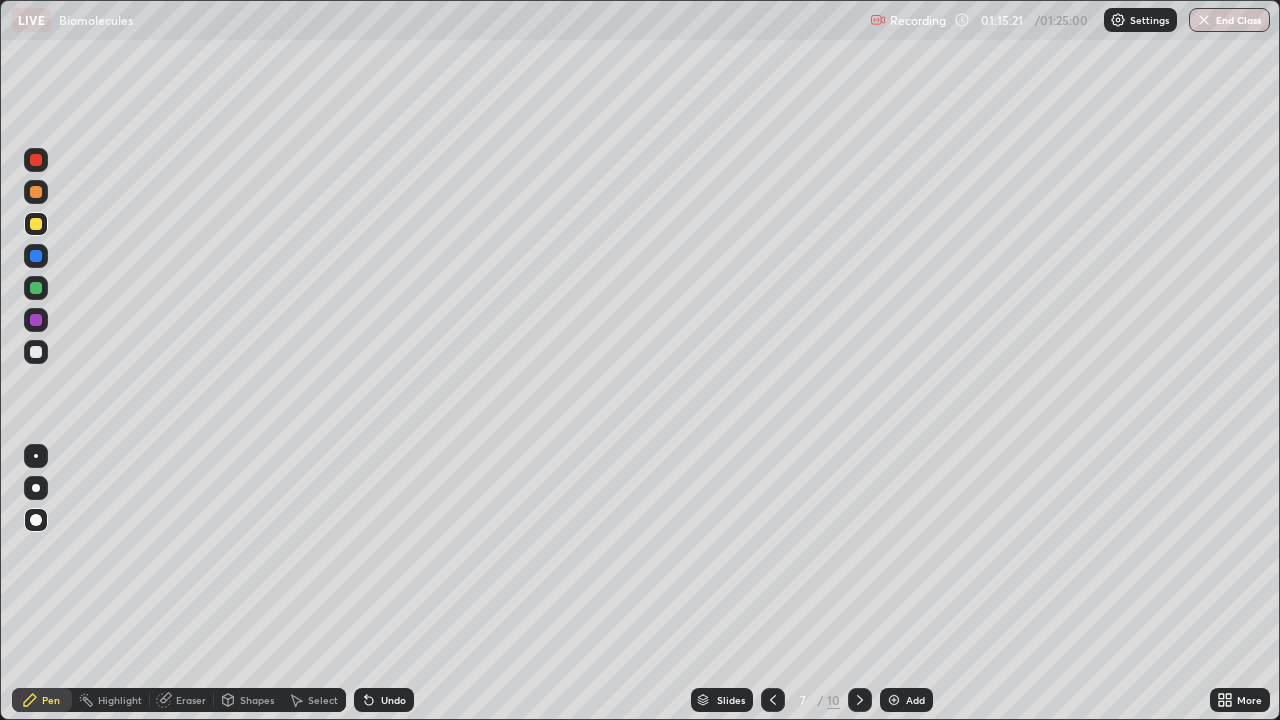 click 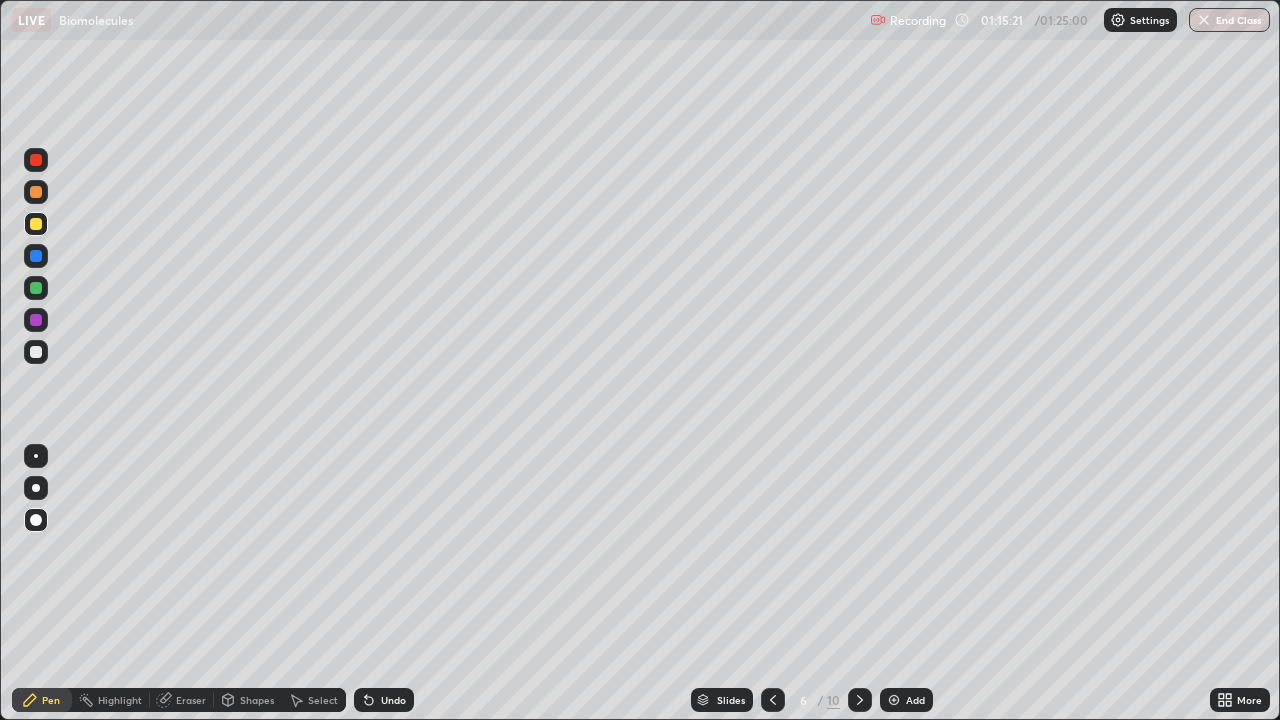 click 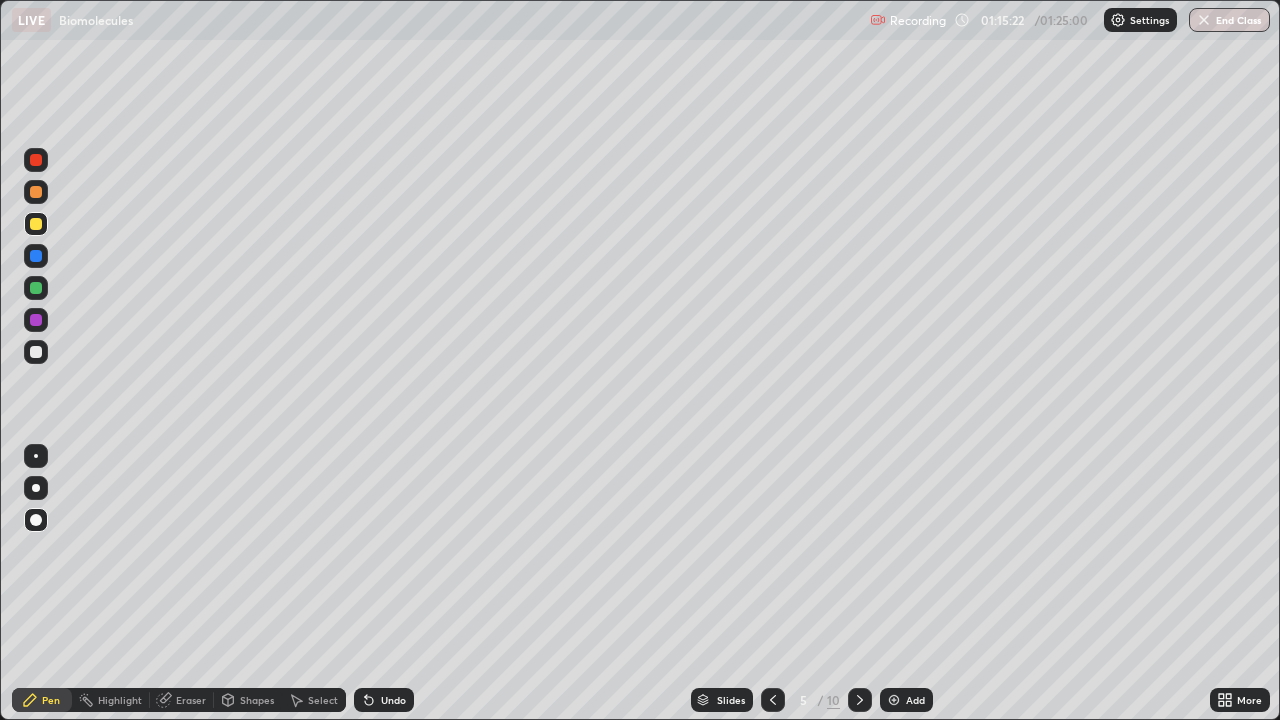 click 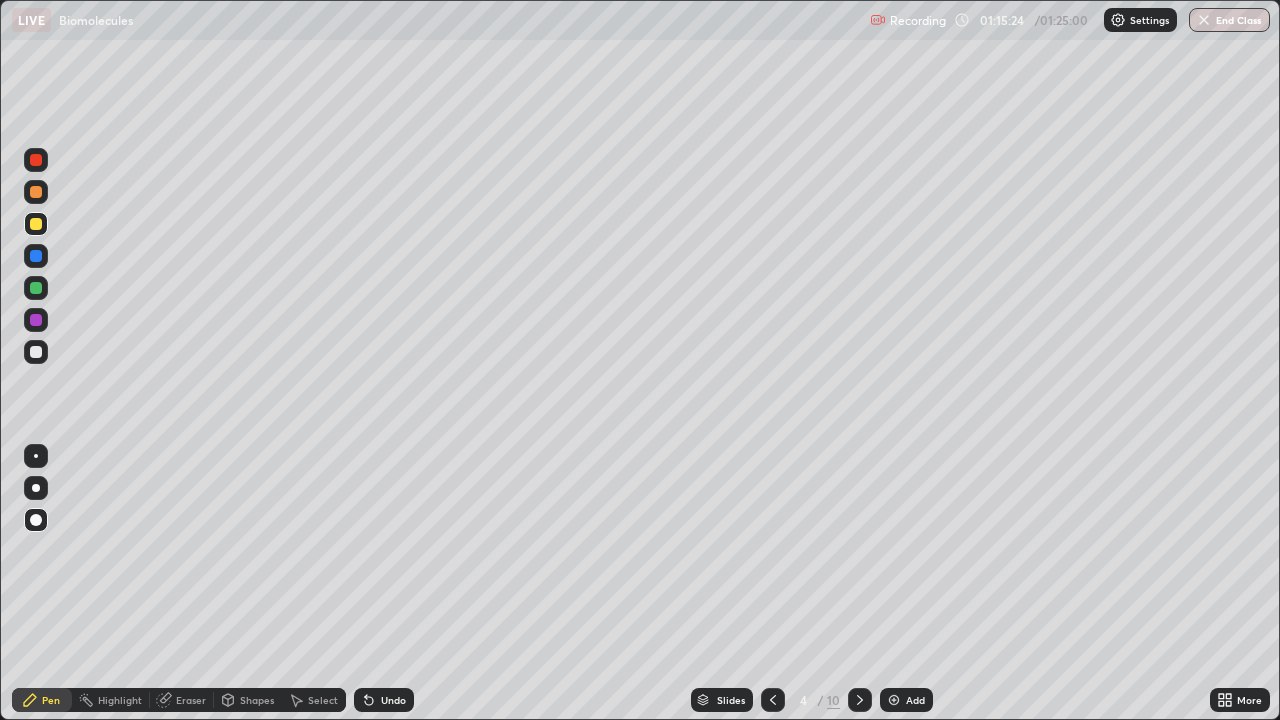 click 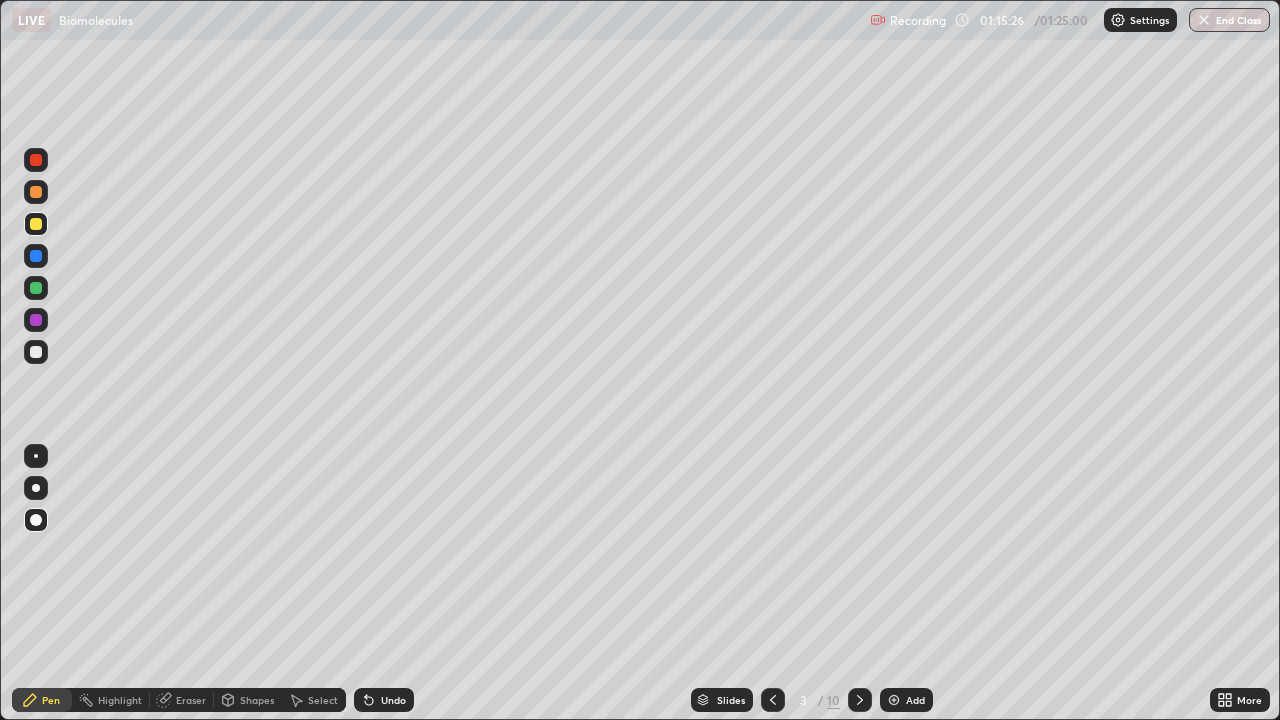 click 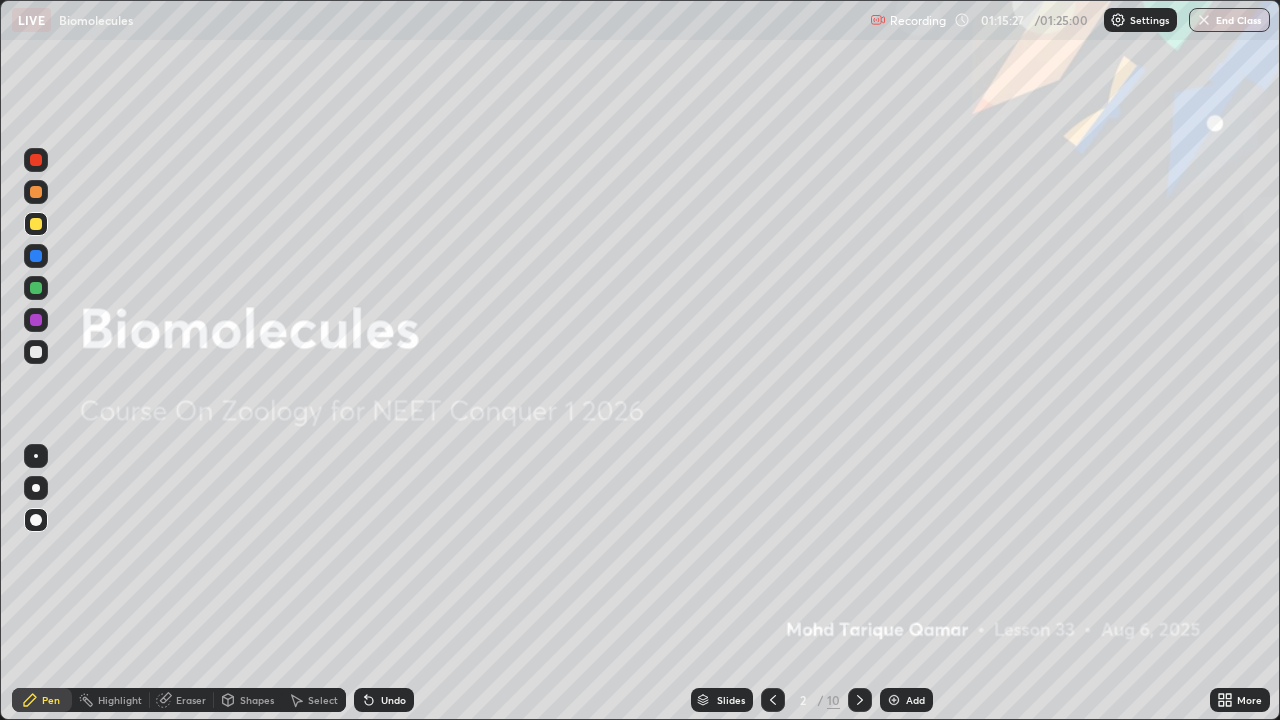 click 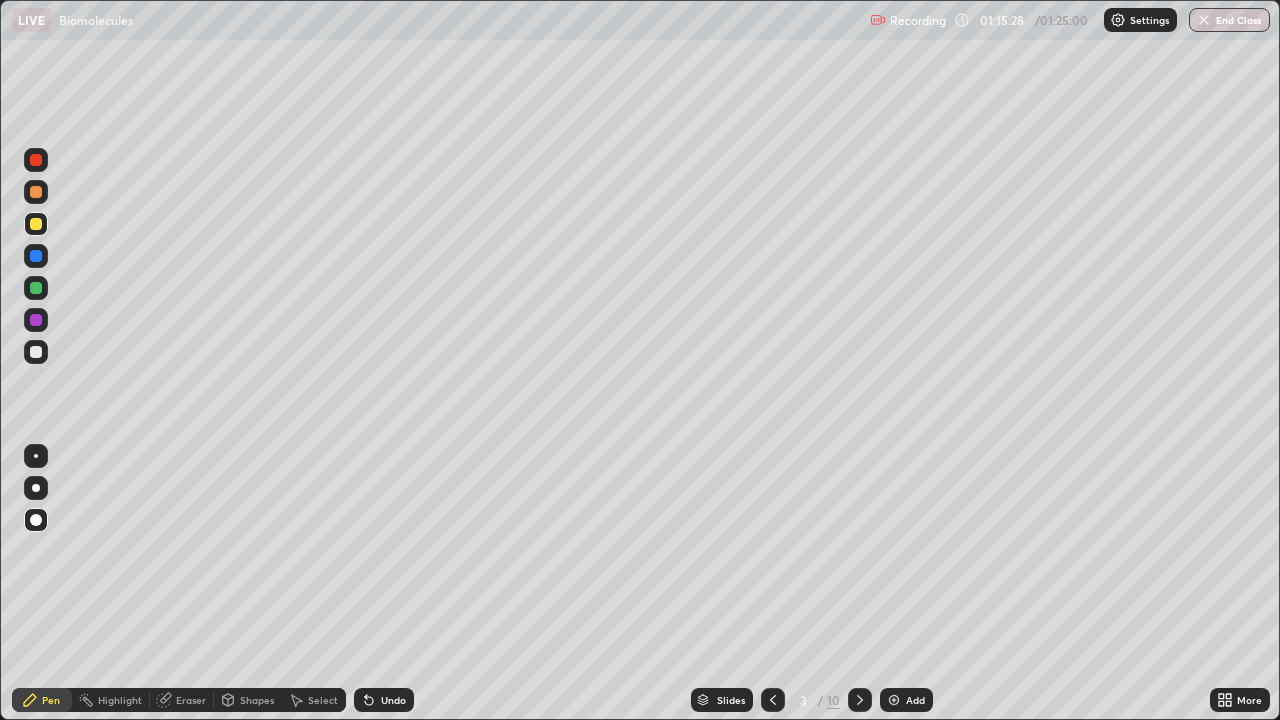 click 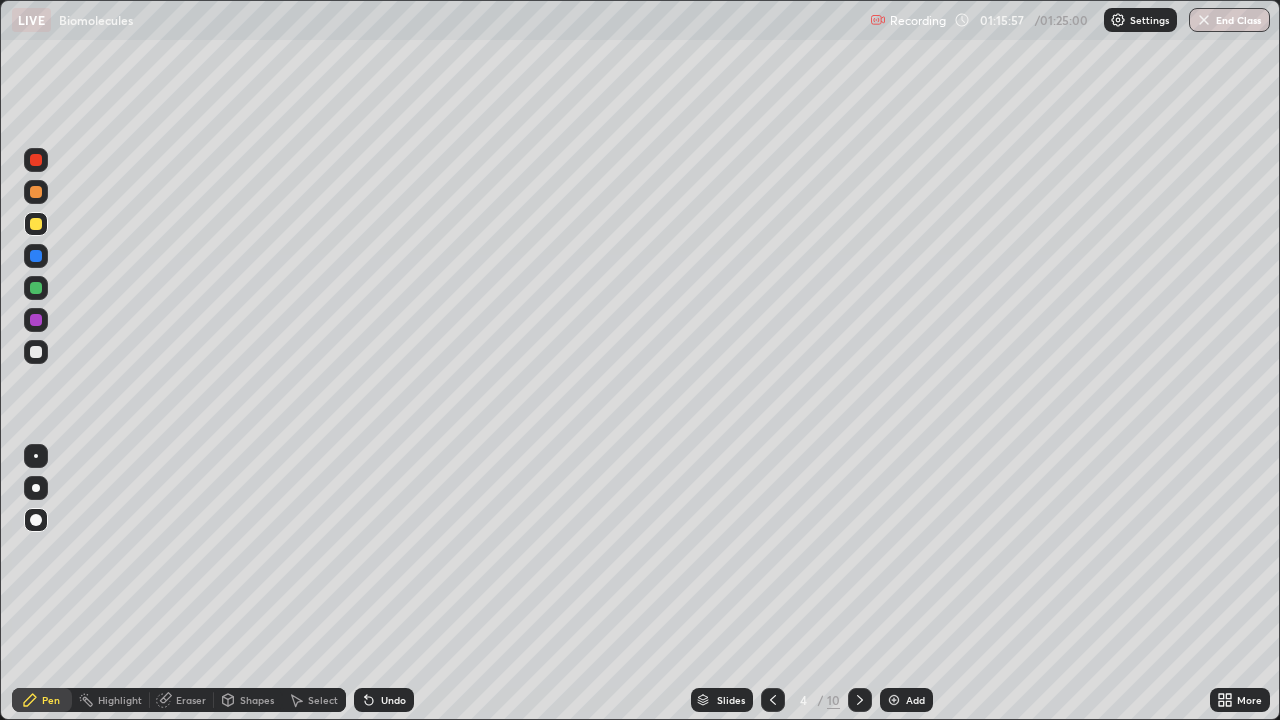 click 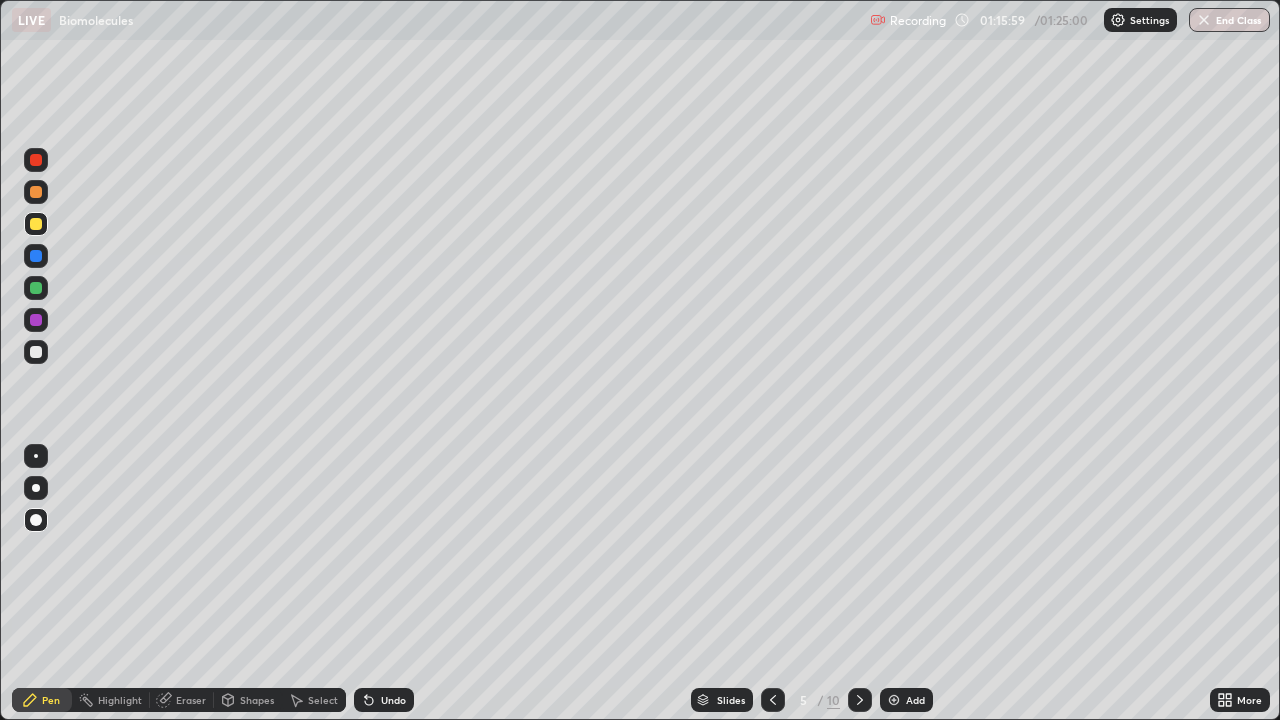 click 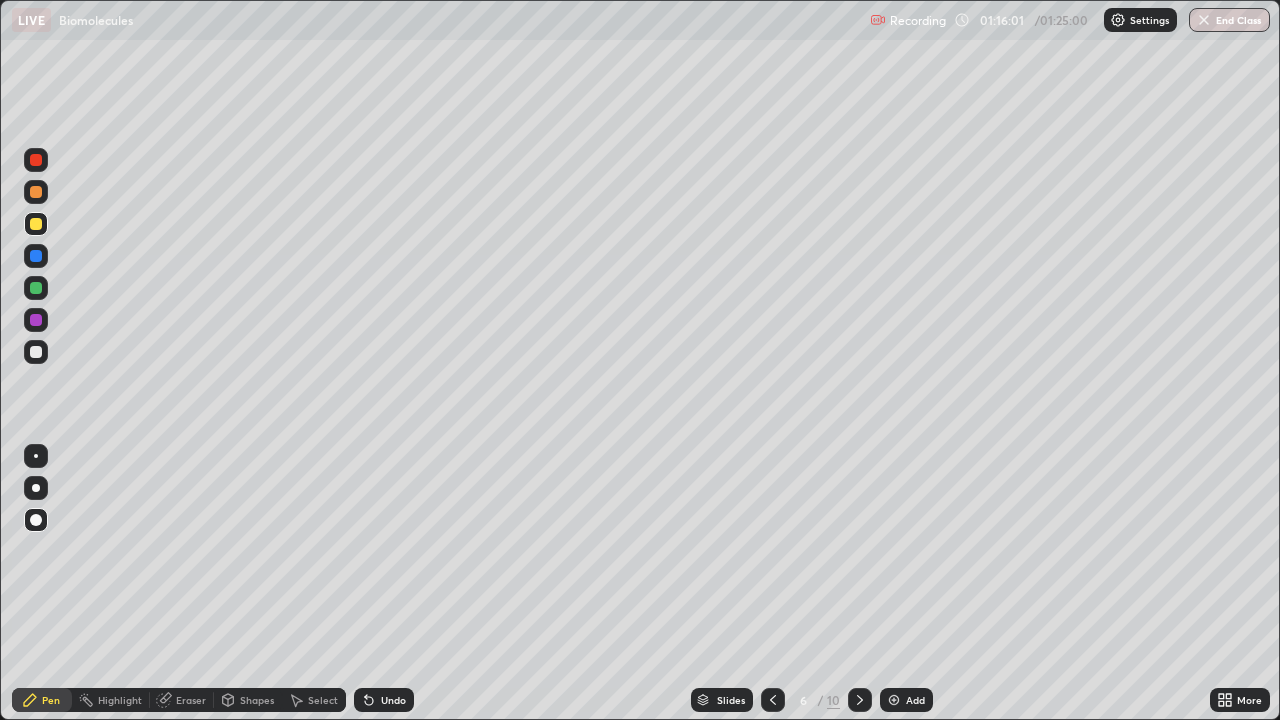 click 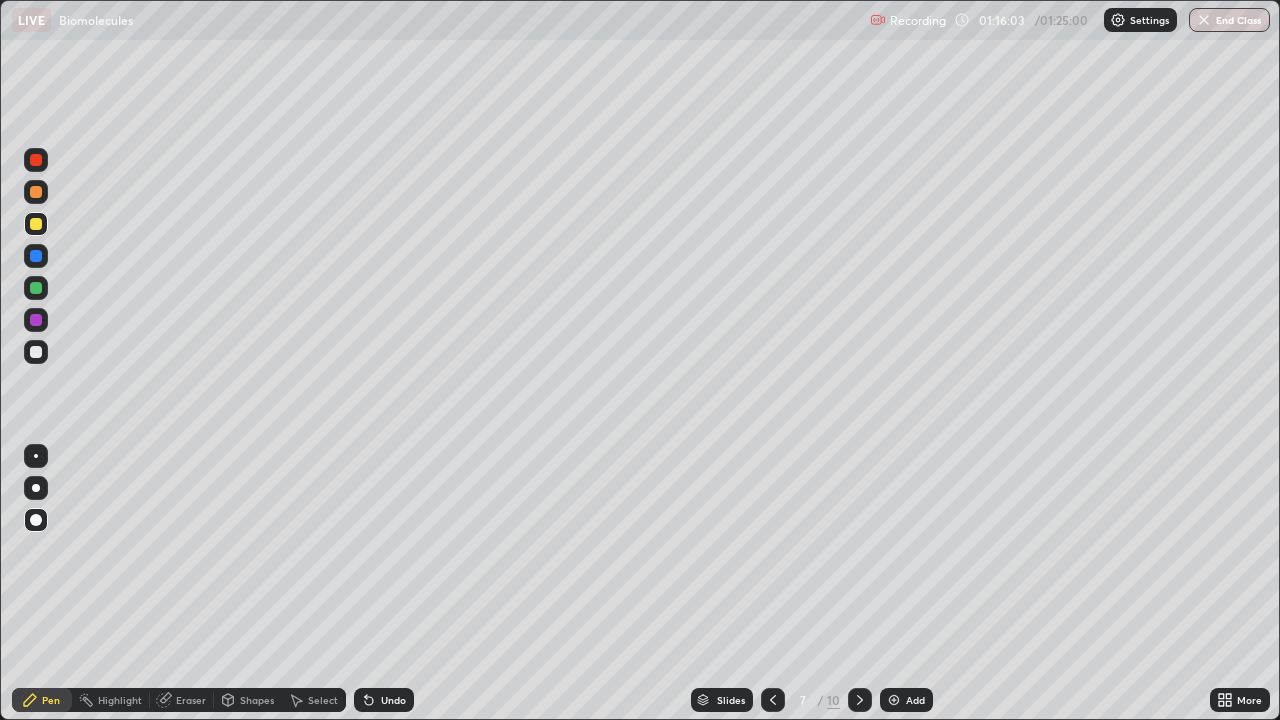 click 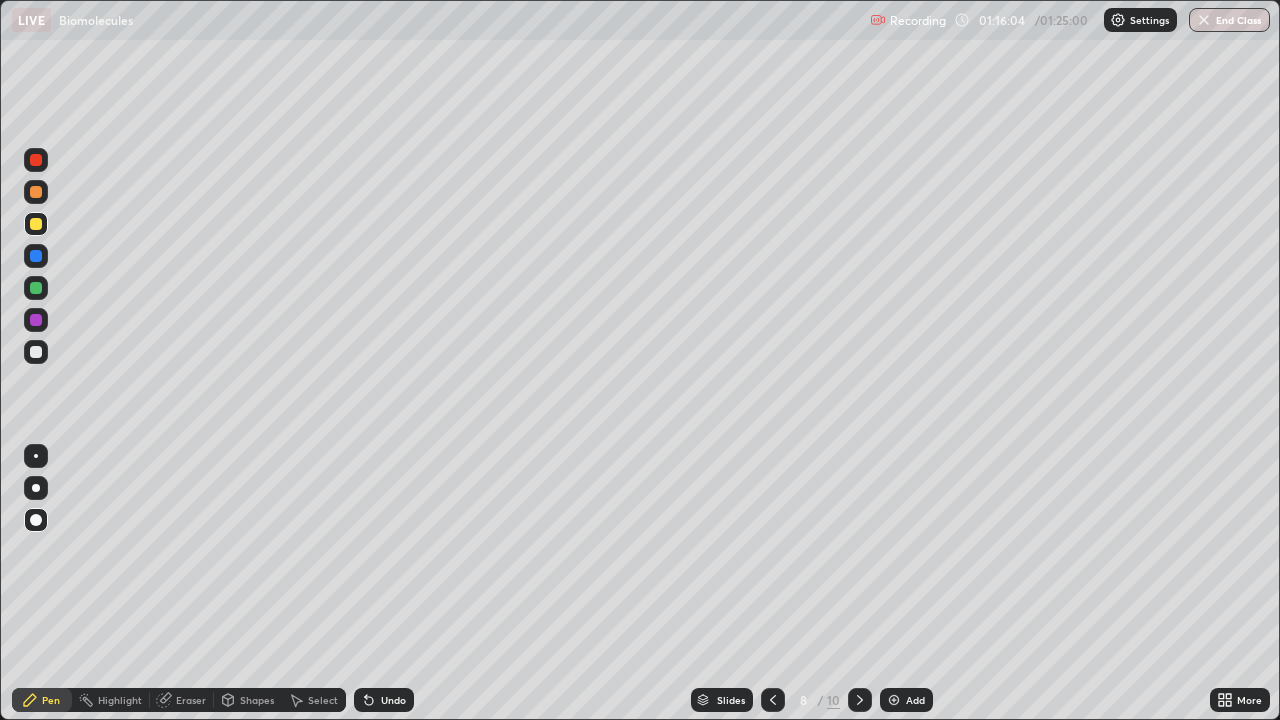 click 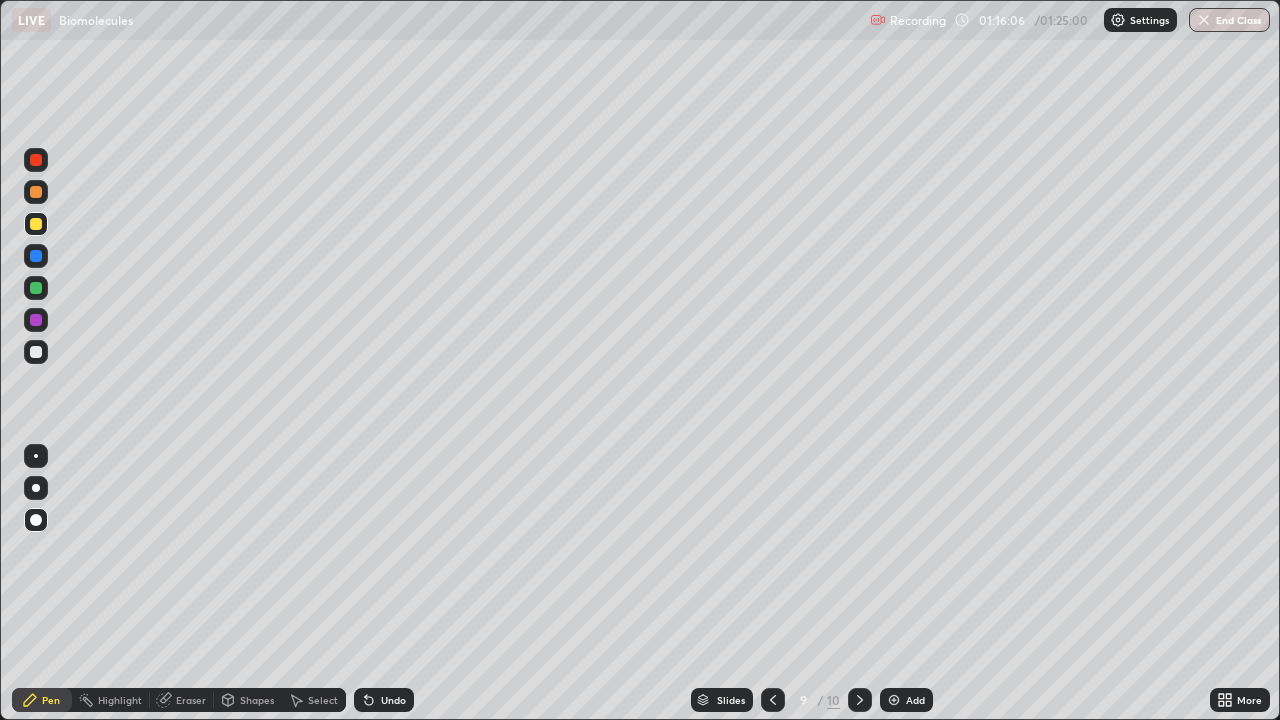 click 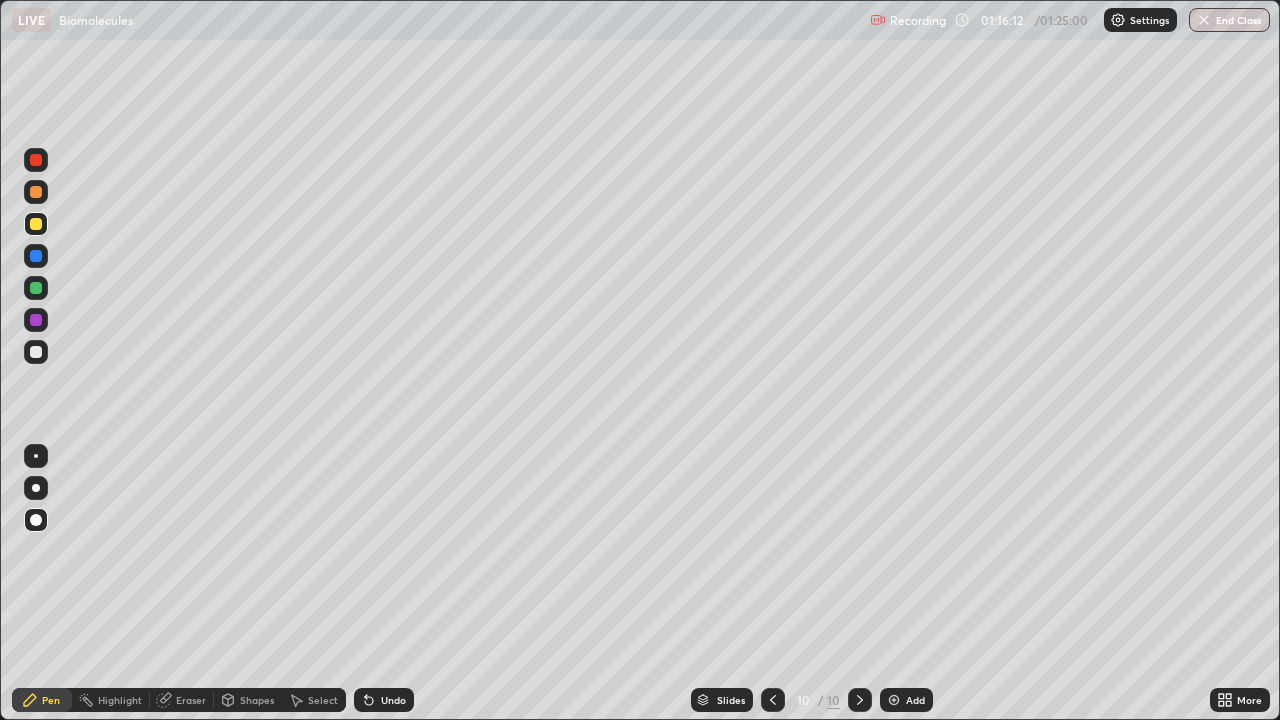 click 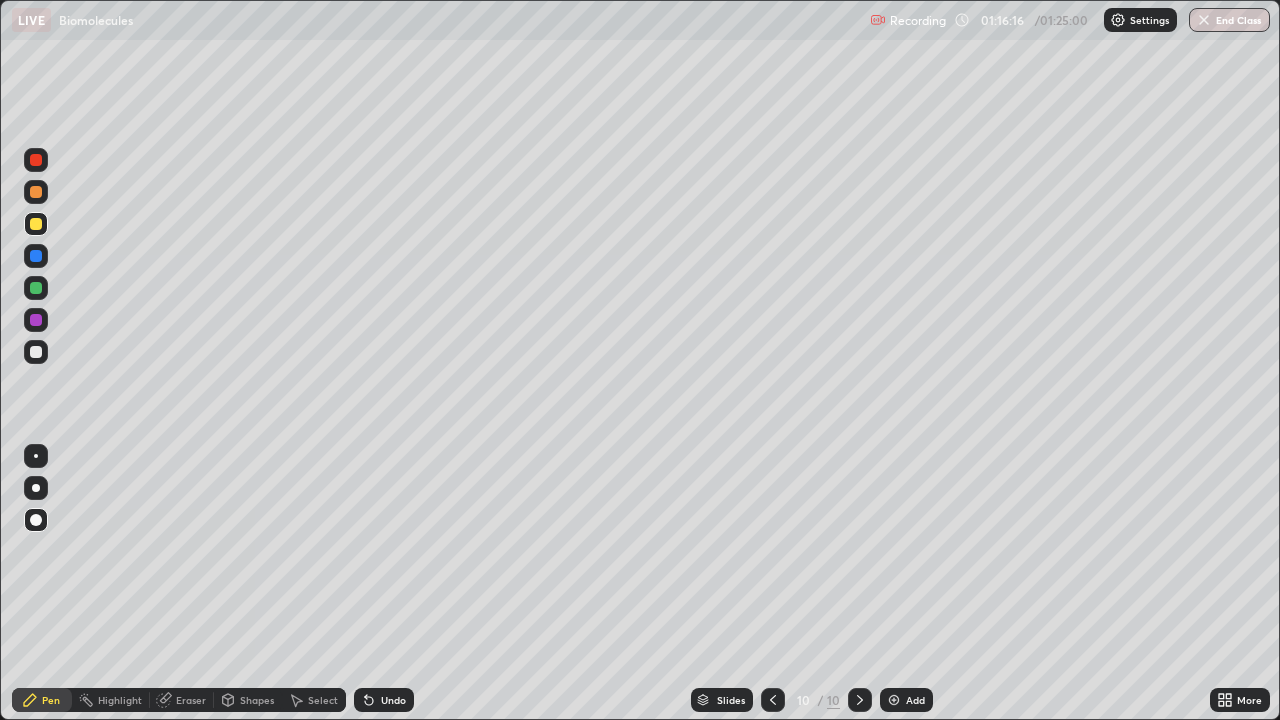 click 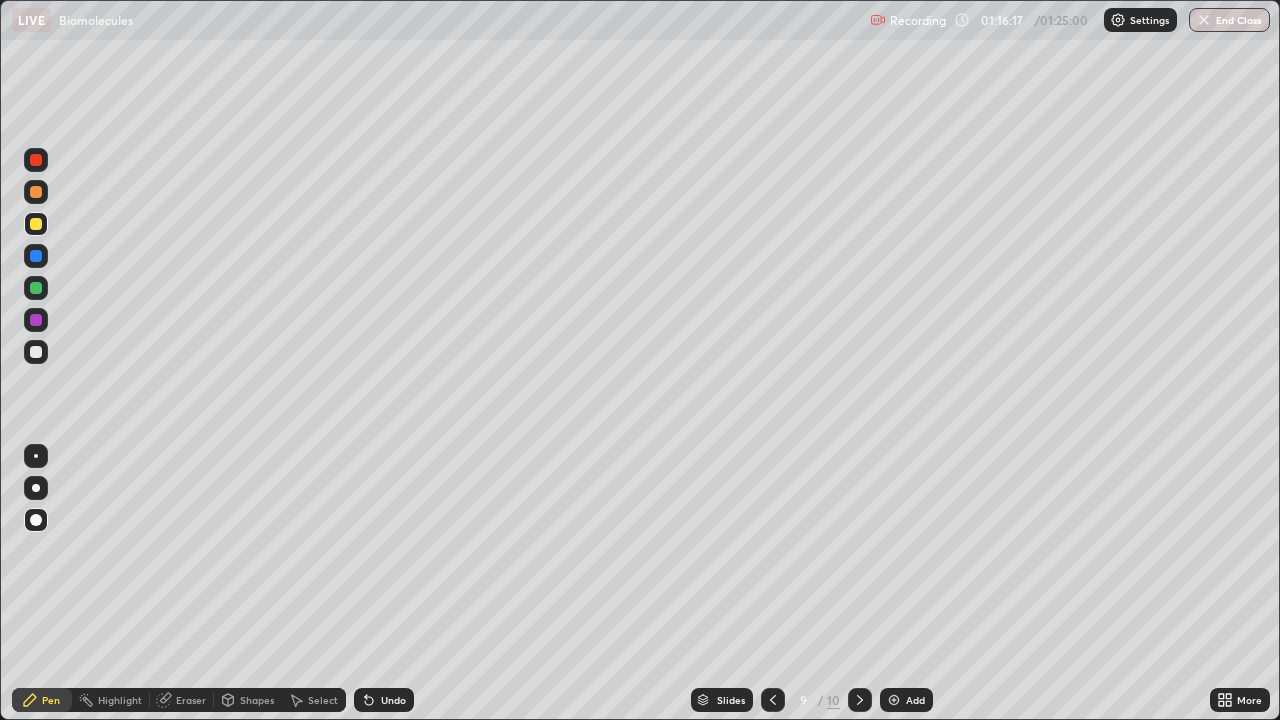 click 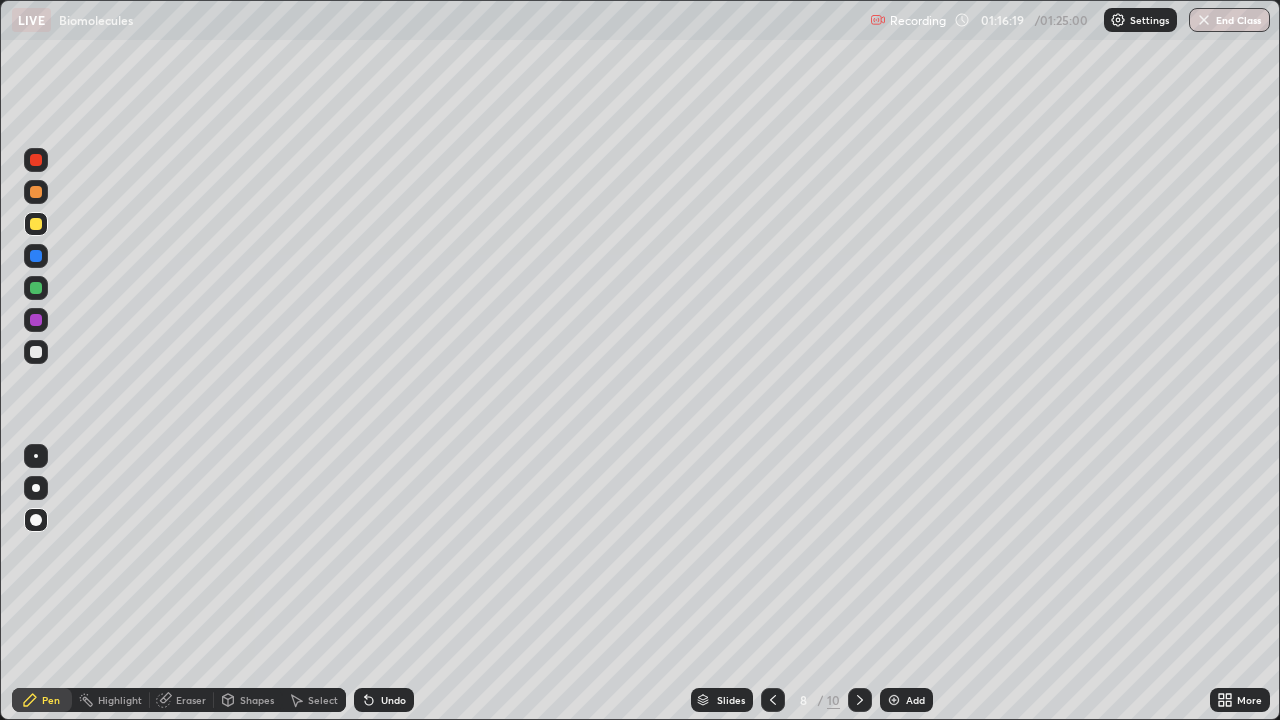 click 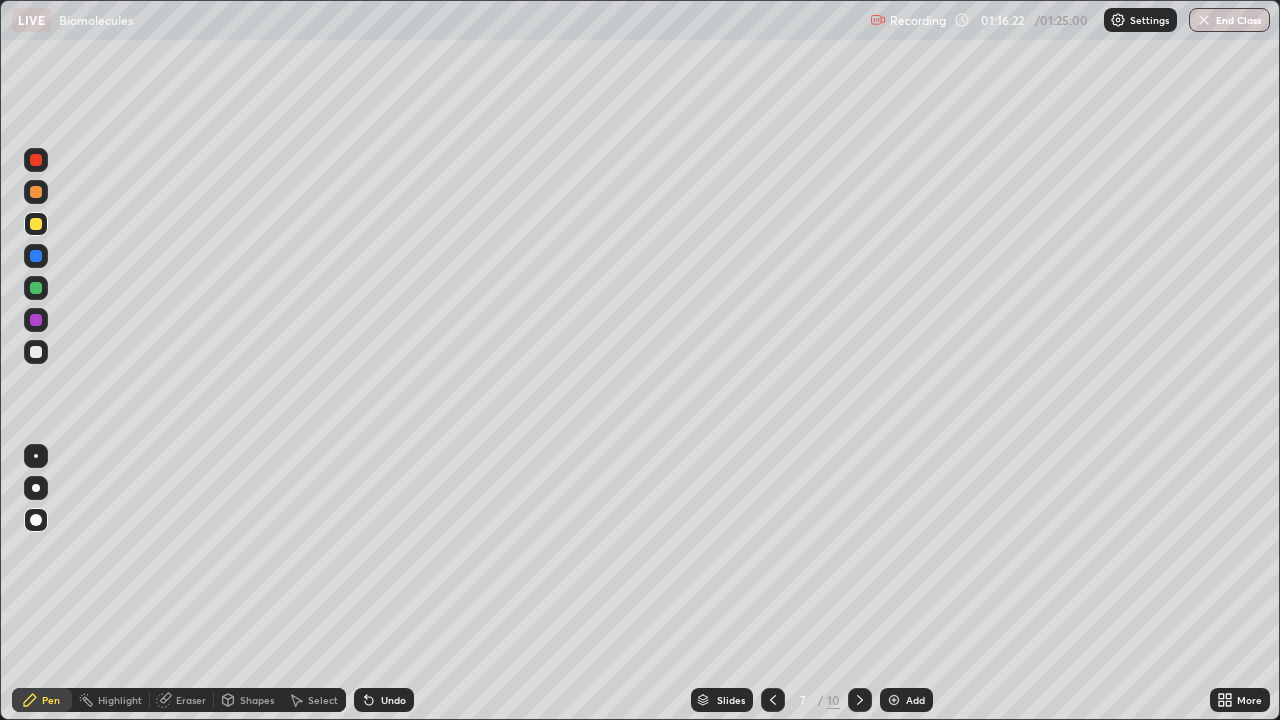 click 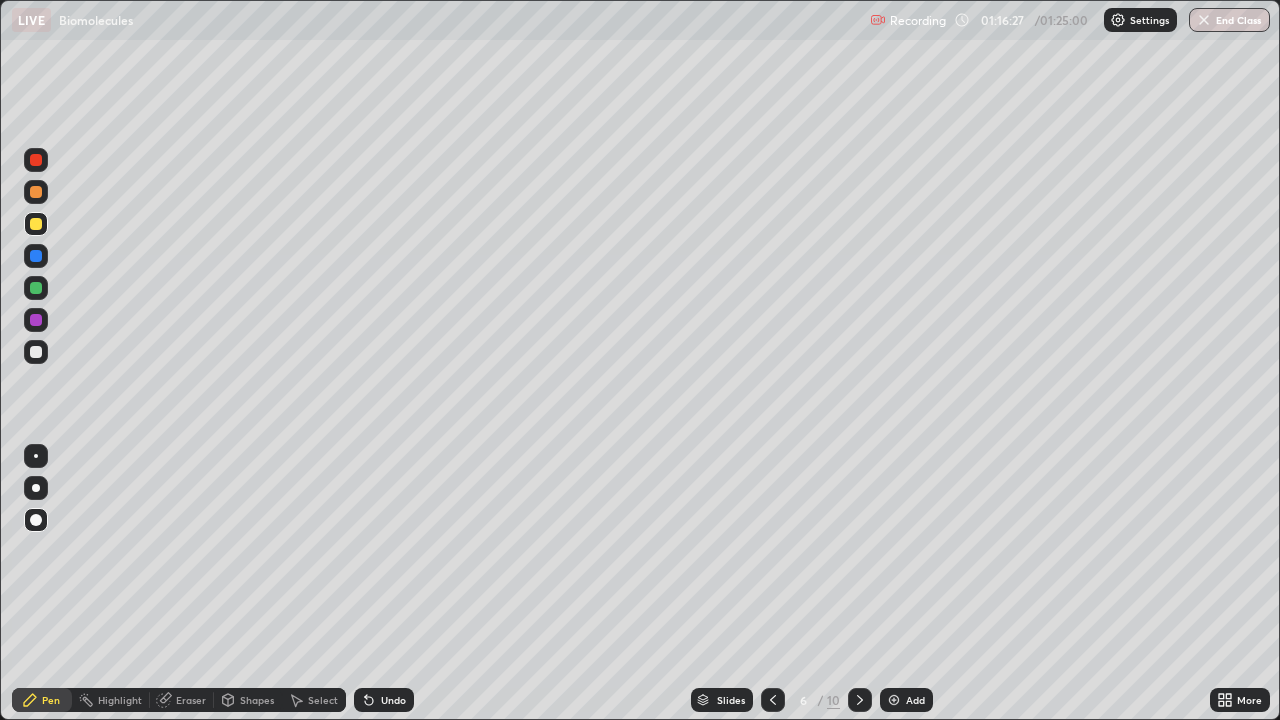 click 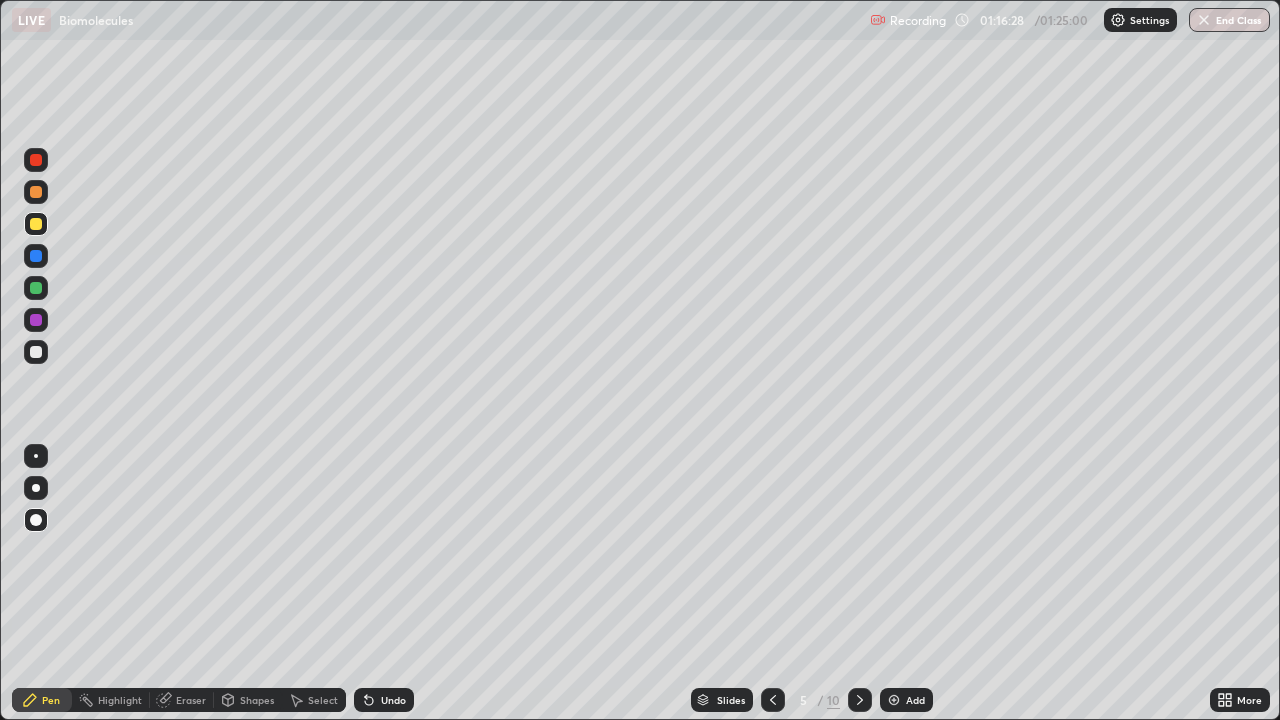 click 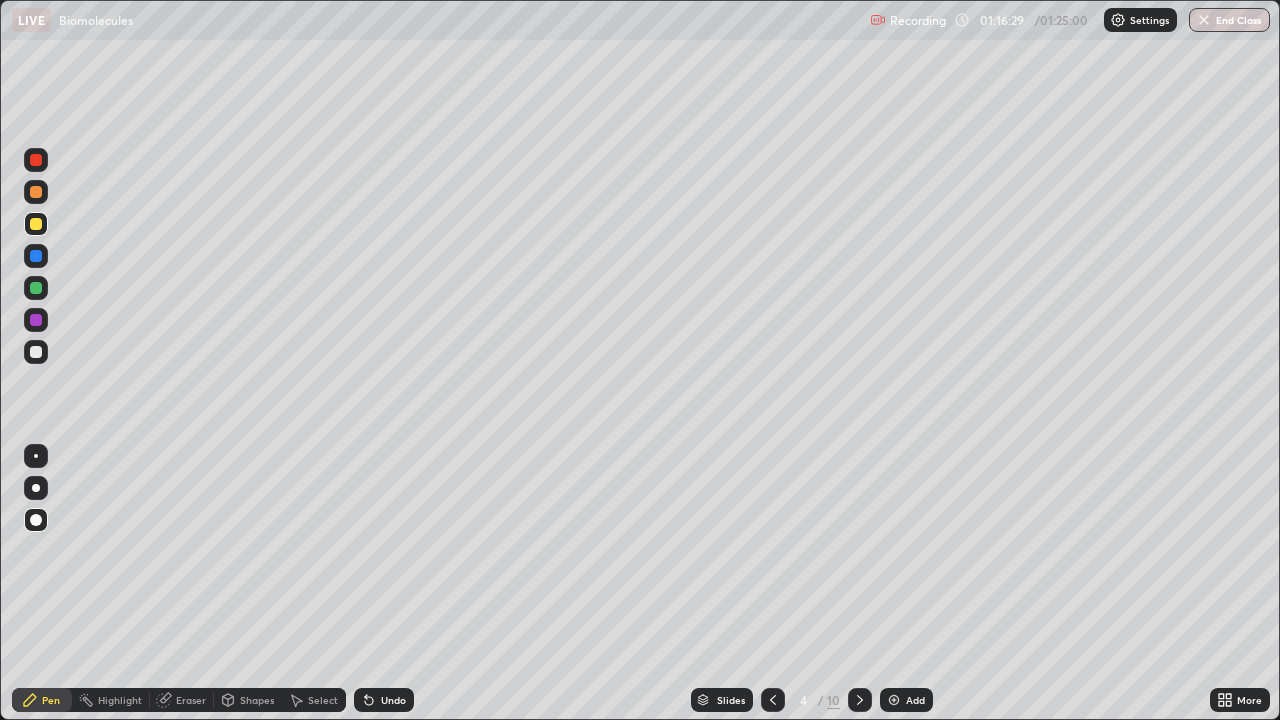 click 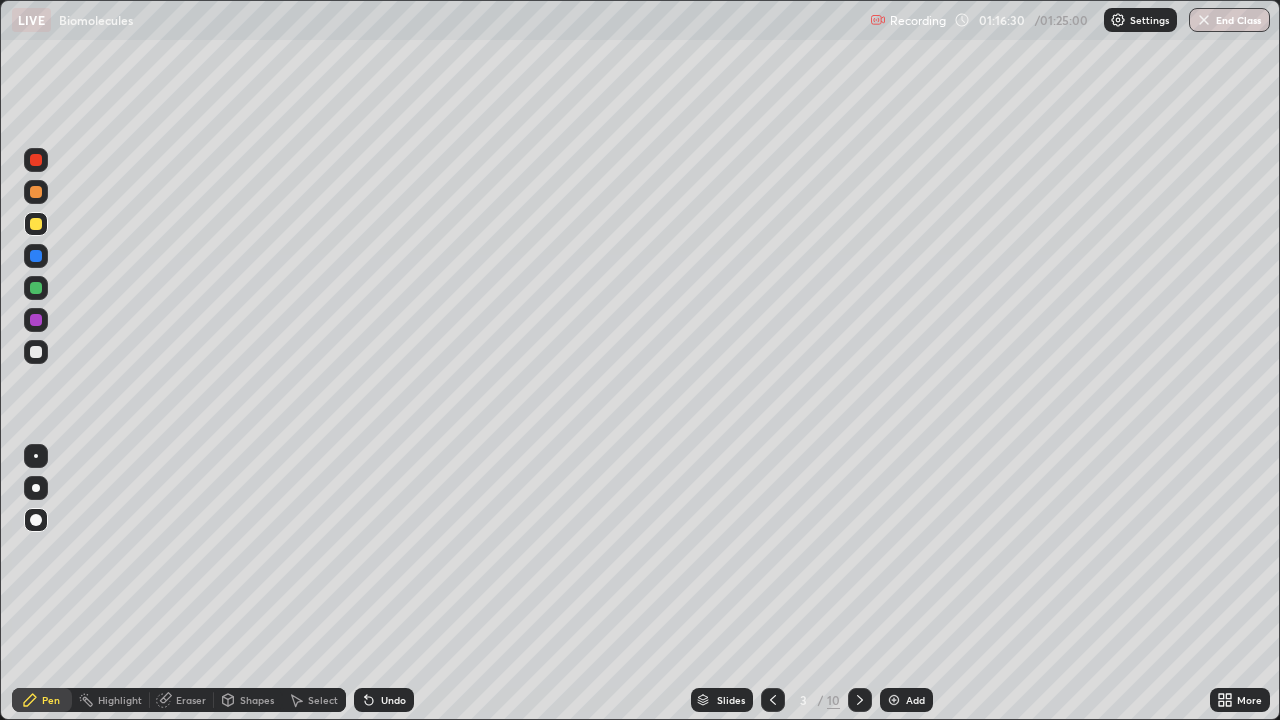 click 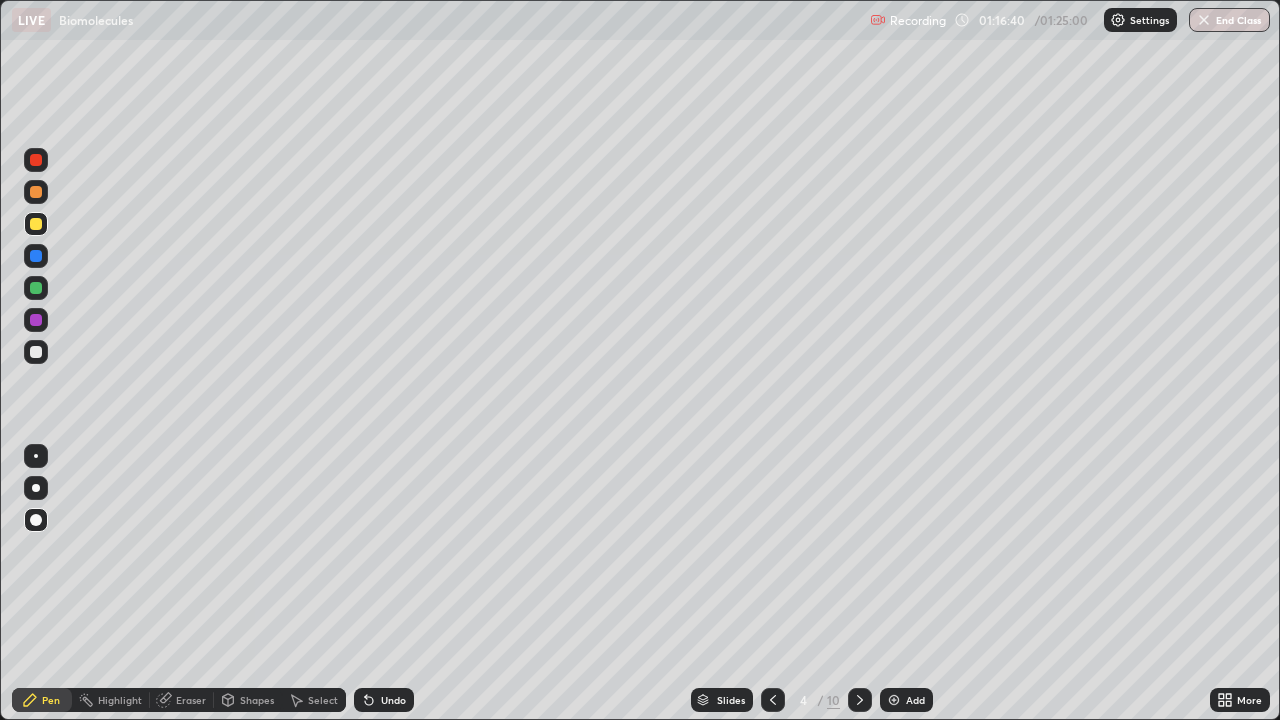 click 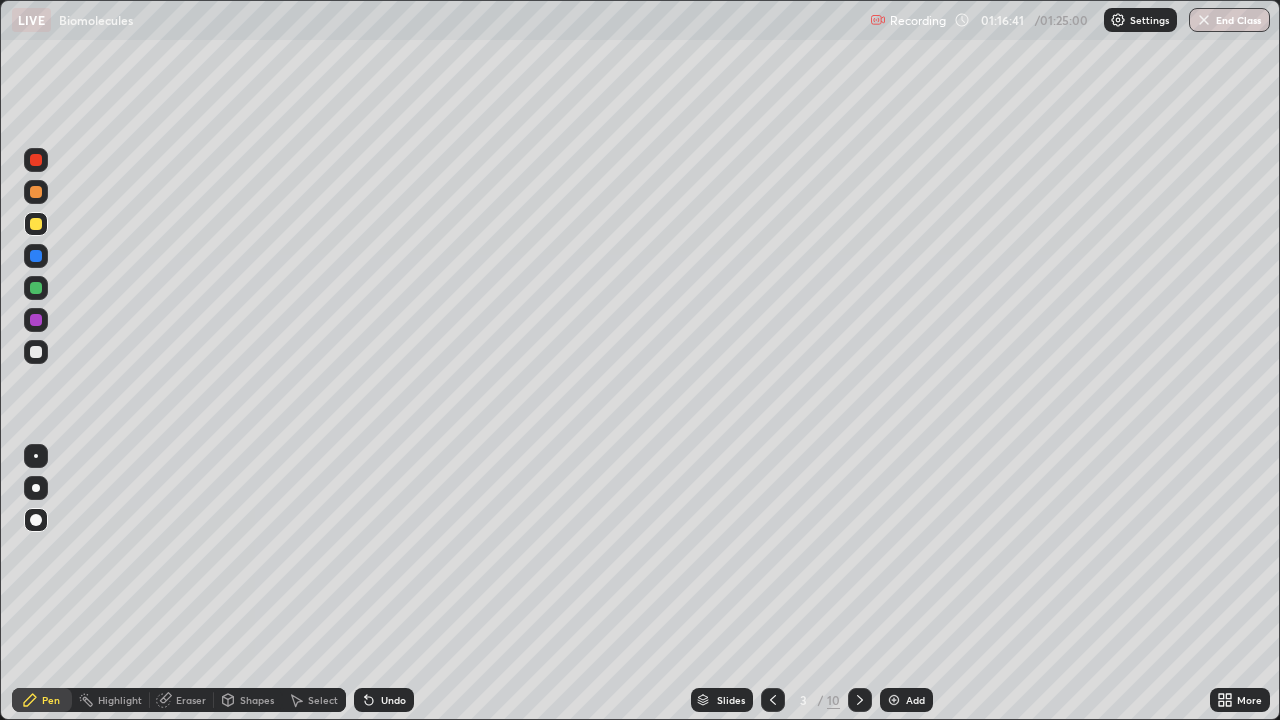 click 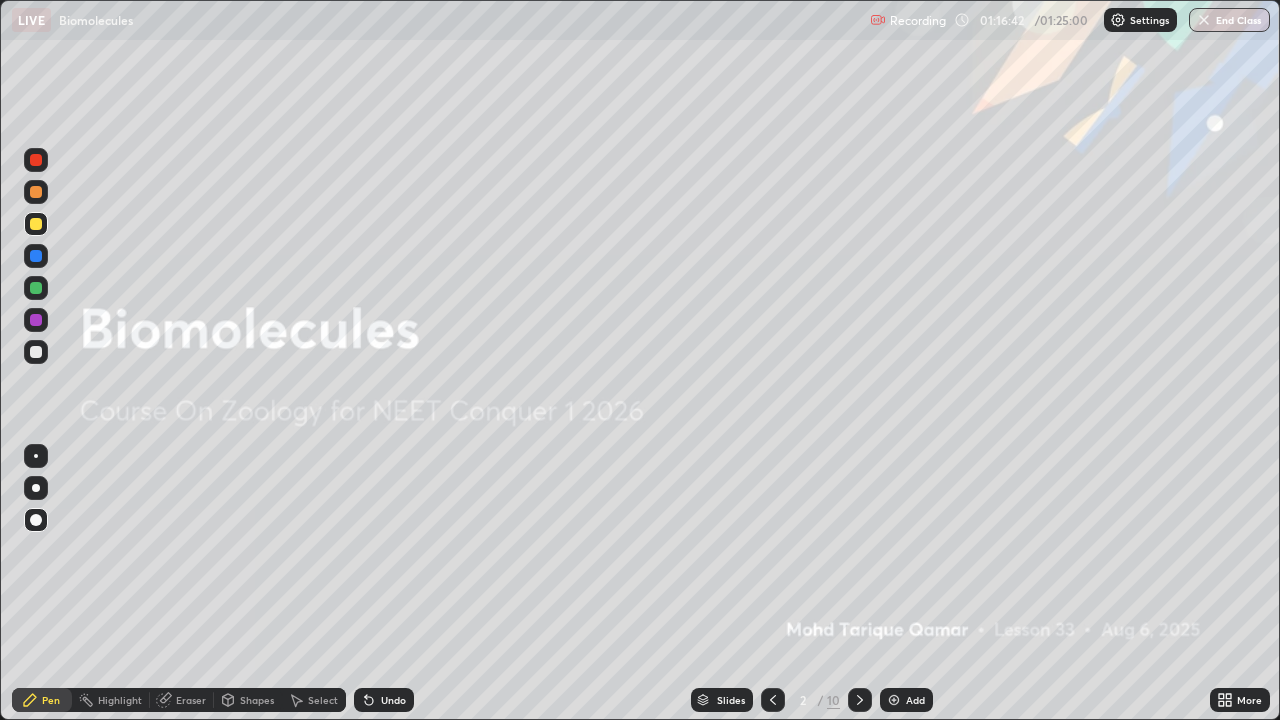 click 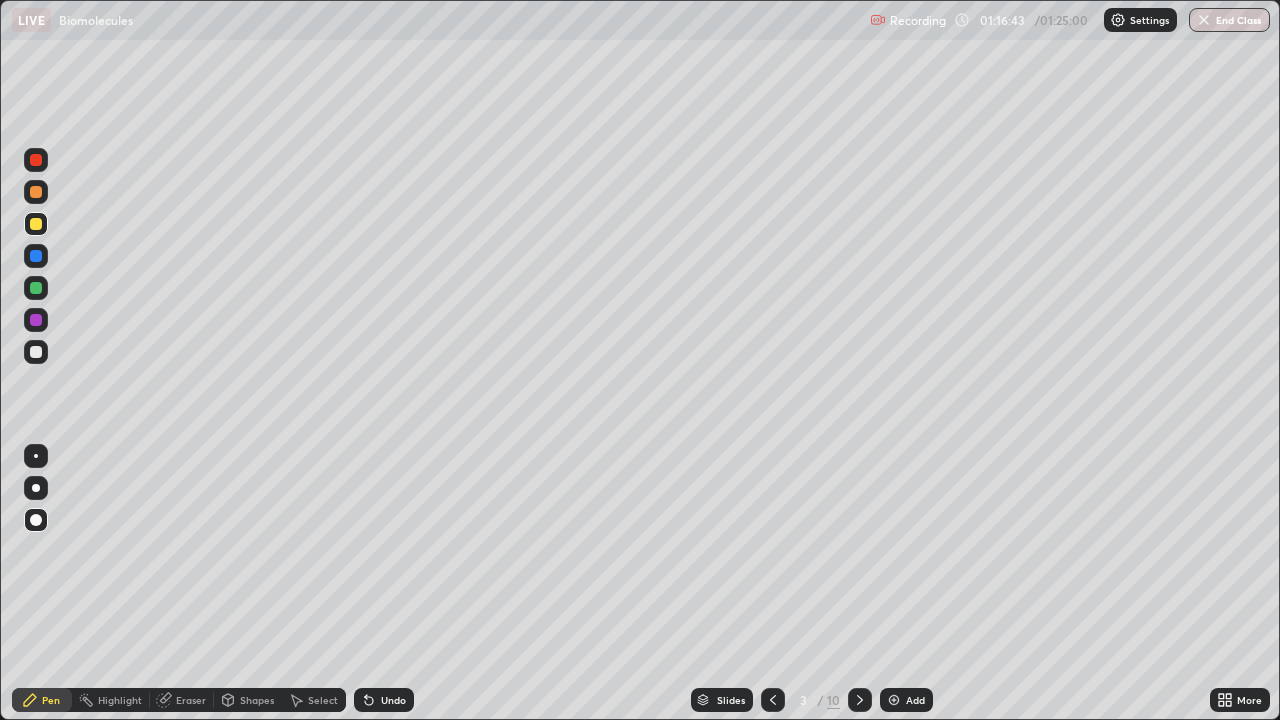 click 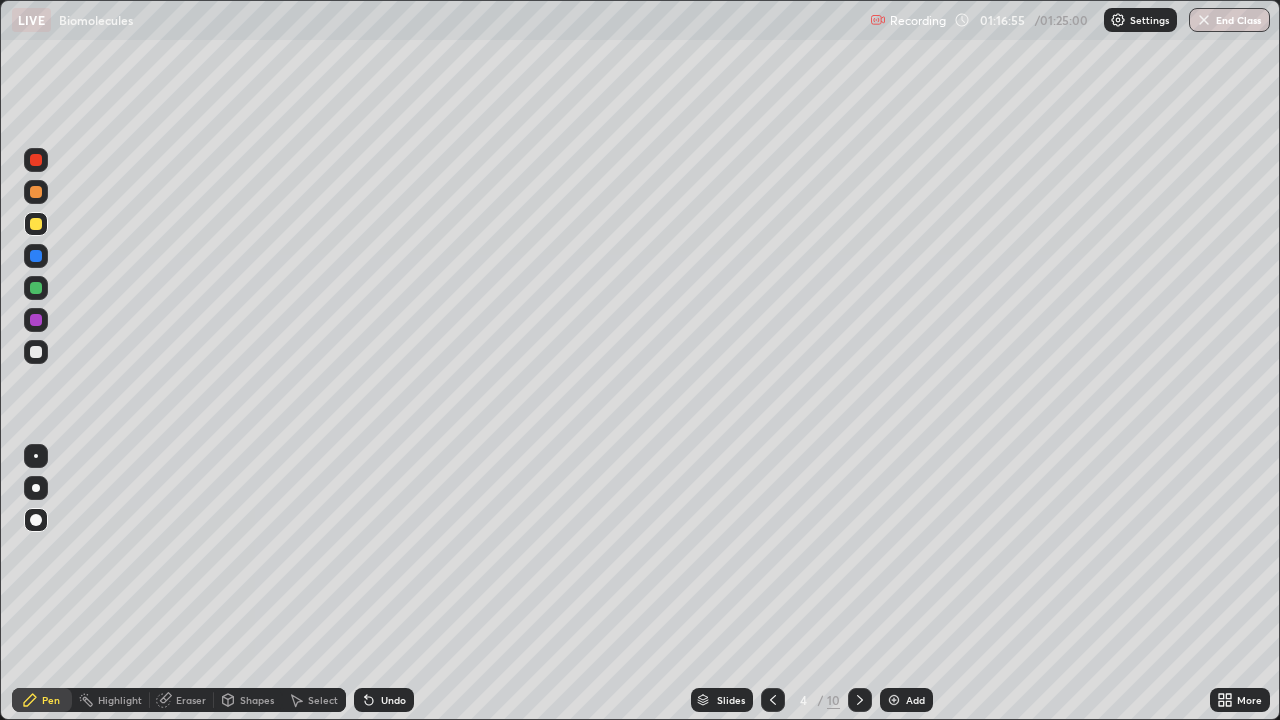click 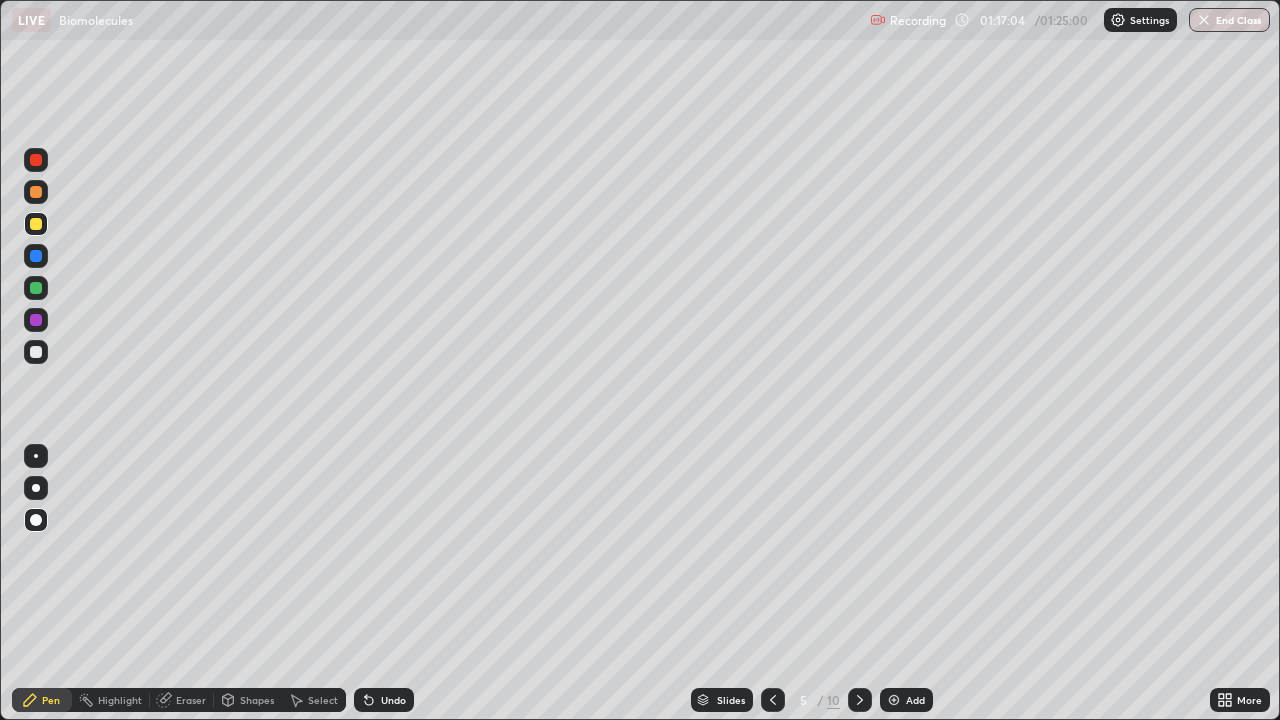 click at bounding box center (860, 700) 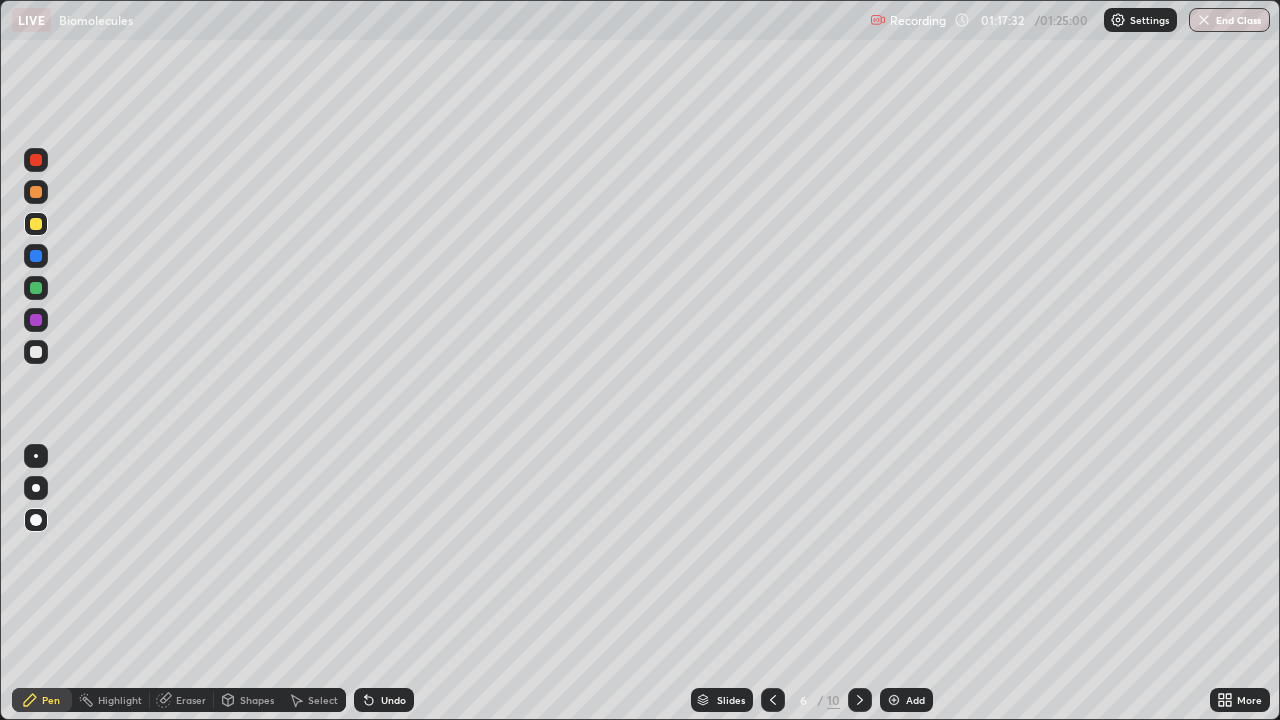 click 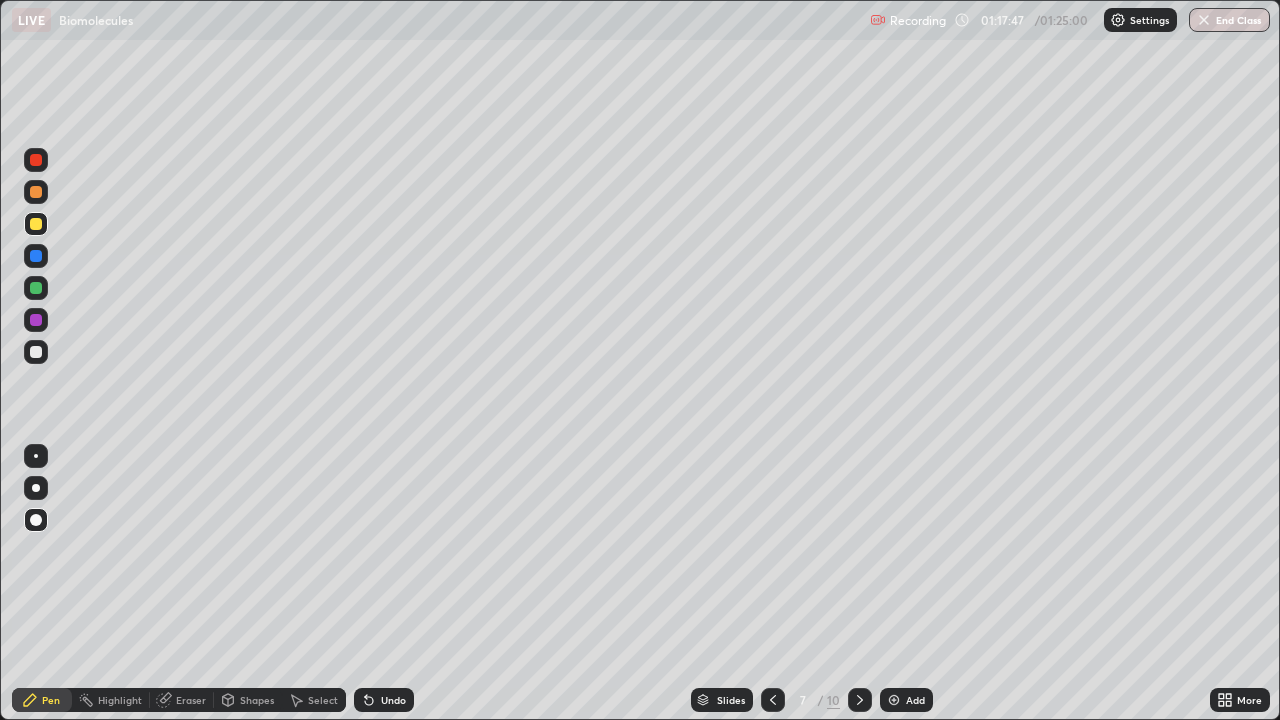 click 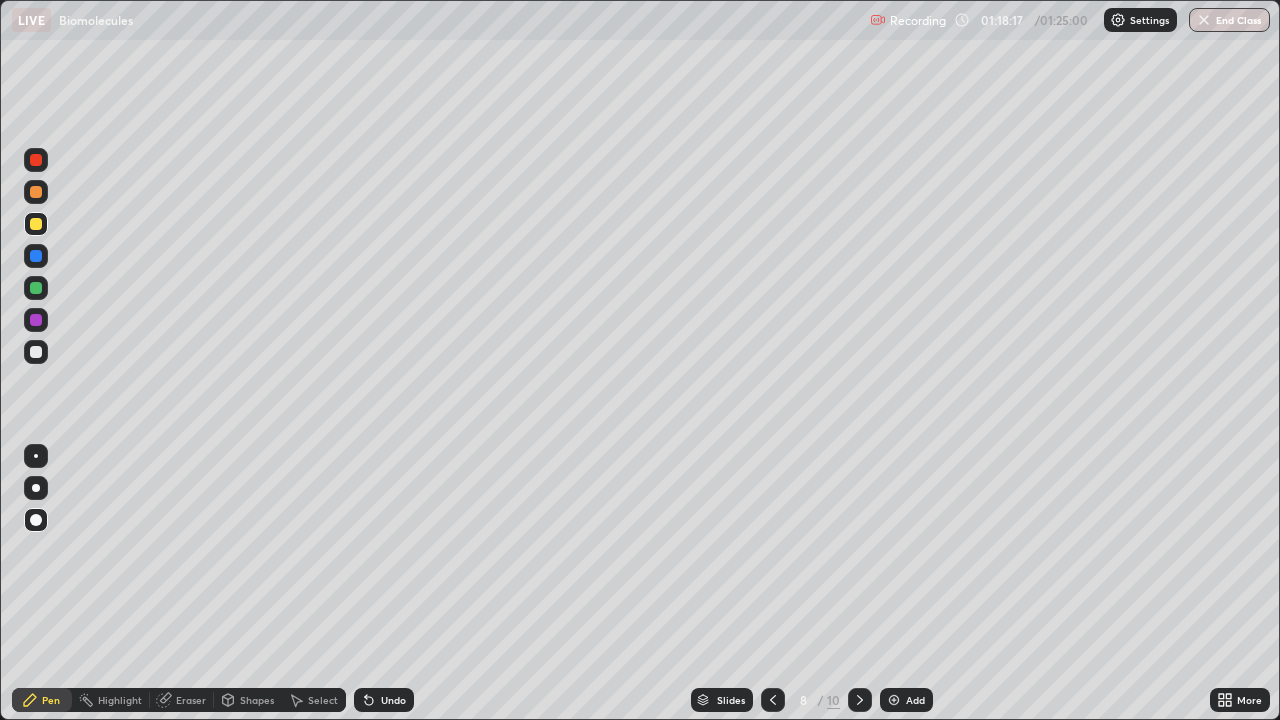 click 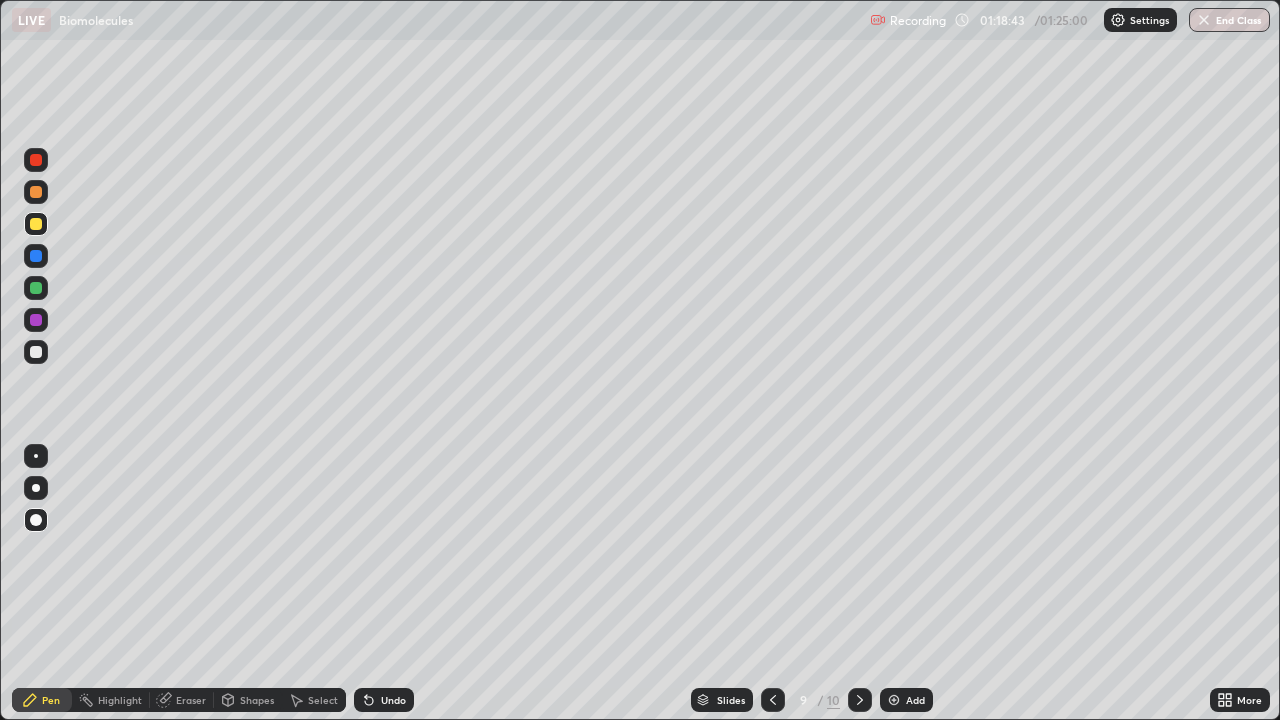 click 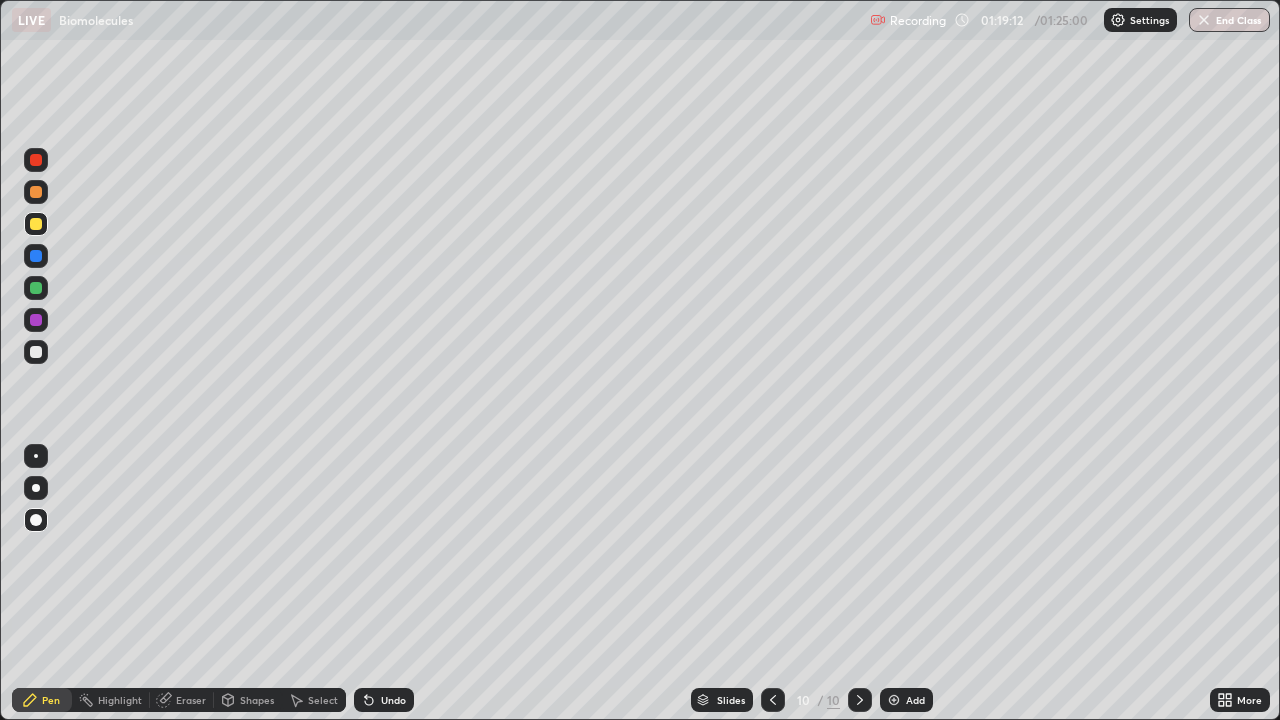 click 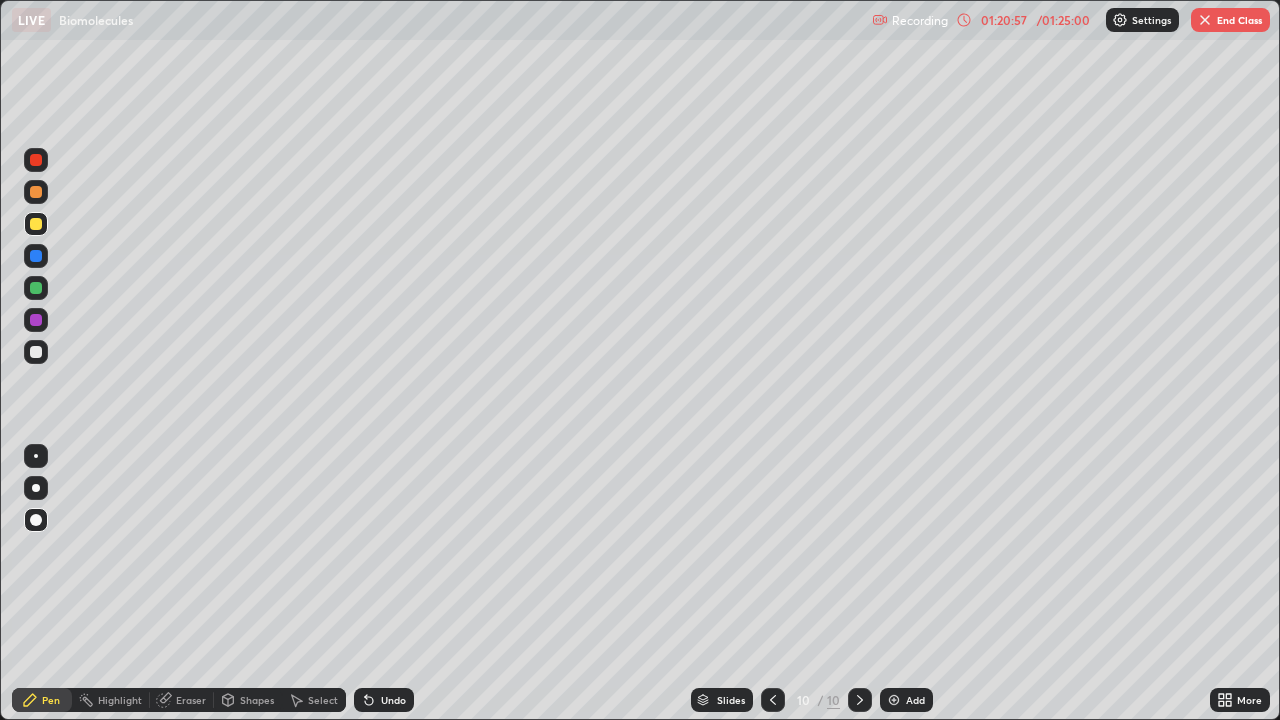click on "End Class" at bounding box center [1230, 20] 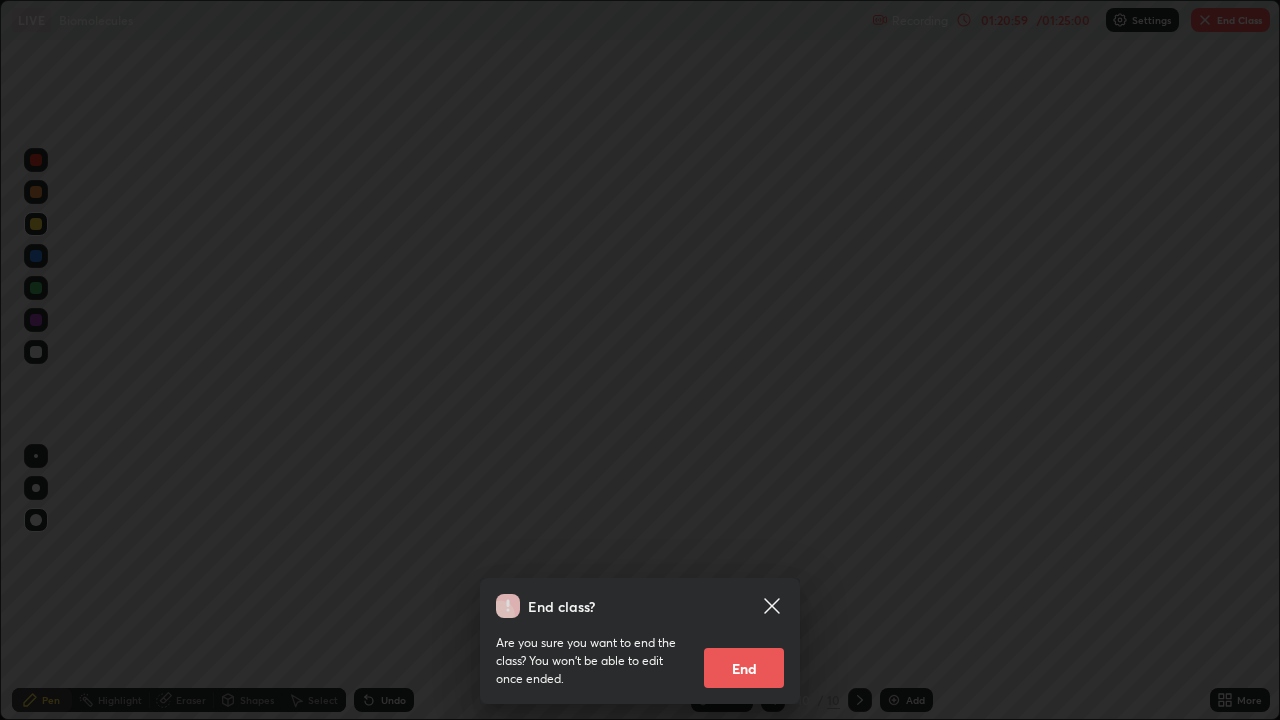 click on "End" at bounding box center [744, 668] 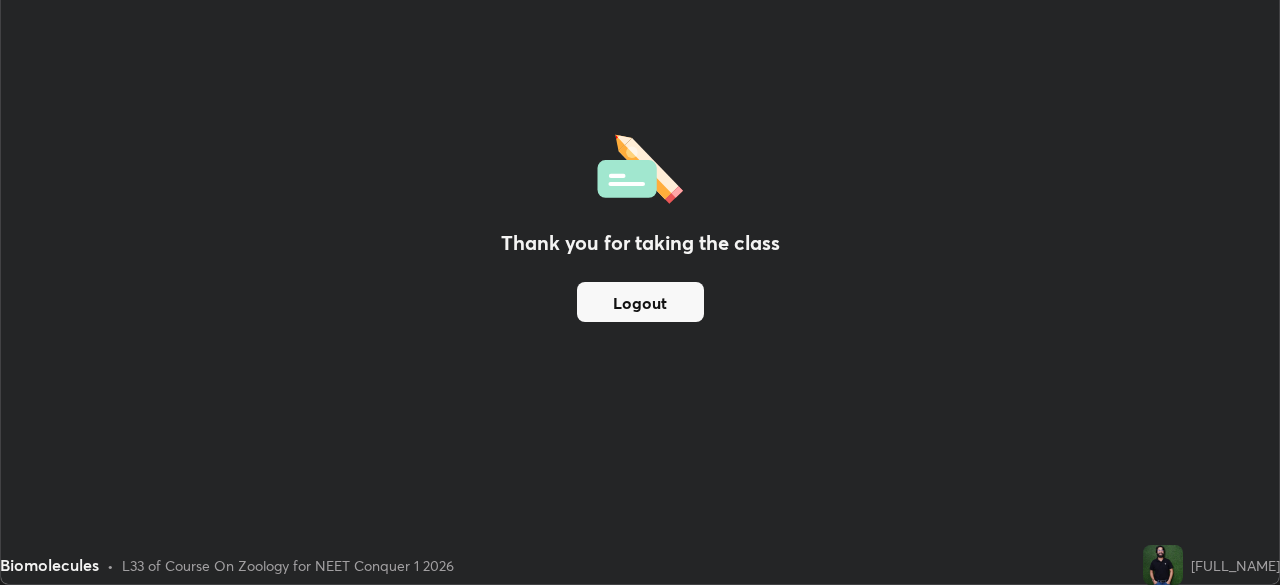scroll, scrollTop: 585, scrollLeft: 1280, axis: both 